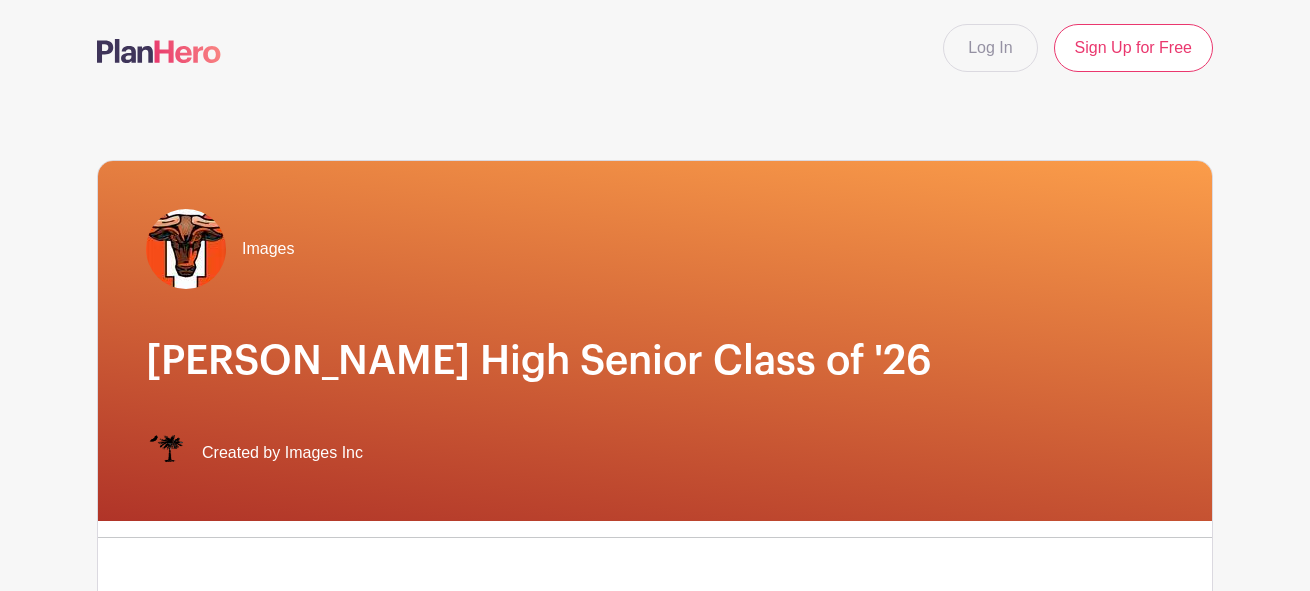 scroll, scrollTop: 0, scrollLeft: 0, axis: both 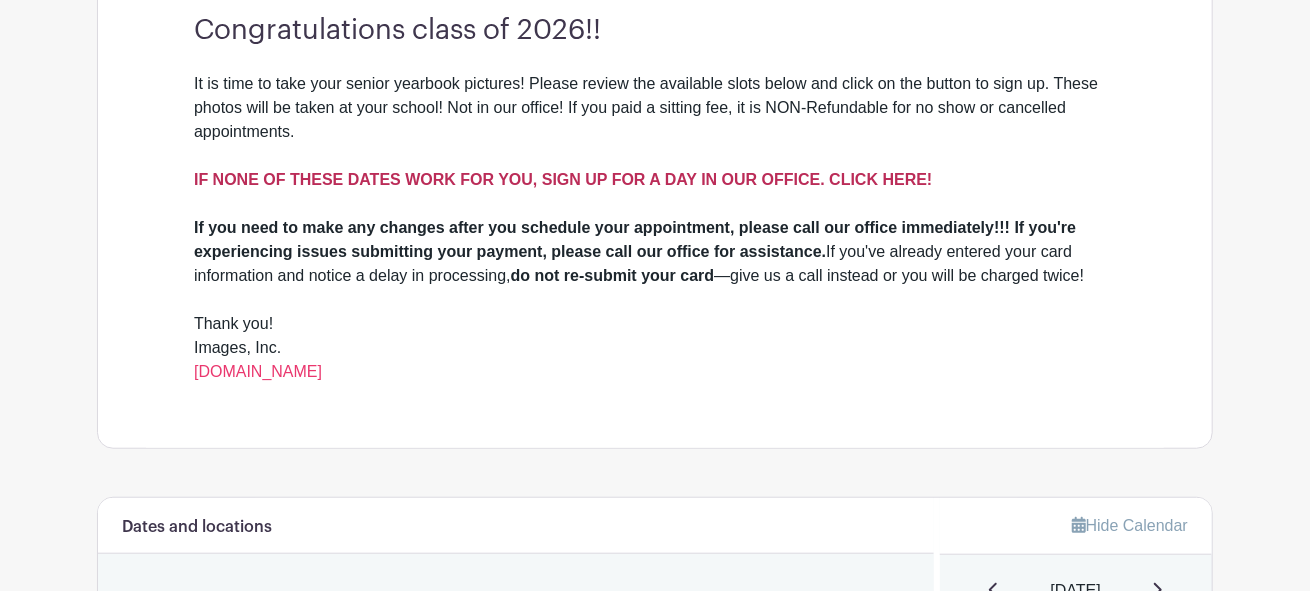 click on "IF NONE OF THESE DATES WORK FOR YOU, SIGN UP FOR A DAY IN OUR OFFICE. CLICK HERE!" at bounding box center (563, 179) 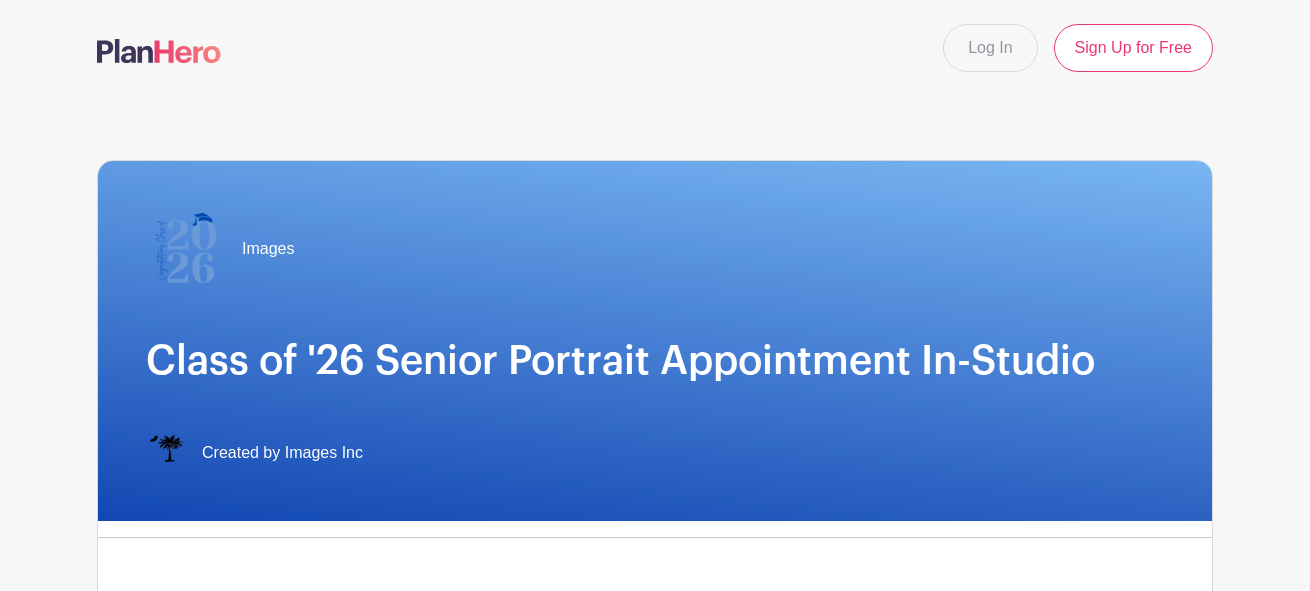 scroll, scrollTop: 0, scrollLeft: 0, axis: both 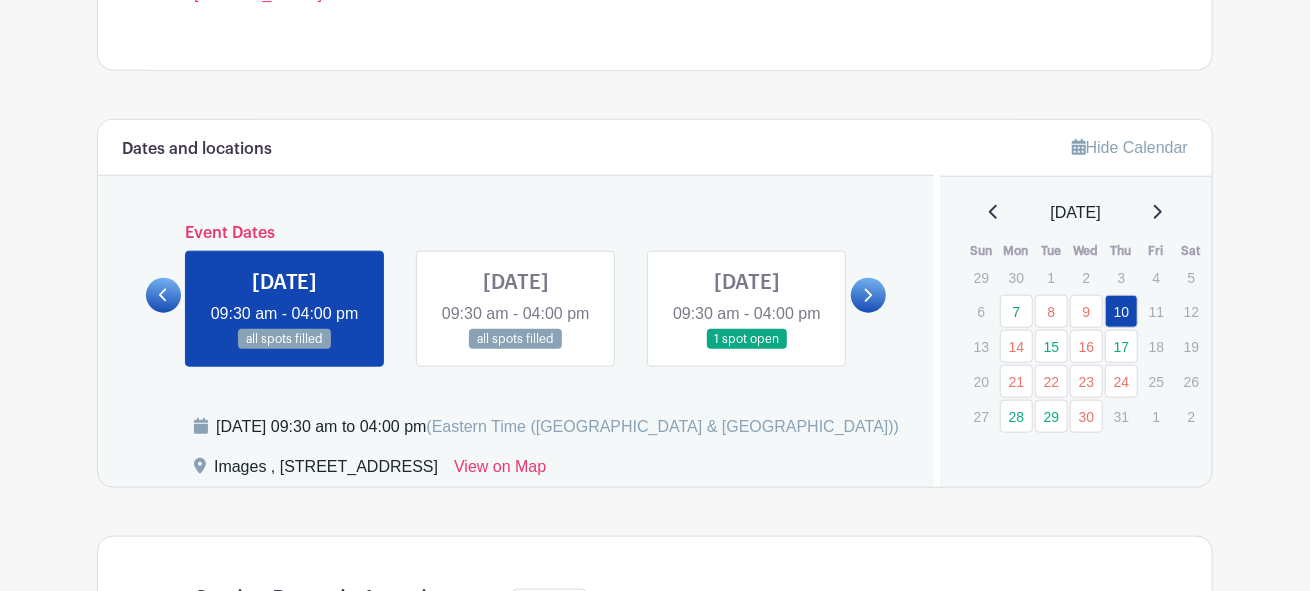 click at bounding box center (868, 295) 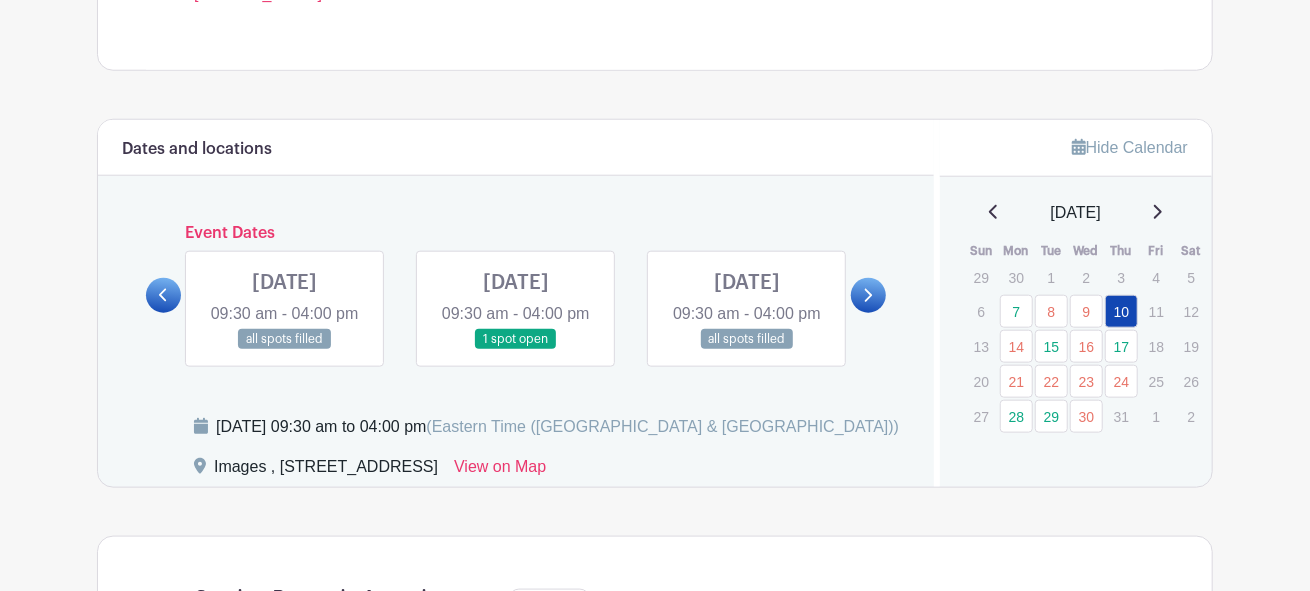 click 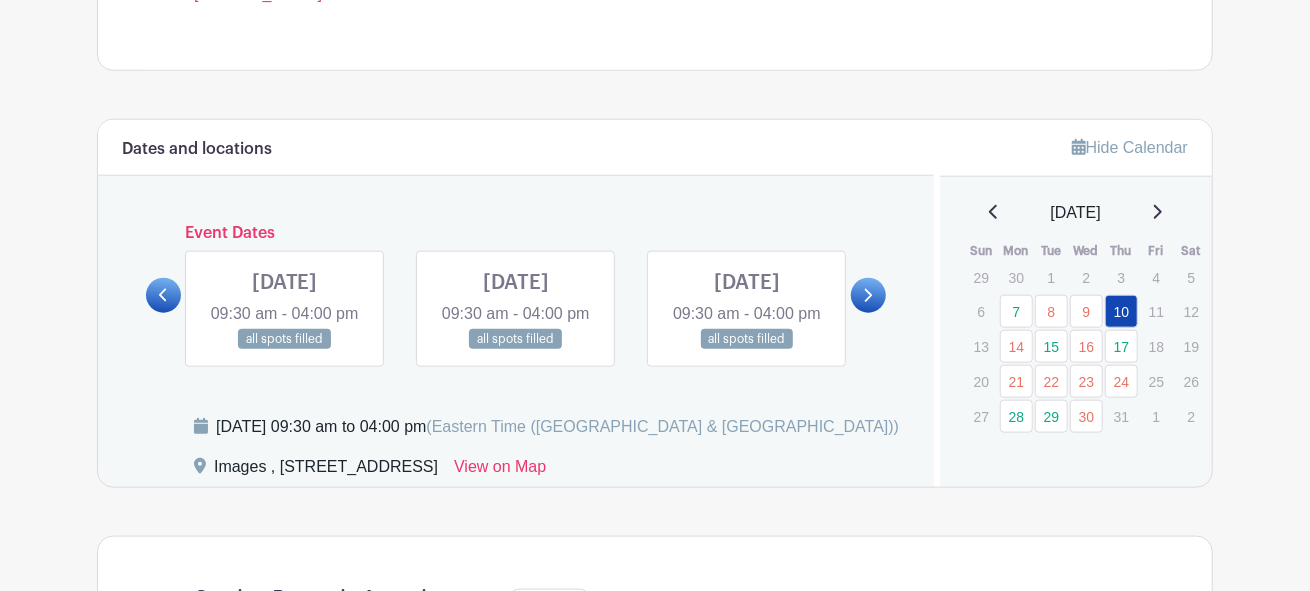 click 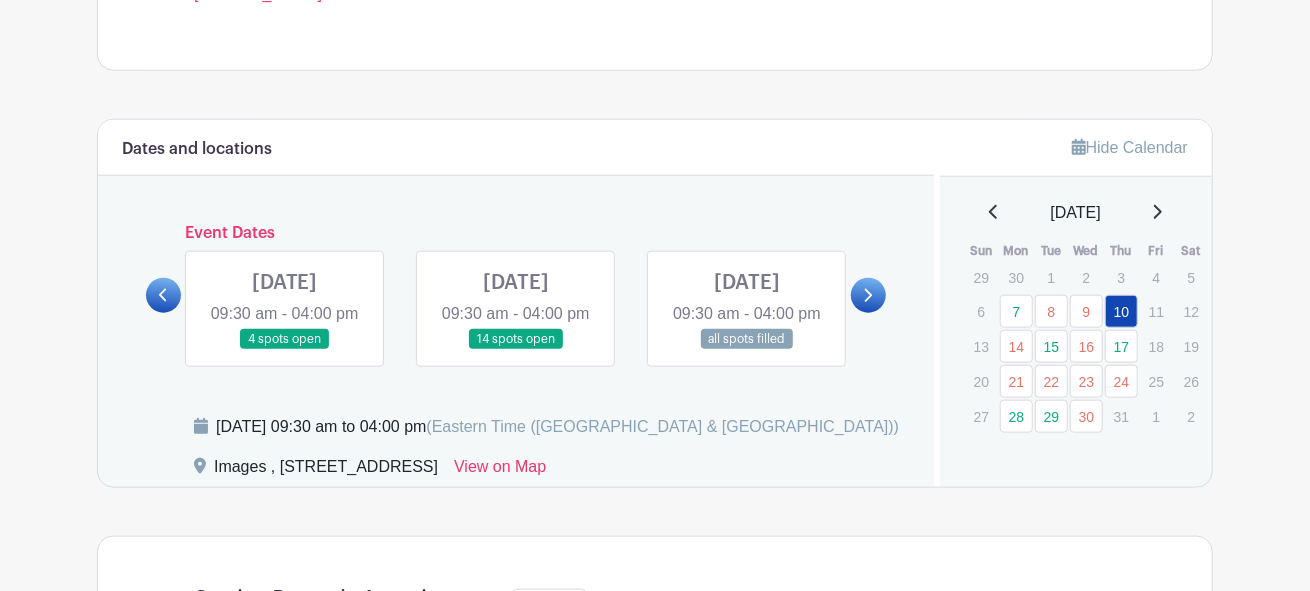 click at bounding box center (285, 350) 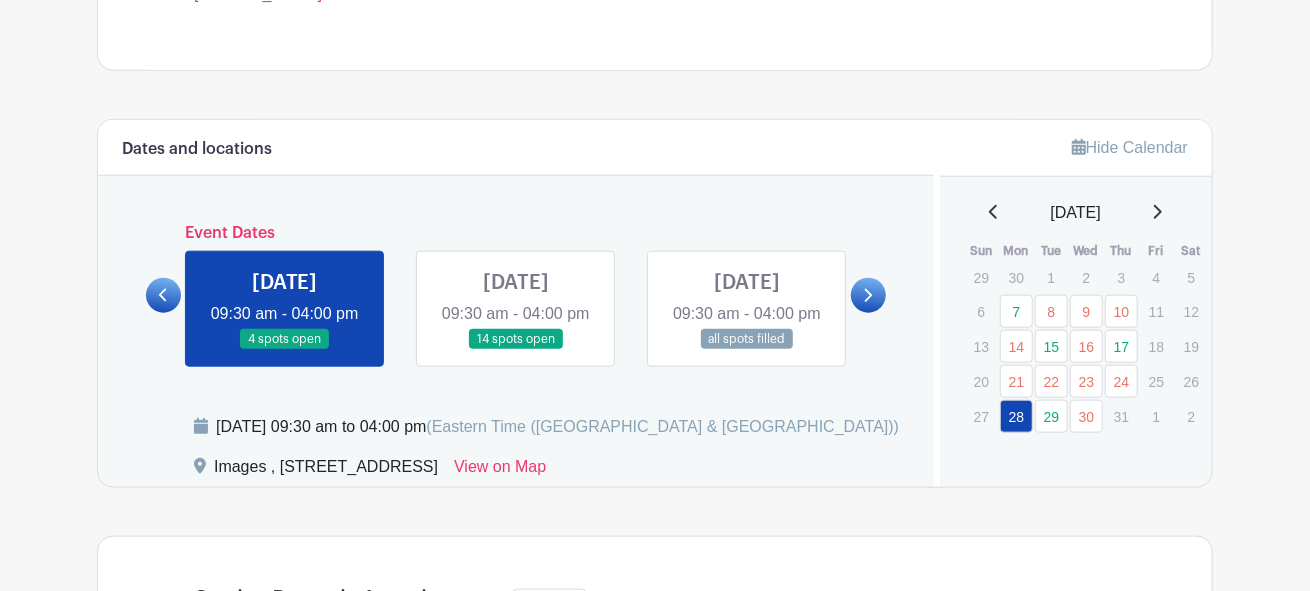 click at bounding box center (285, 350) 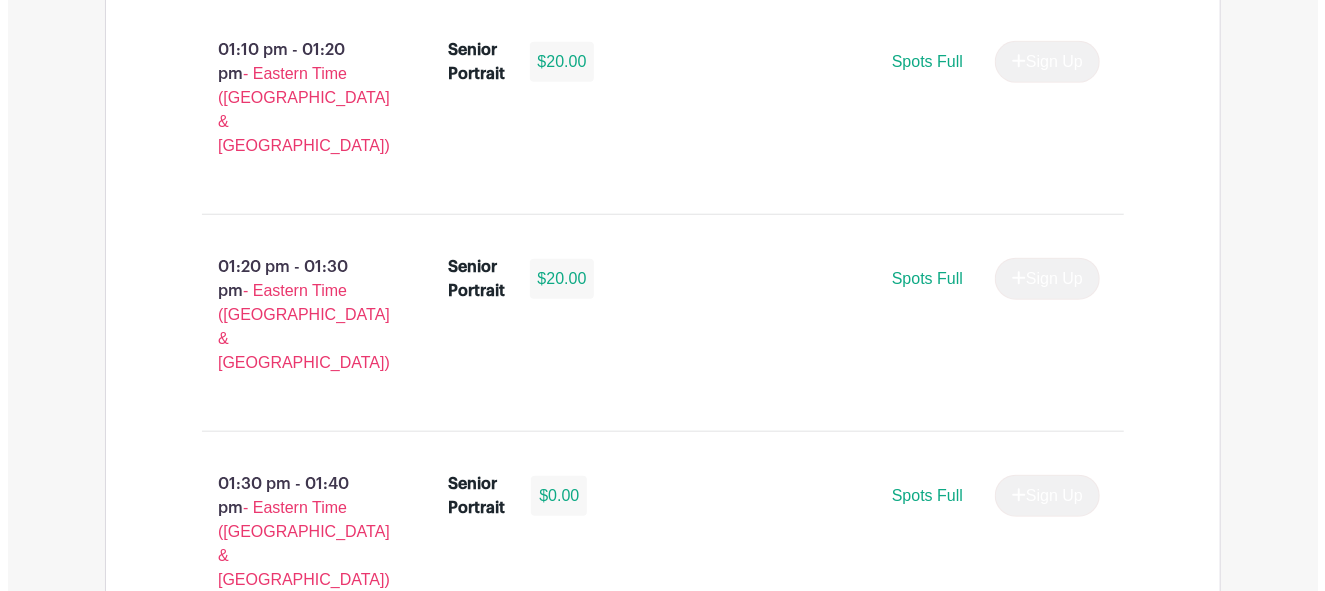 scroll, scrollTop: 5131, scrollLeft: 0, axis: vertical 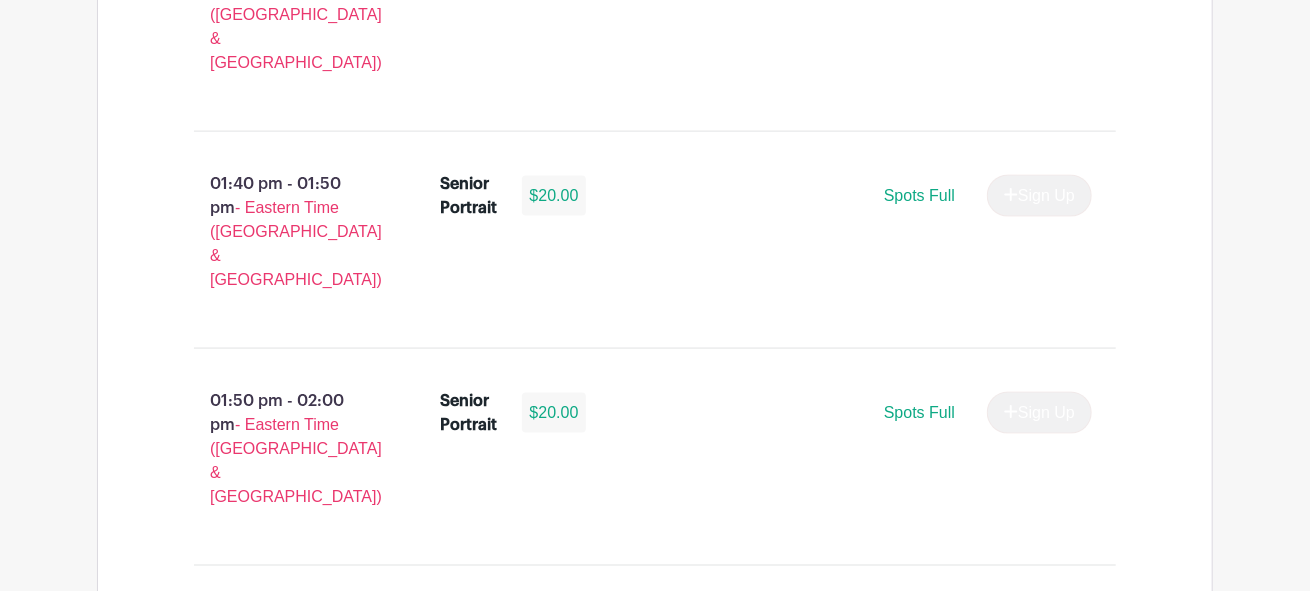 click on "Sign Up" at bounding box center (1039, 1498) 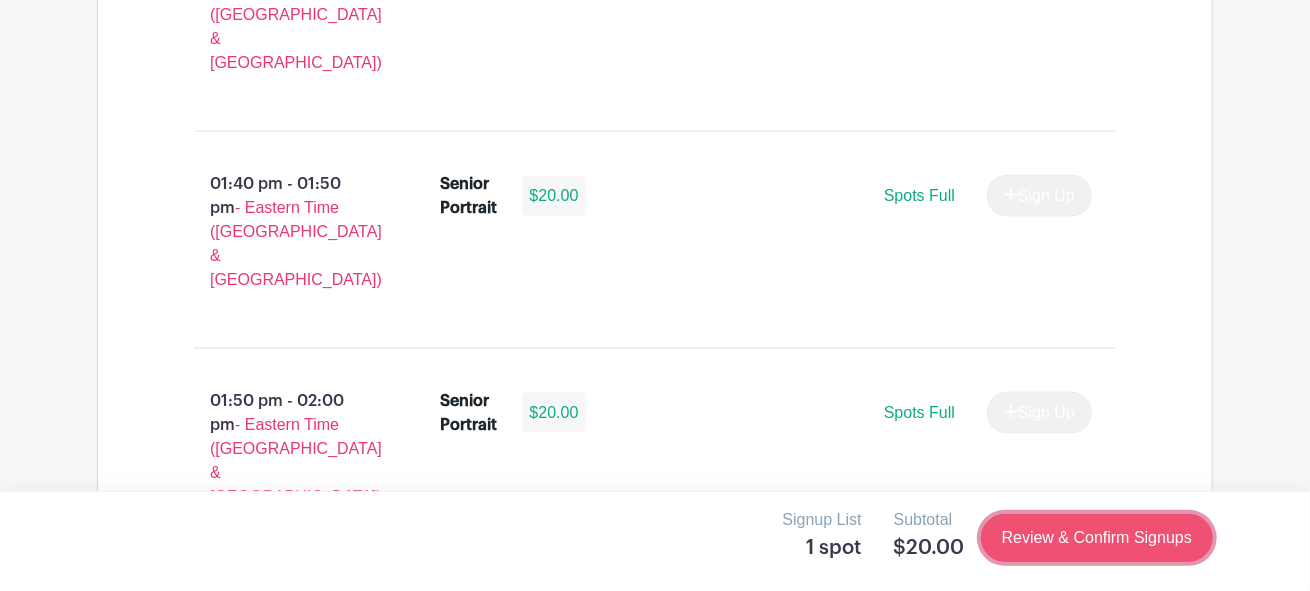 click on "Review & Confirm Signups" at bounding box center [1097, 538] 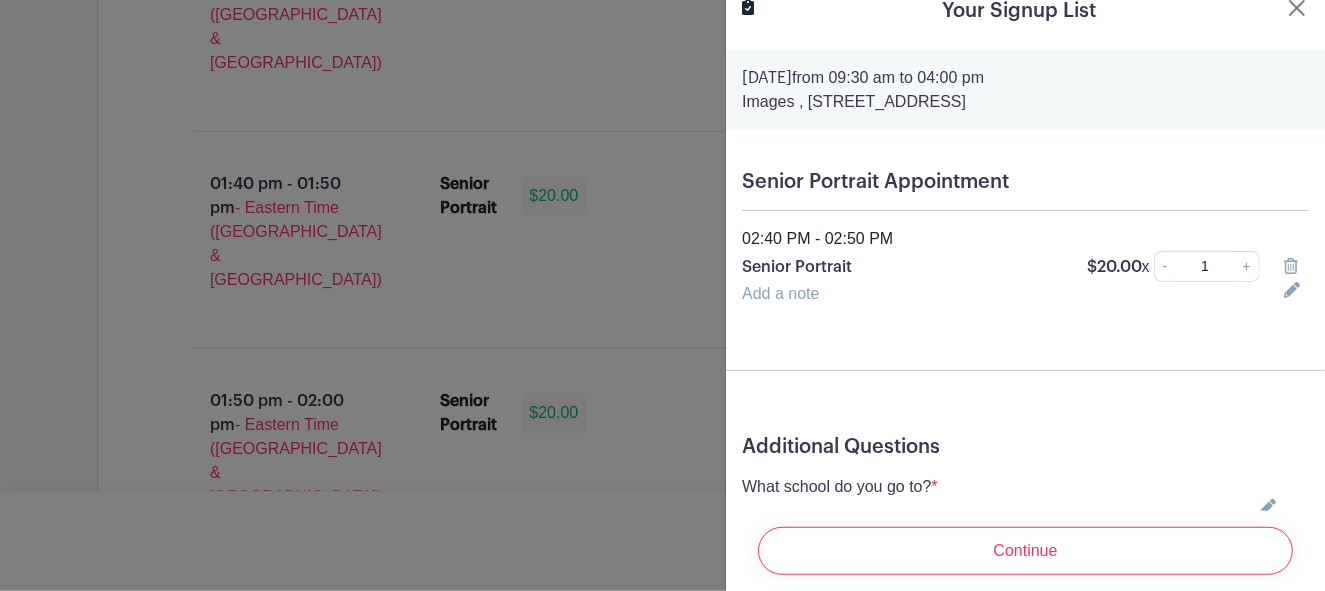 scroll, scrollTop: 40, scrollLeft: 0, axis: vertical 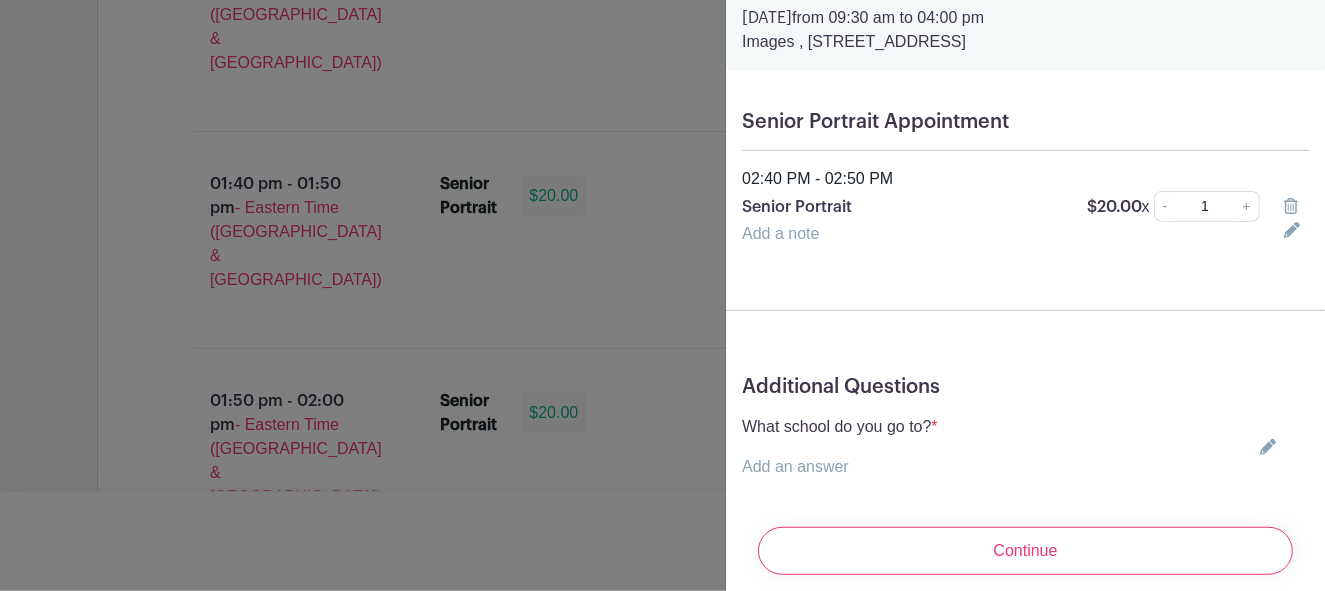 click on "Add an answer" at bounding box center (840, 467) 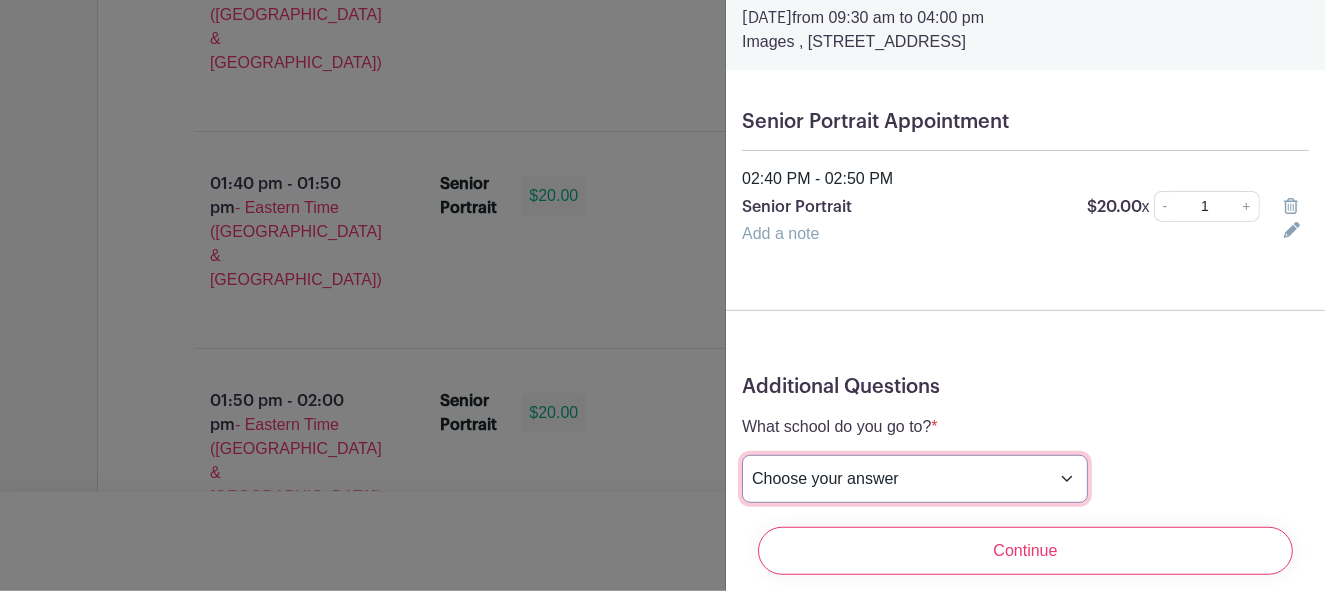 click on "Choose your answer
Boiling Springs High
Broome High
Byrnes High
Chesnee High
Clinton High
Crescent High
Eastside High
Greer Middle College
Greenville High
Greenville Tech Charter High
Greenwood High
Hammond High
Hillcrest High
John De La Howe
Mauldin High
Ninety Six High
Palmetto High
Riverside High
Spartanburg Day School
Travelers Rest High
Wren High
Other" at bounding box center [915, 479] 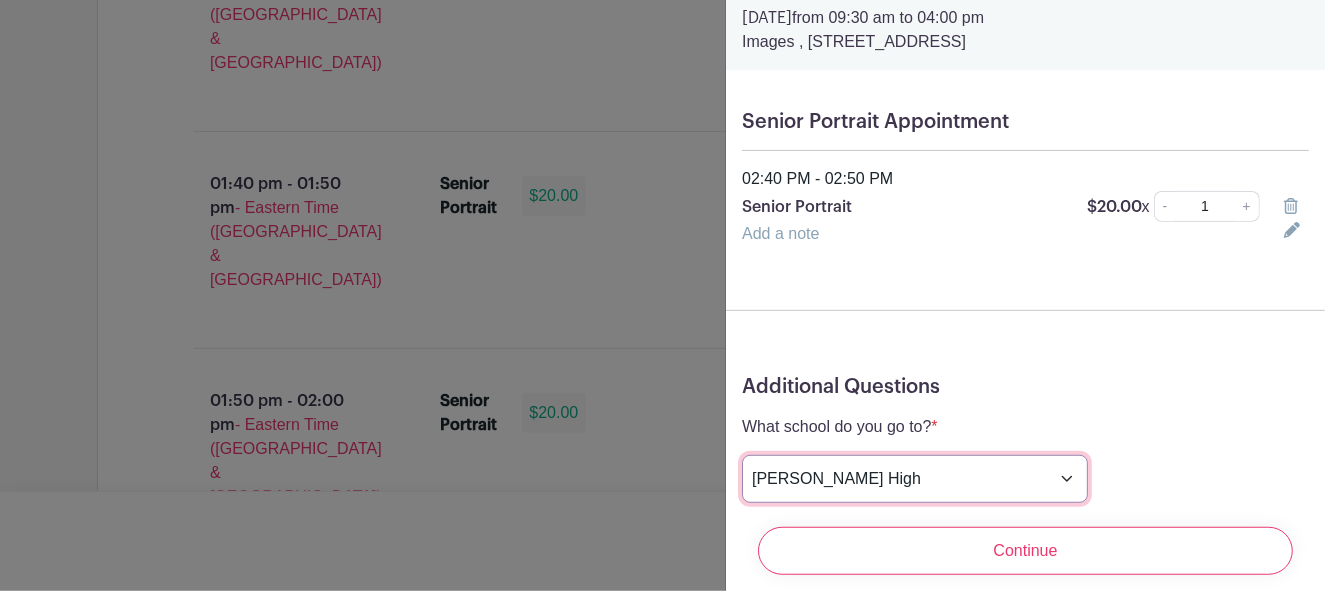 click on "Choose your answer
Boiling Springs High
Broome High
Byrnes High
Chesnee High
Clinton High
Crescent High
Eastside High
Greer Middle College
Greenville High
Greenville Tech Charter High
Greenwood High
Hammond High
Hillcrest High
John De La Howe
Mauldin High
Ninety Six High
Palmetto High
Riverside High
Spartanburg Day School
Travelers Rest High
Wren High
Other" at bounding box center (915, 479) 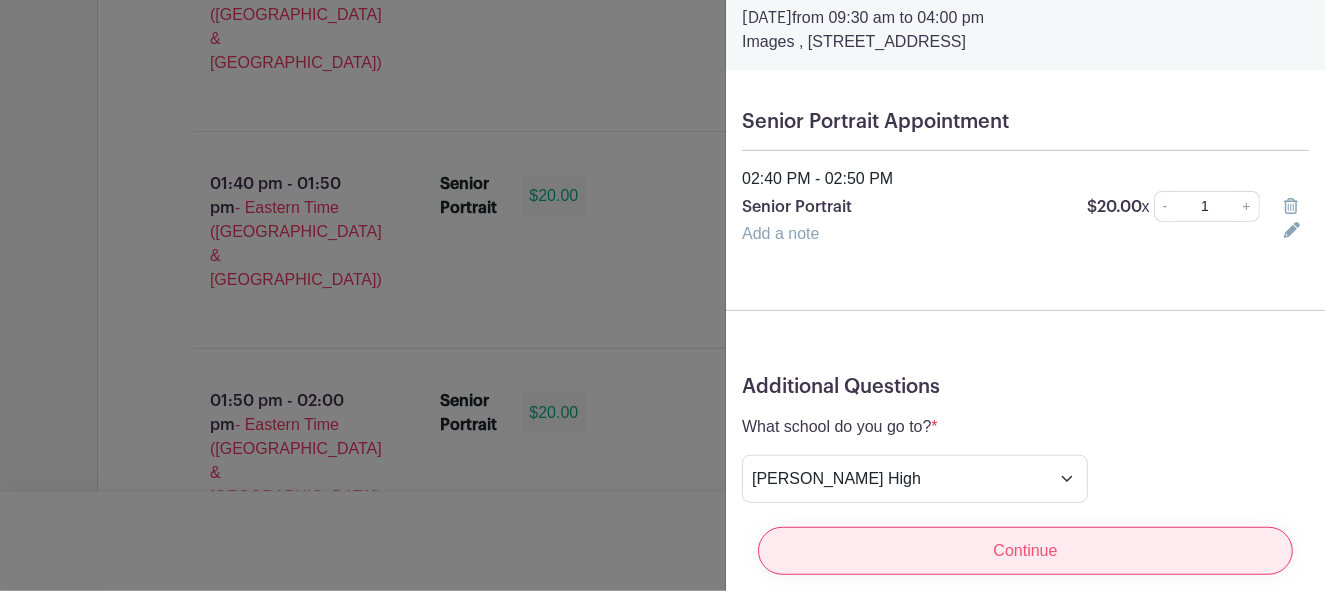 click on "Continue" at bounding box center [1025, 551] 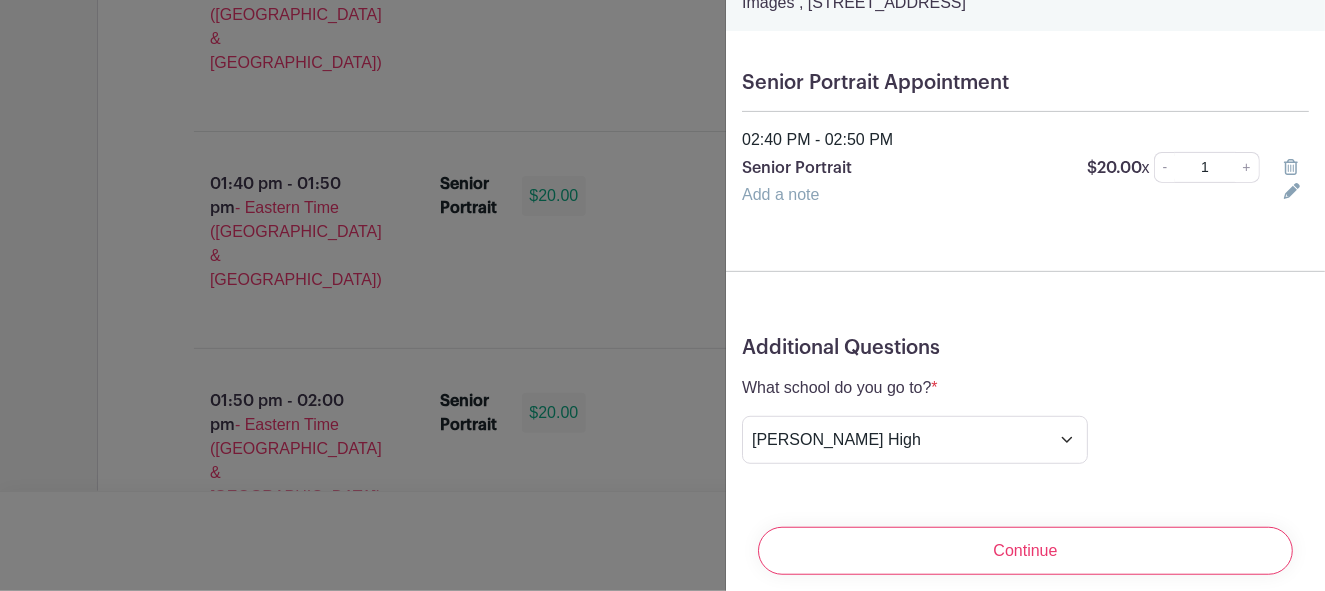 scroll, scrollTop: 150, scrollLeft: 0, axis: vertical 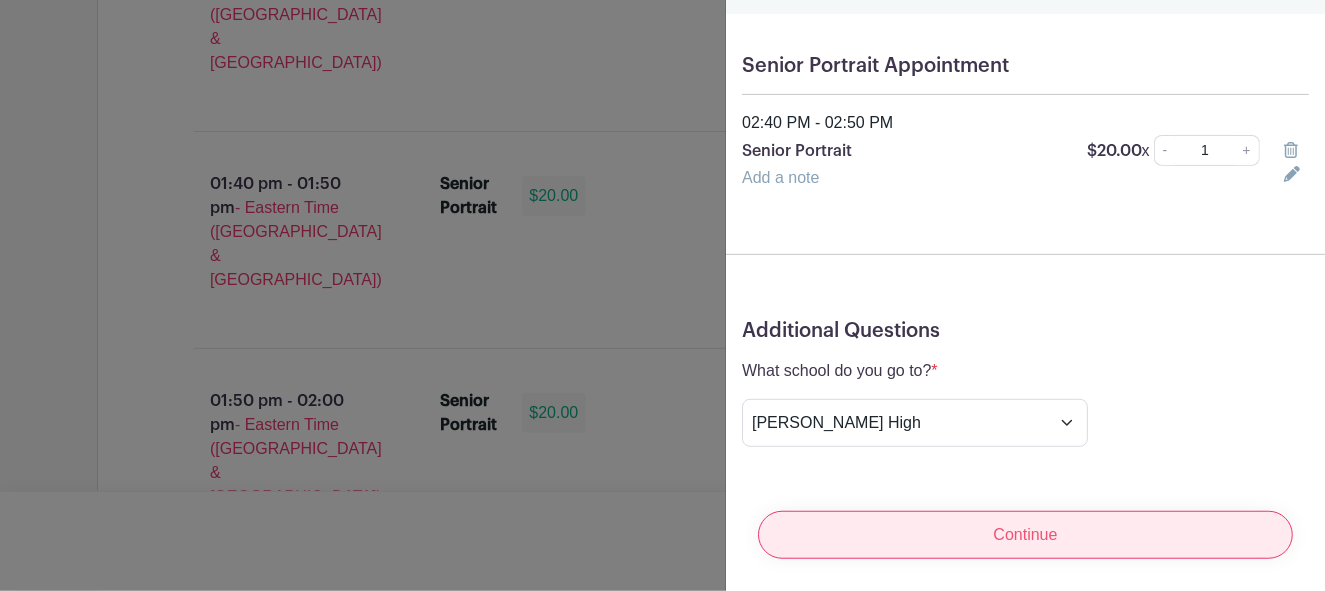 click on "Continue" at bounding box center [1025, 535] 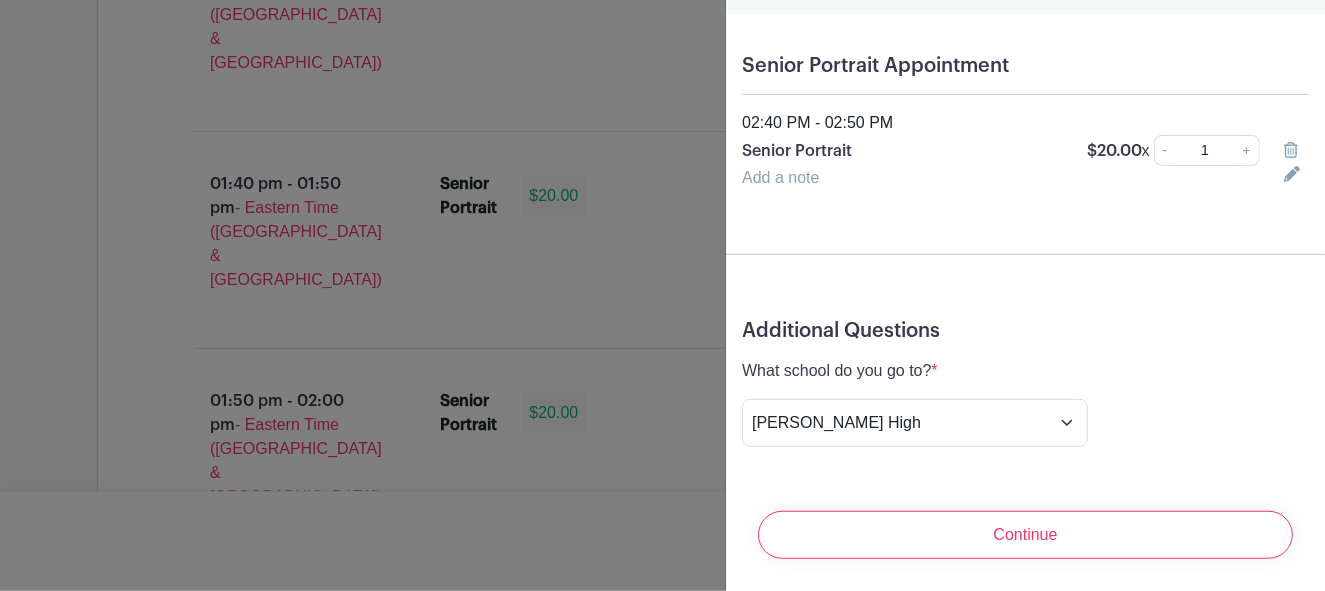 click at bounding box center [1296, 178] 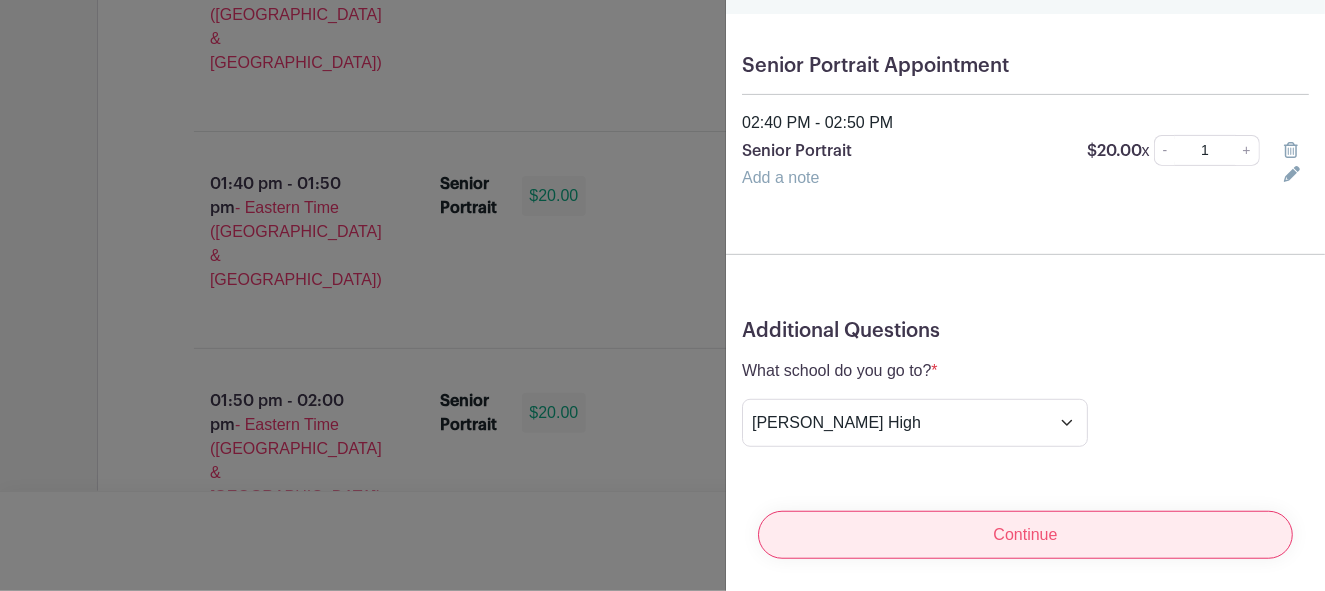 click on "Continue" at bounding box center [1025, 535] 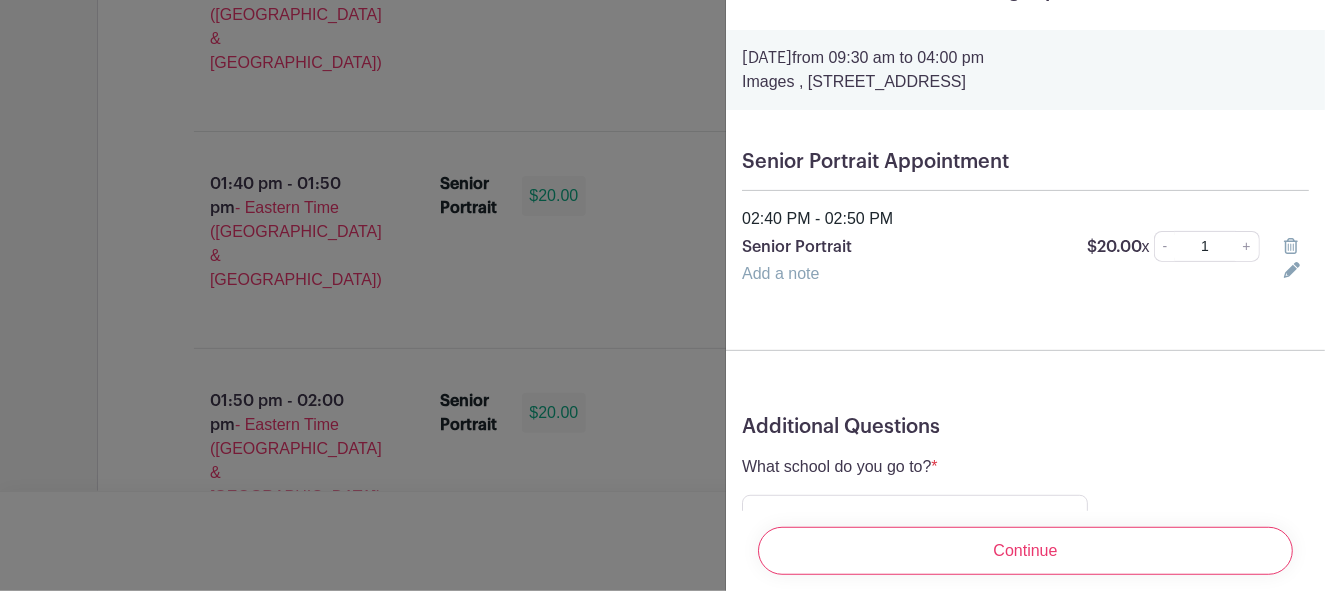 scroll, scrollTop: 150, scrollLeft: 0, axis: vertical 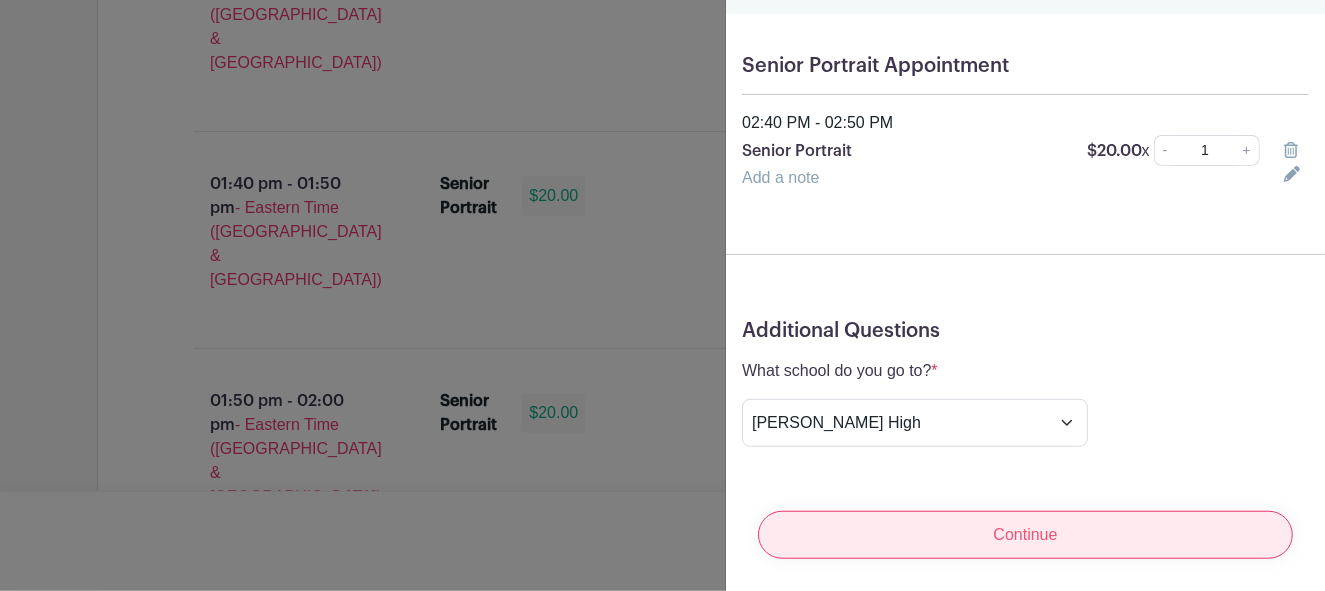 click on "Continue" at bounding box center [1025, 535] 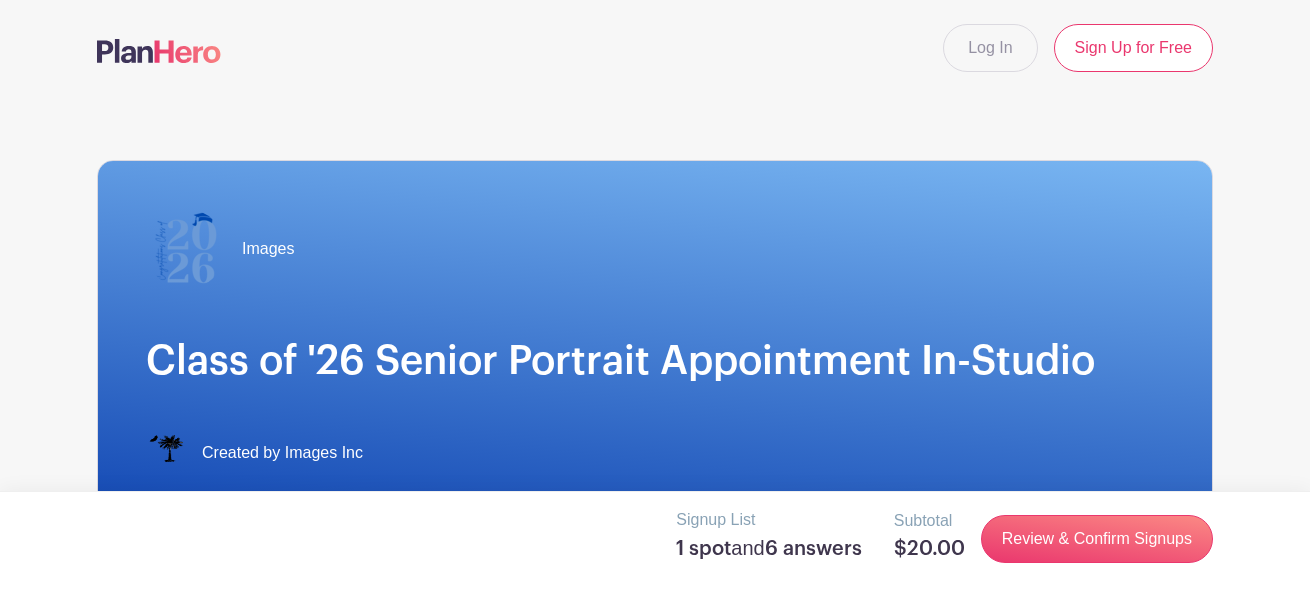 scroll, scrollTop: 0, scrollLeft: 0, axis: both 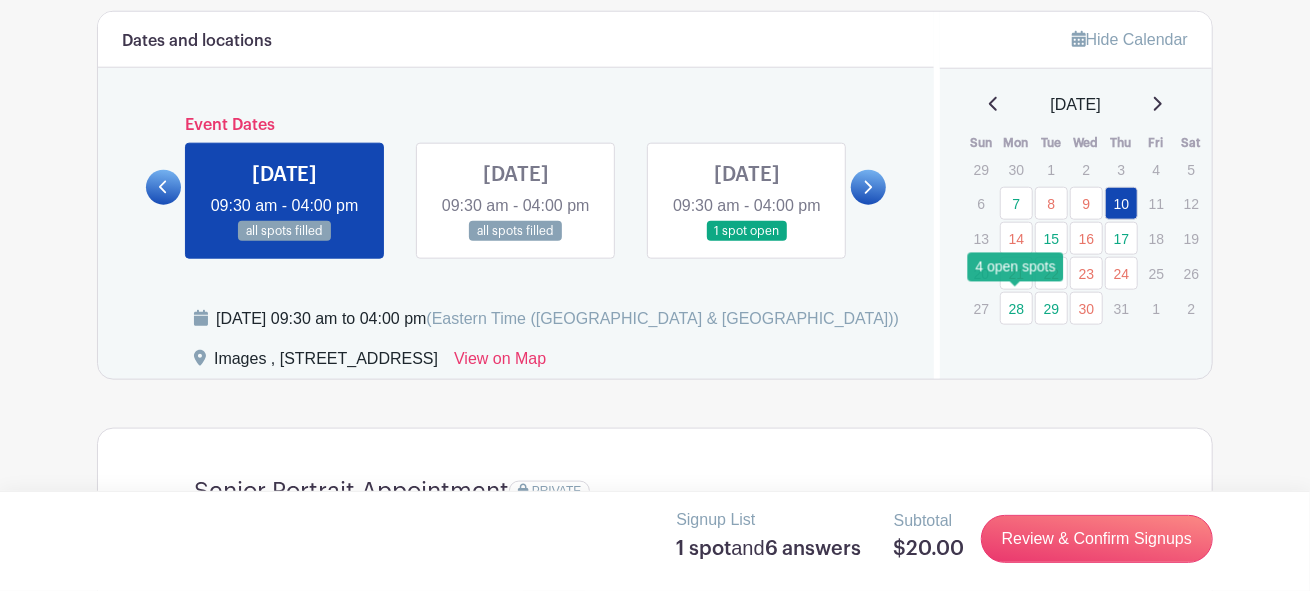 click on "28" at bounding box center [1016, 308] 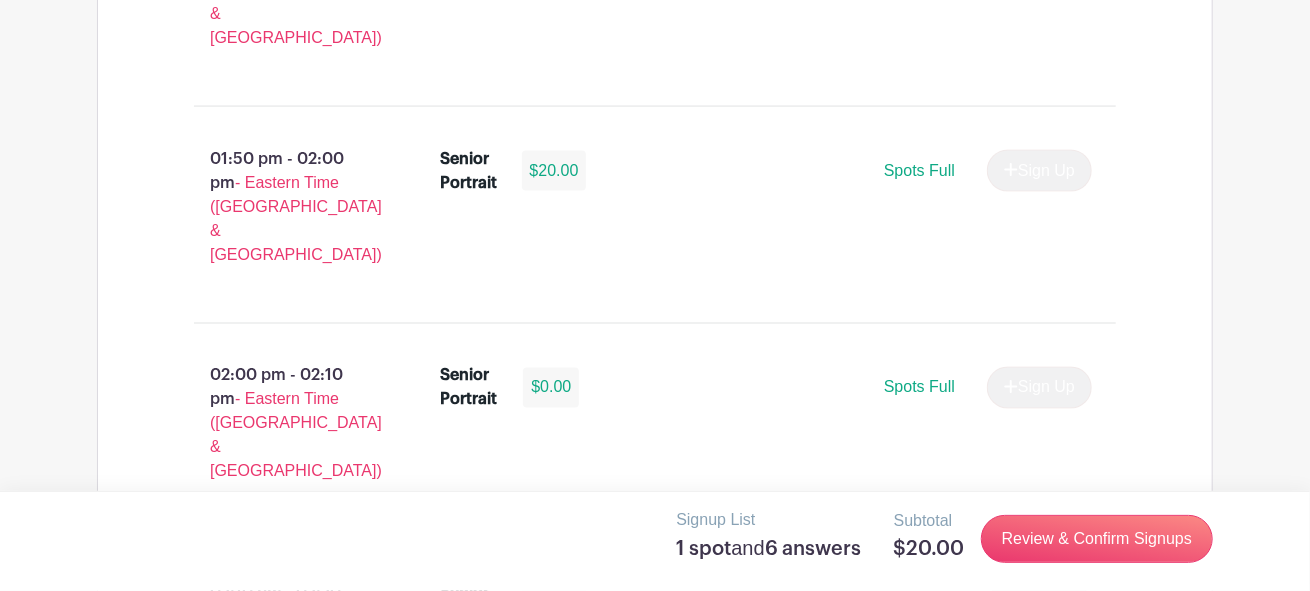 scroll, scrollTop: 5400, scrollLeft: 0, axis: vertical 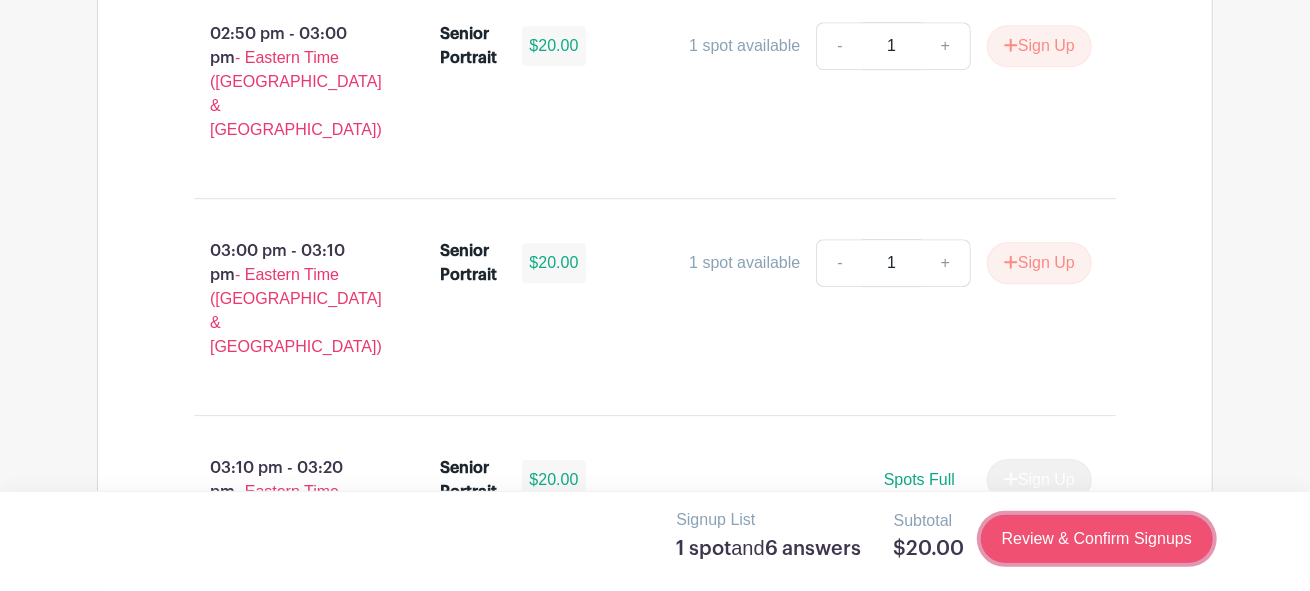 click on "Review & Confirm Signups" at bounding box center [1097, 539] 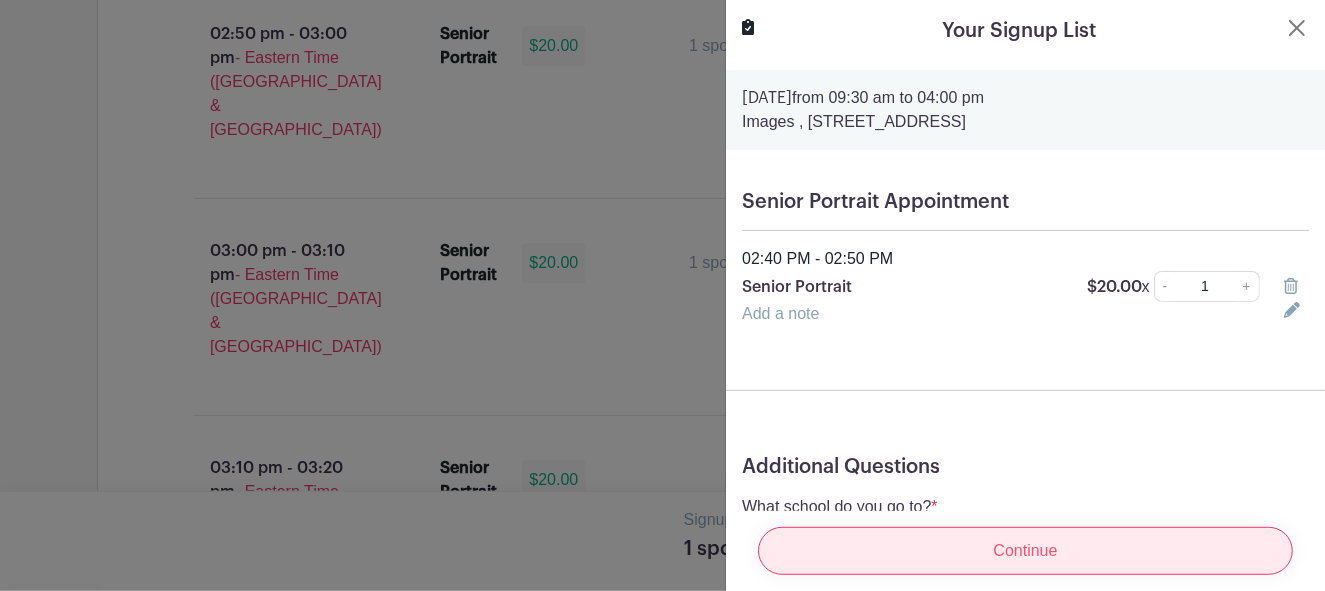 click on "Continue" at bounding box center (1025, 551) 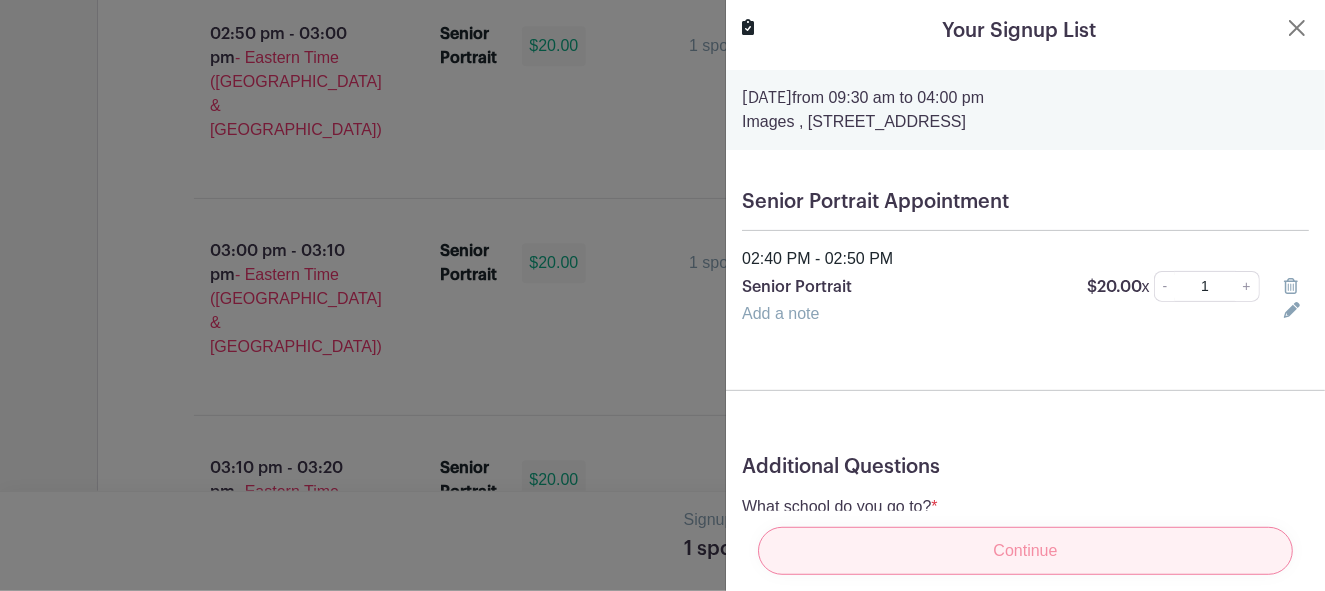 click on "Continue" at bounding box center [1025, 551] 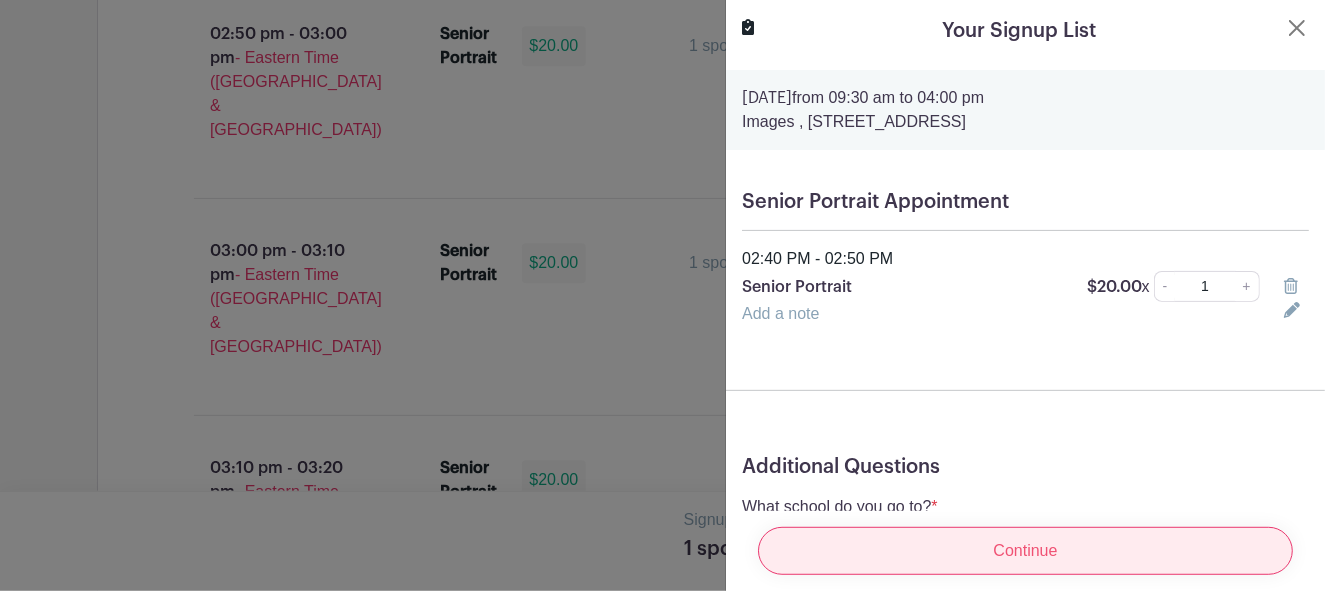 click on "Continue" at bounding box center (1025, 551) 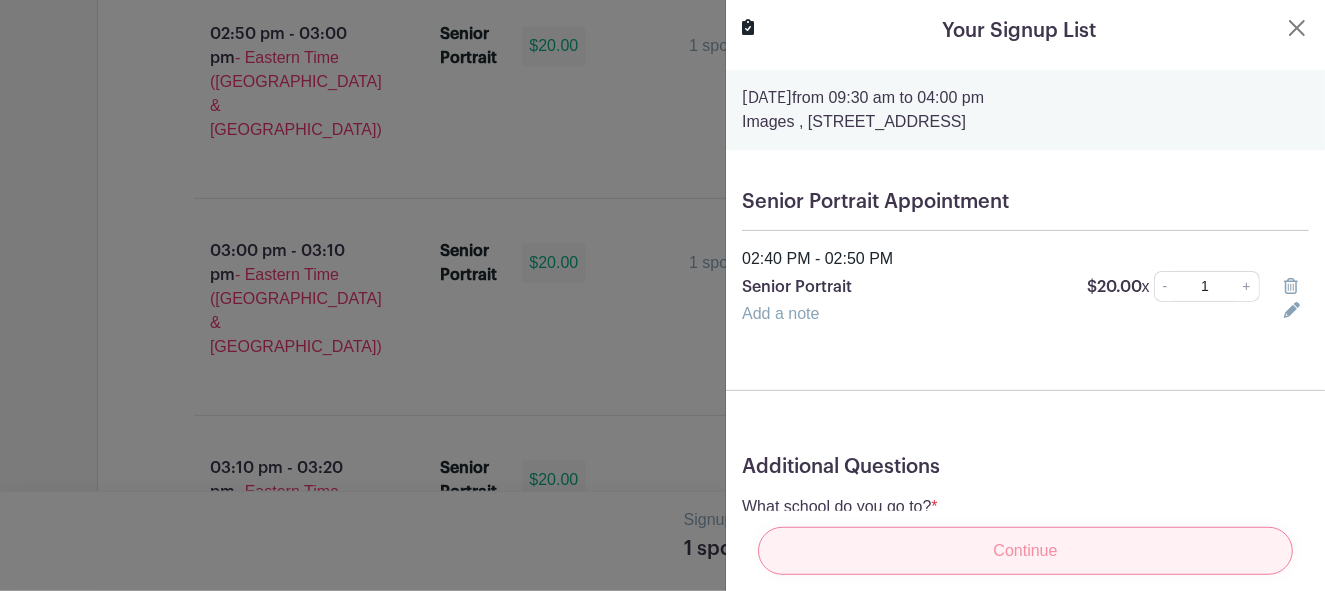 click on "Continue" at bounding box center [1025, 551] 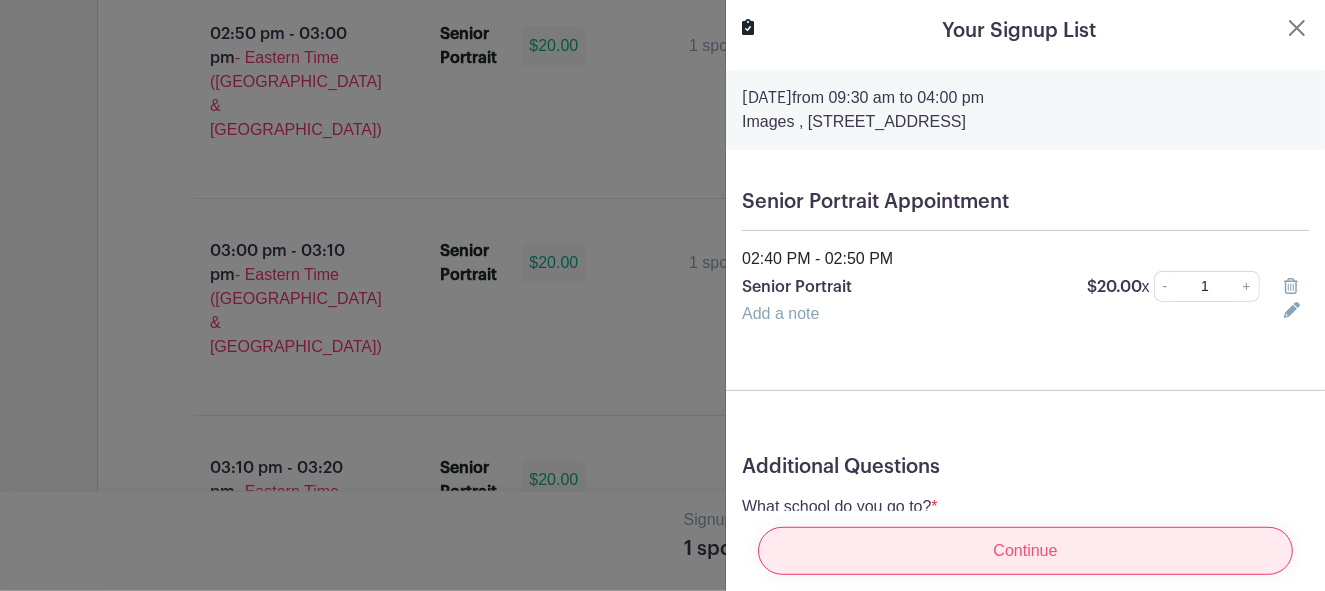 click on "Continue" at bounding box center [1025, 551] 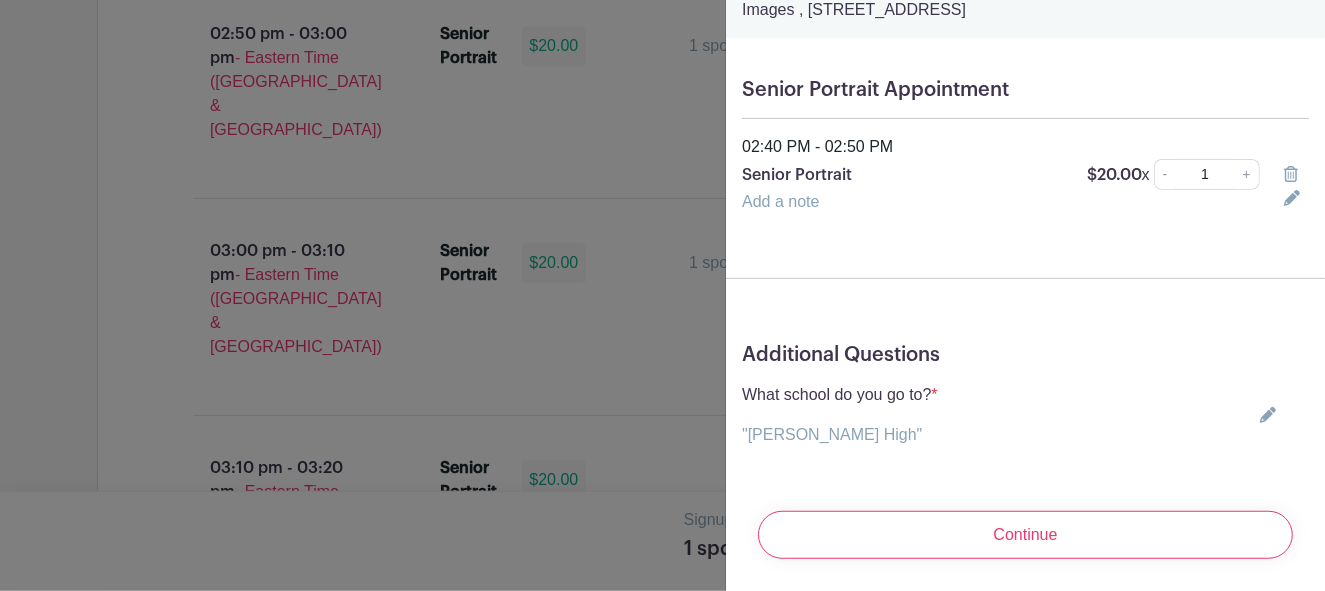 scroll, scrollTop: 126, scrollLeft: 0, axis: vertical 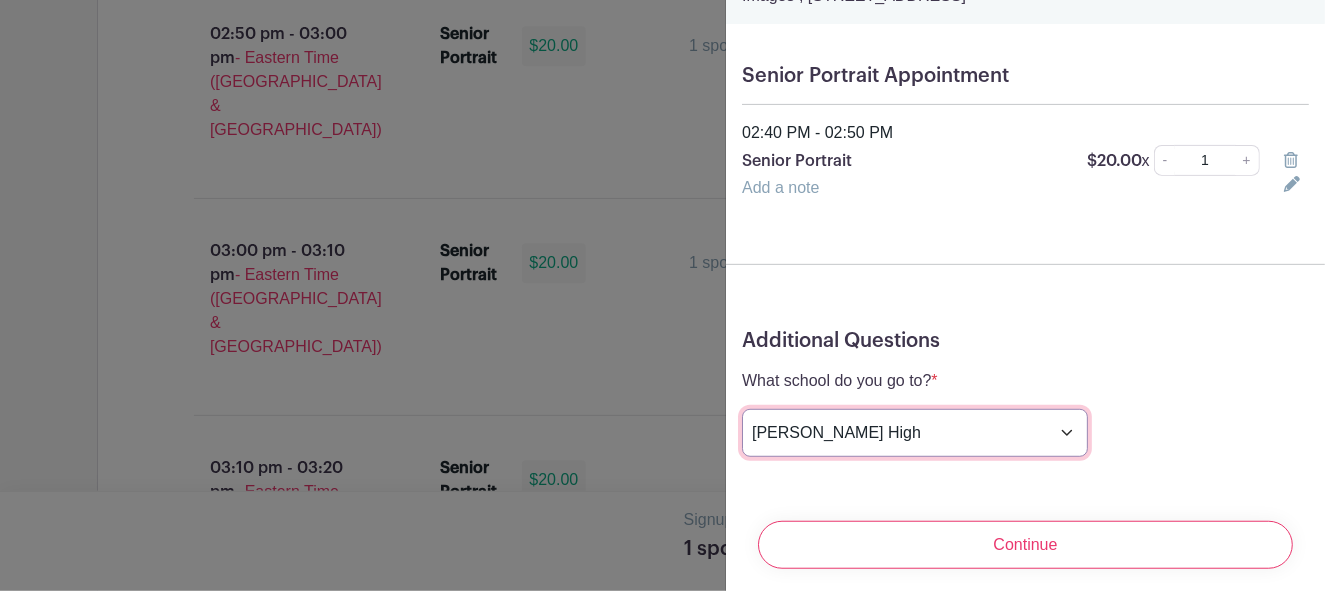 click on "Choose your answer
Boiling Springs High
Broome High
Byrnes High
Chesnee High
Clinton High
Crescent High
Eastside High
Greer Middle College
Greenville High
Greenville Tech Charter High
Greenwood High
Hammond High
Hillcrest High
John De La Howe
Mauldin High
Ninety Six High
Palmetto High
Riverside High
Spartanburg Day School
Travelers Rest High
Wren High
Other" at bounding box center [915, 433] 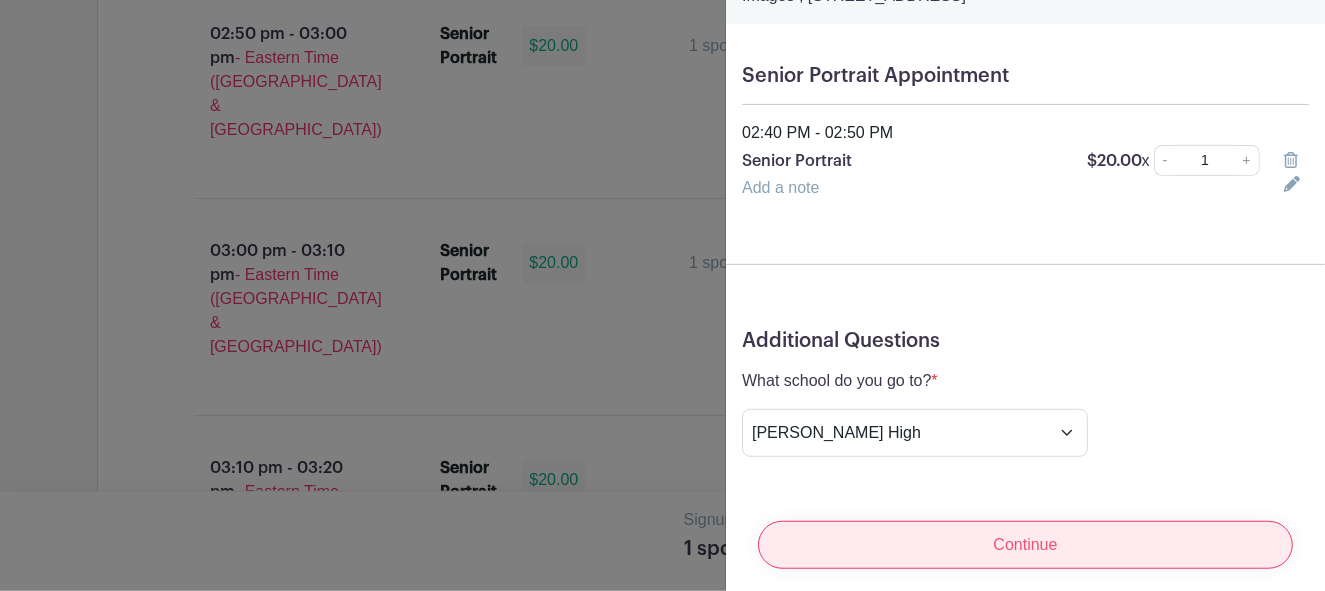 click on "Continue" at bounding box center (1025, 545) 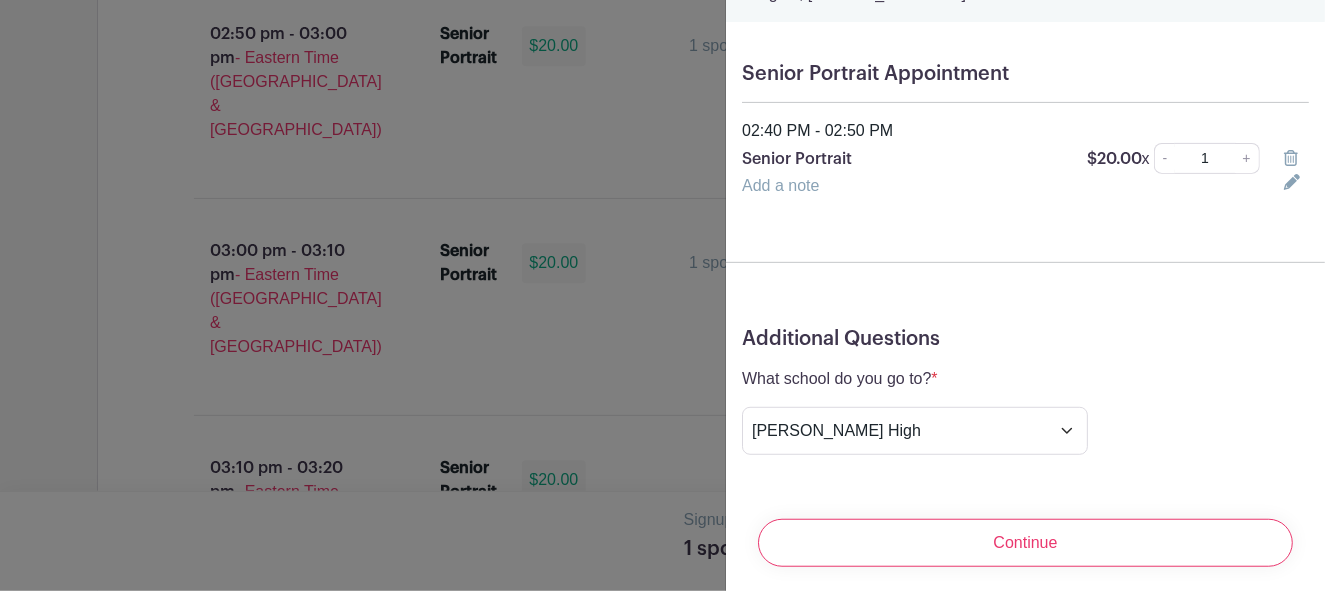 scroll, scrollTop: 150, scrollLeft: 0, axis: vertical 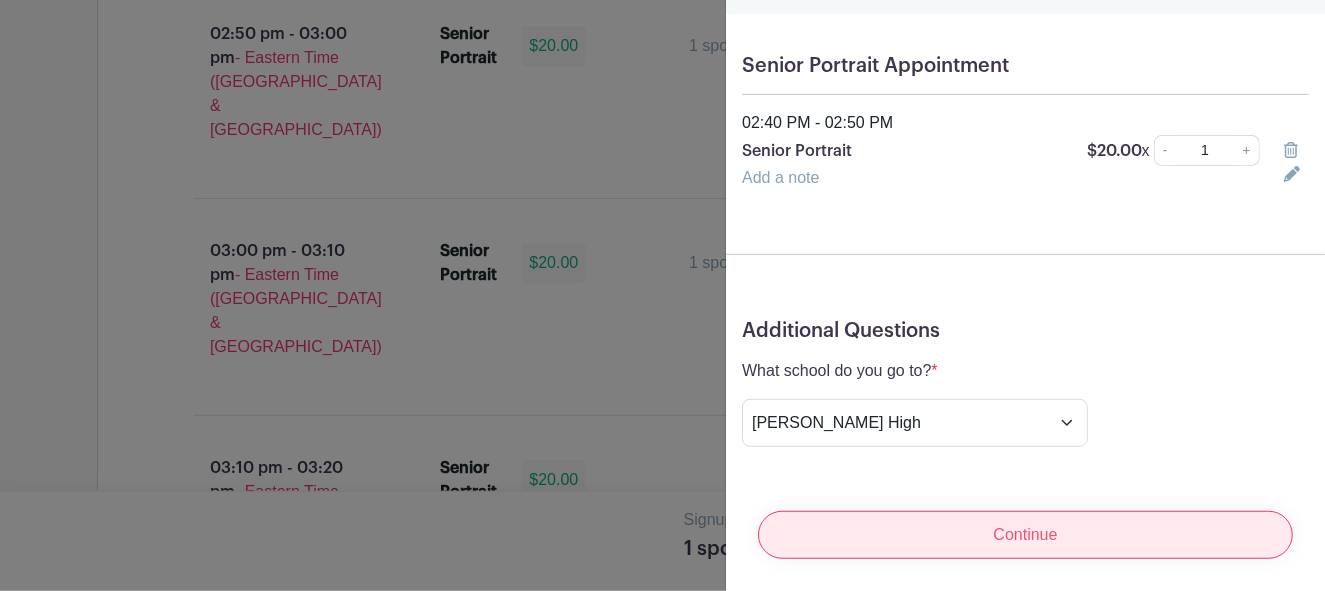 click on "Continue" at bounding box center [1025, 535] 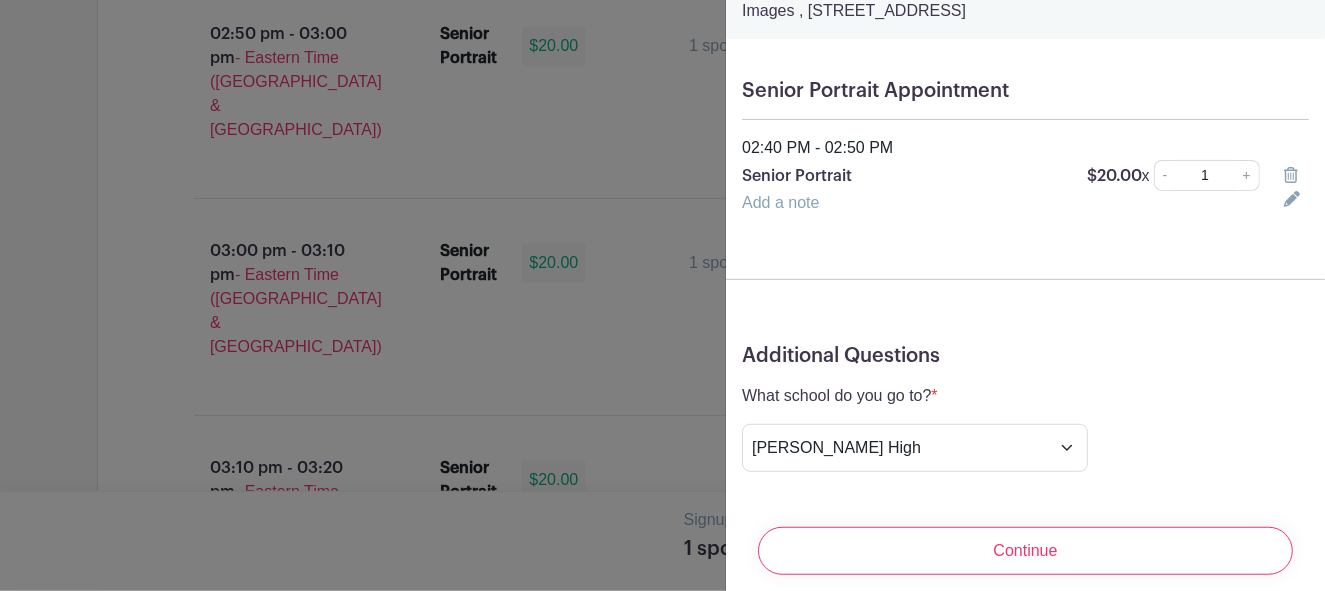 scroll, scrollTop: 150, scrollLeft: 0, axis: vertical 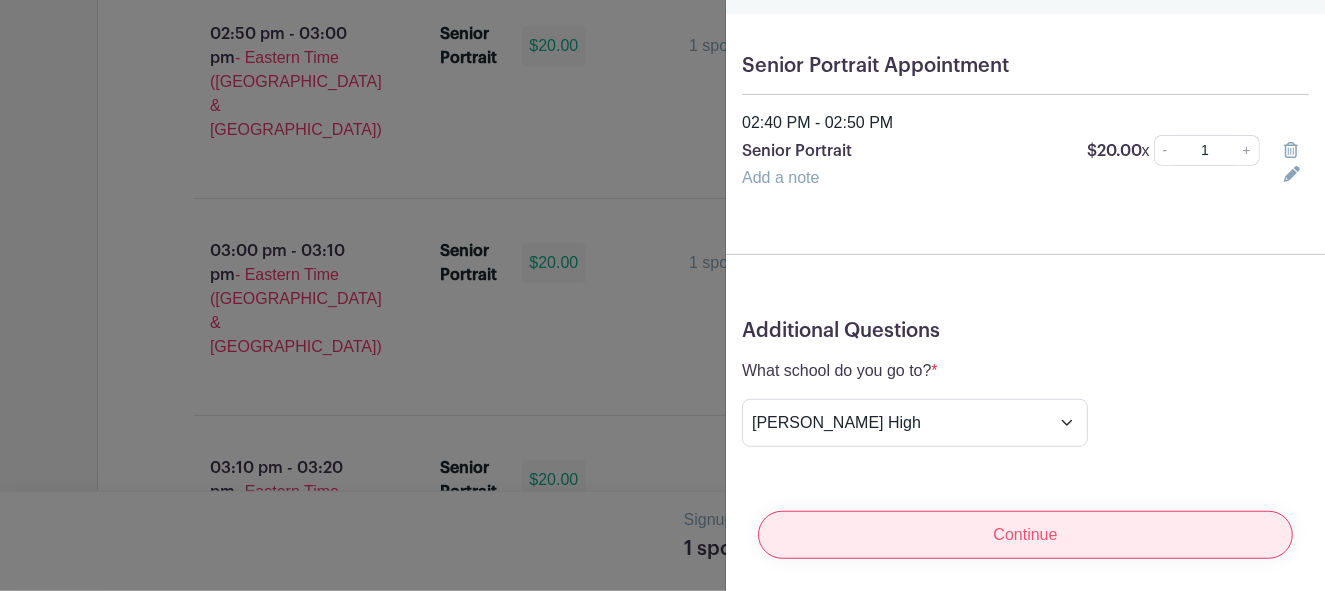 click on "Continue" at bounding box center [1025, 535] 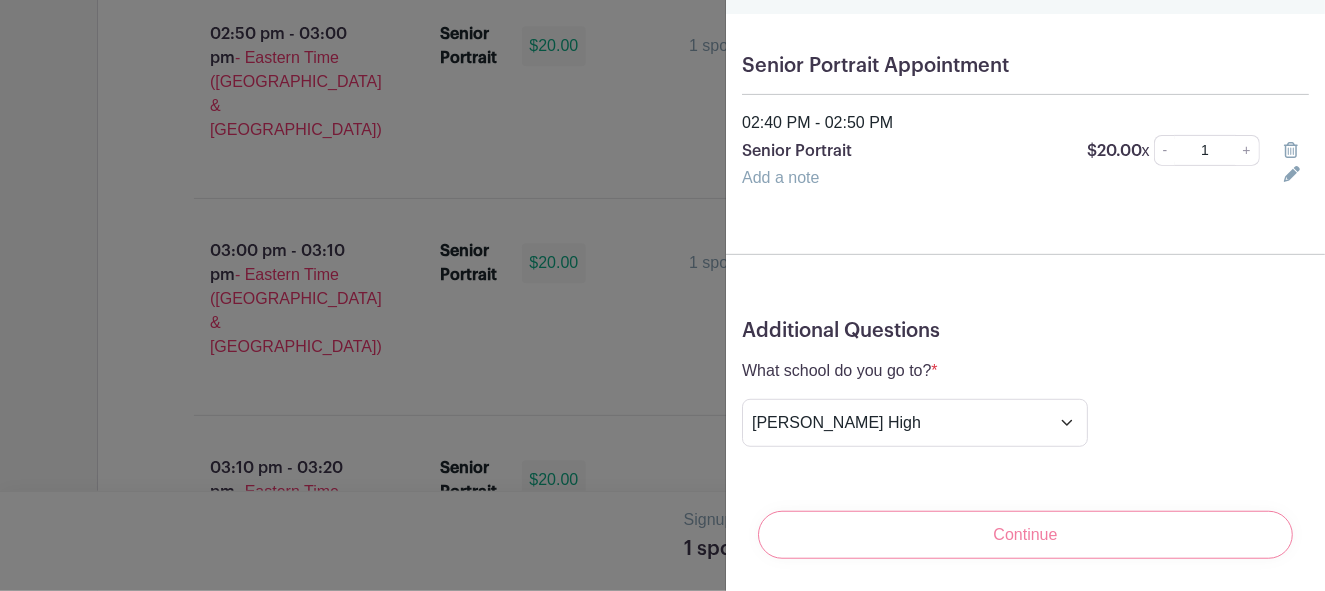 click on "Continue" at bounding box center [1025, 535] 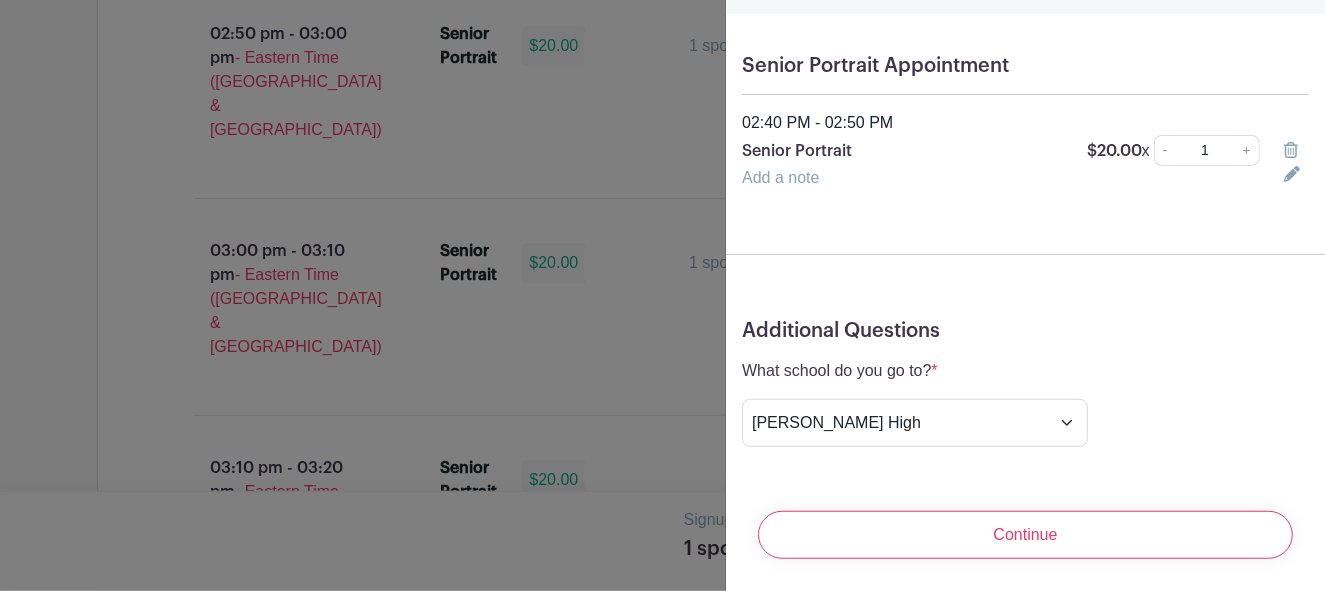 drag, startPoint x: 999, startPoint y: 514, endPoint x: 1043, endPoint y: 527, distance: 45.88028 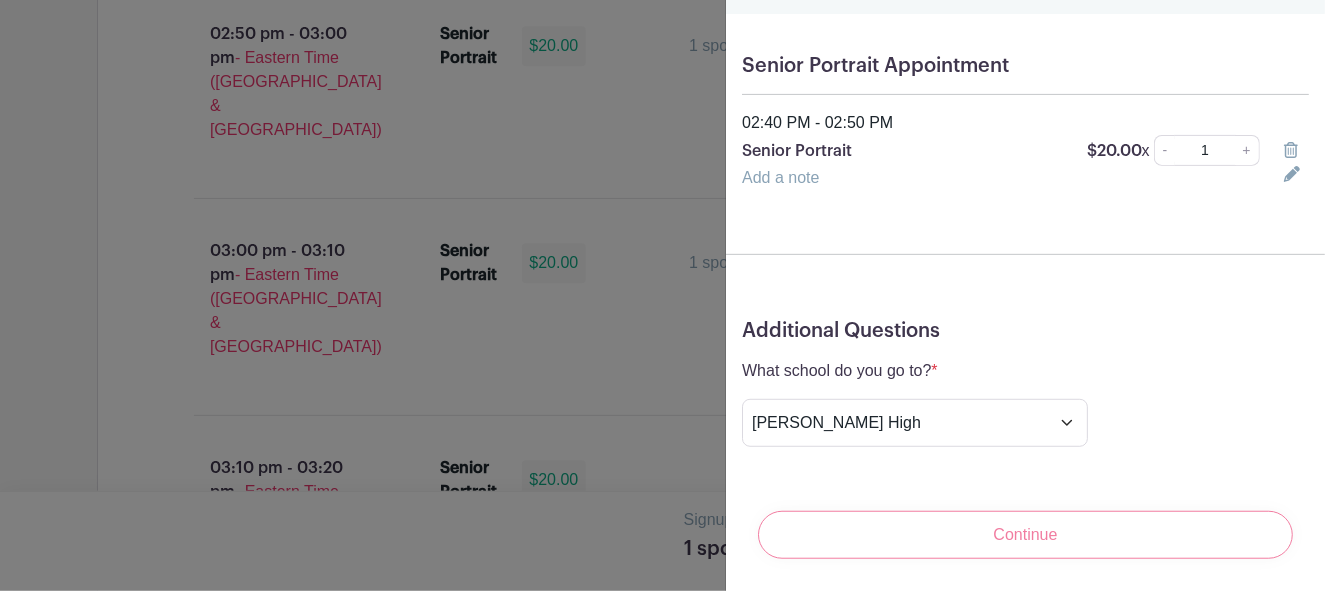 click on "Continue" at bounding box center (1025, 535) 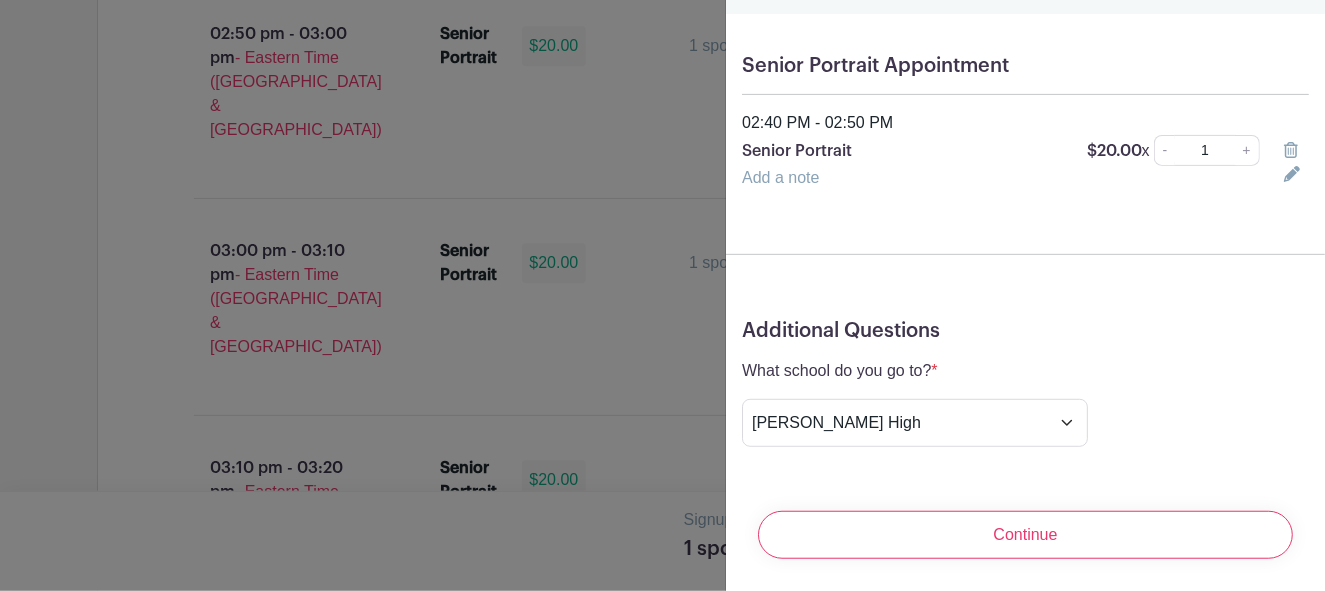 click on "Continue" at bounding box center (1025, 535) 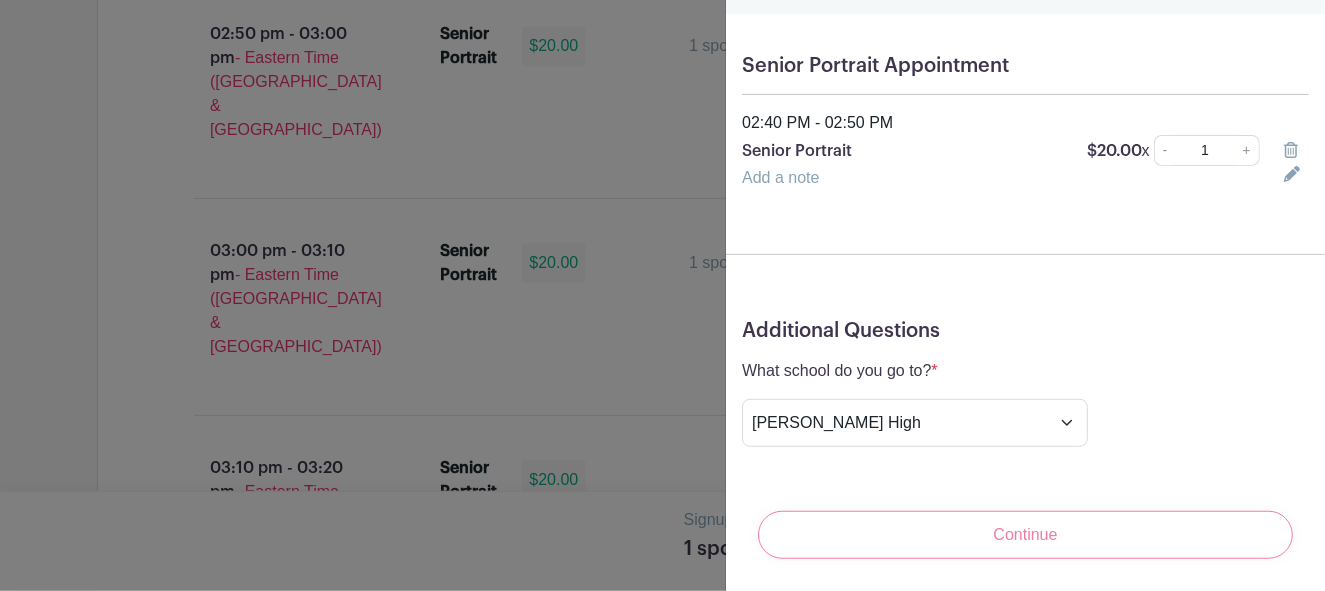 click on "Continue" at bounding box center (1025, 535) 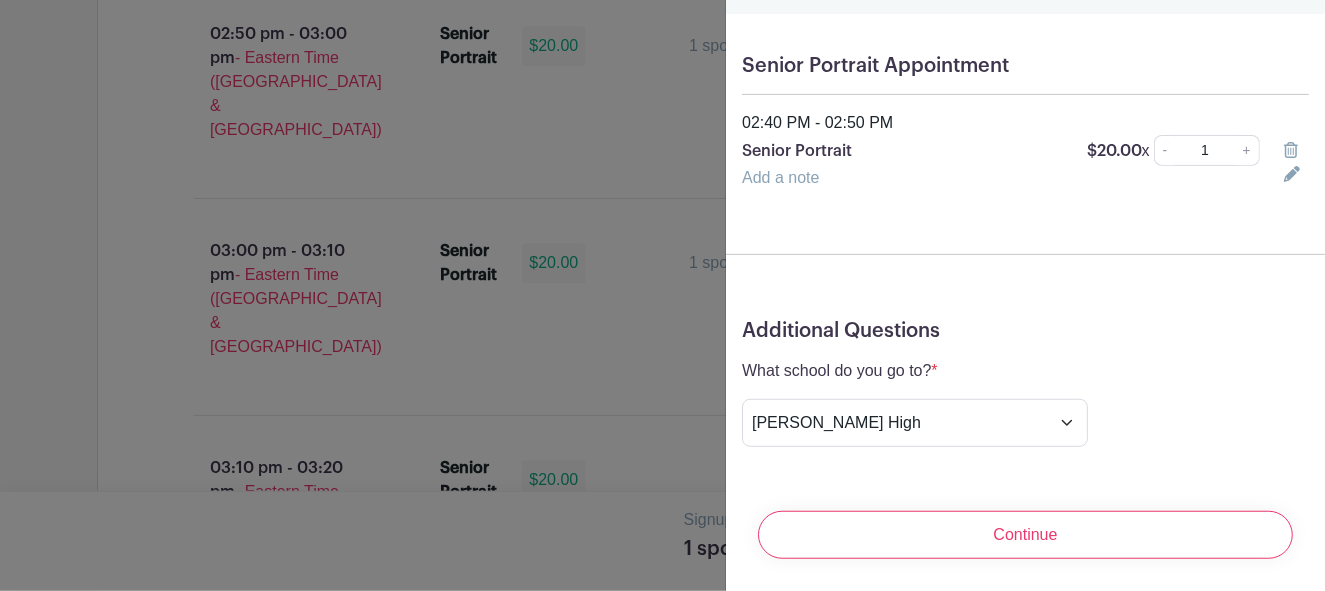click on "Continue" at bounding box center [1025, 535] 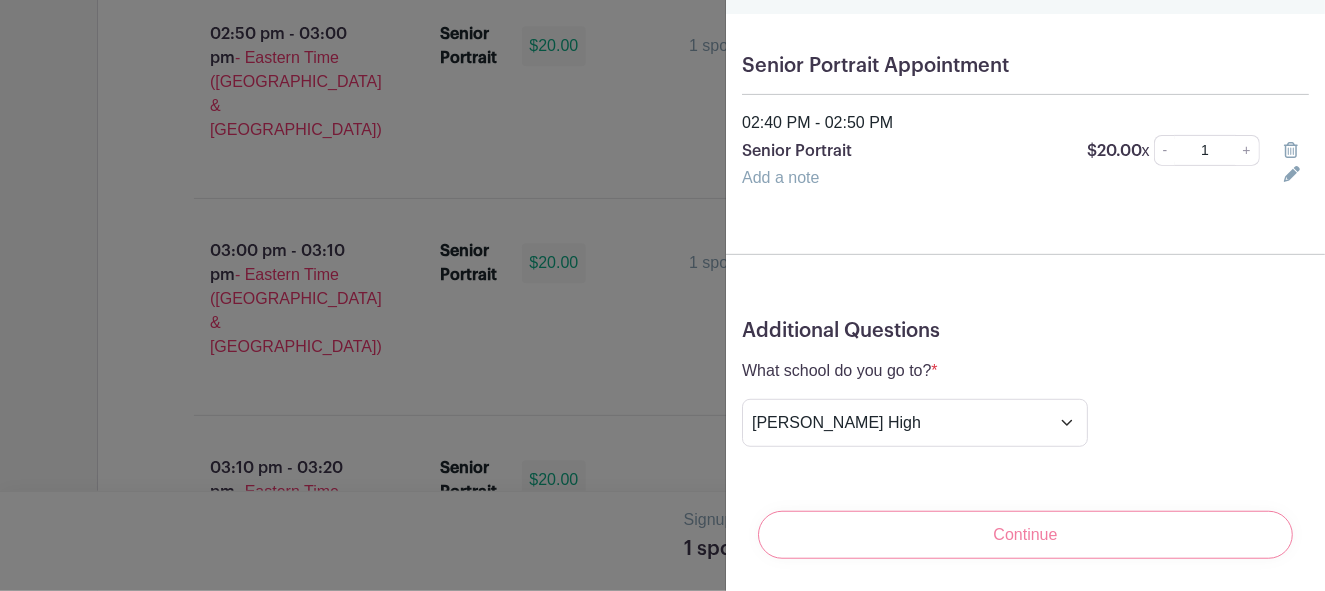 click on "Continue" at bounding box center (1025, 535) 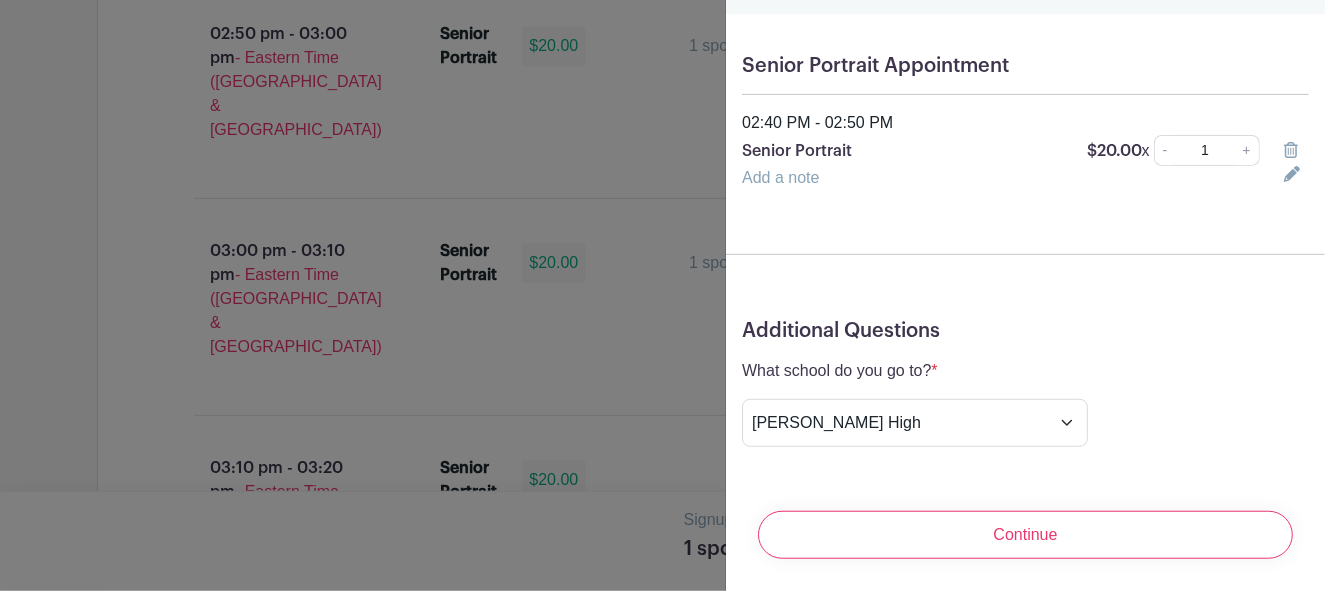 click on "Continue" at bounding box center [1025, 535] 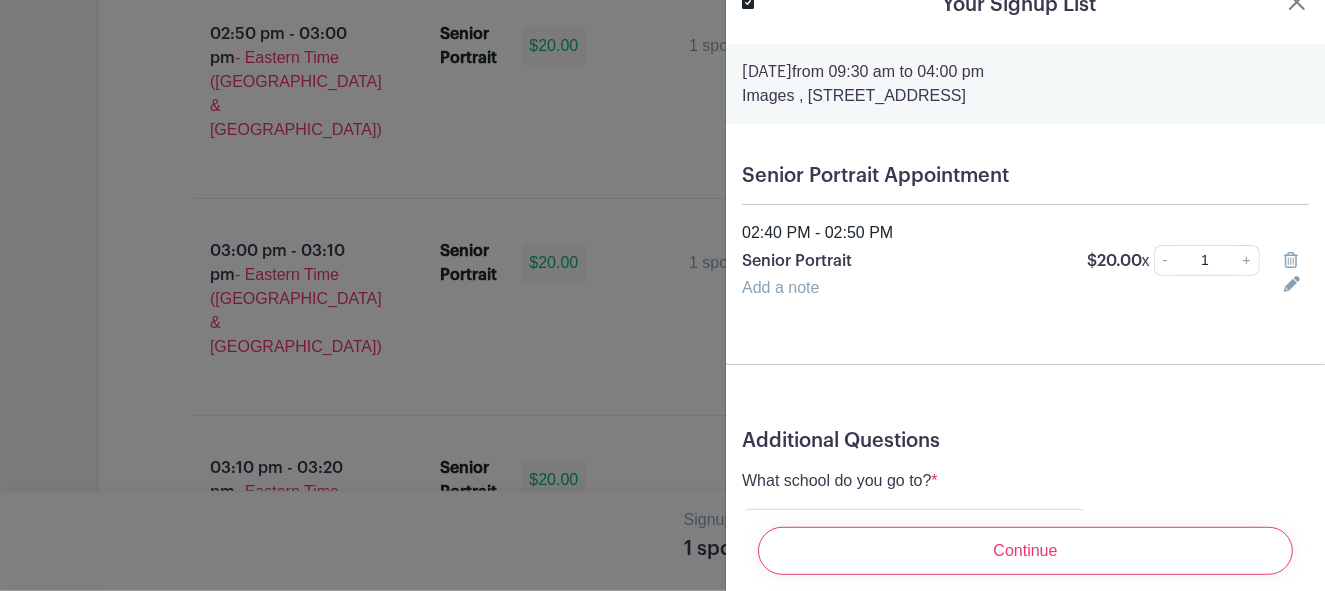 scroll, scrollTop: 0, scrollLeft: 0, axis: both 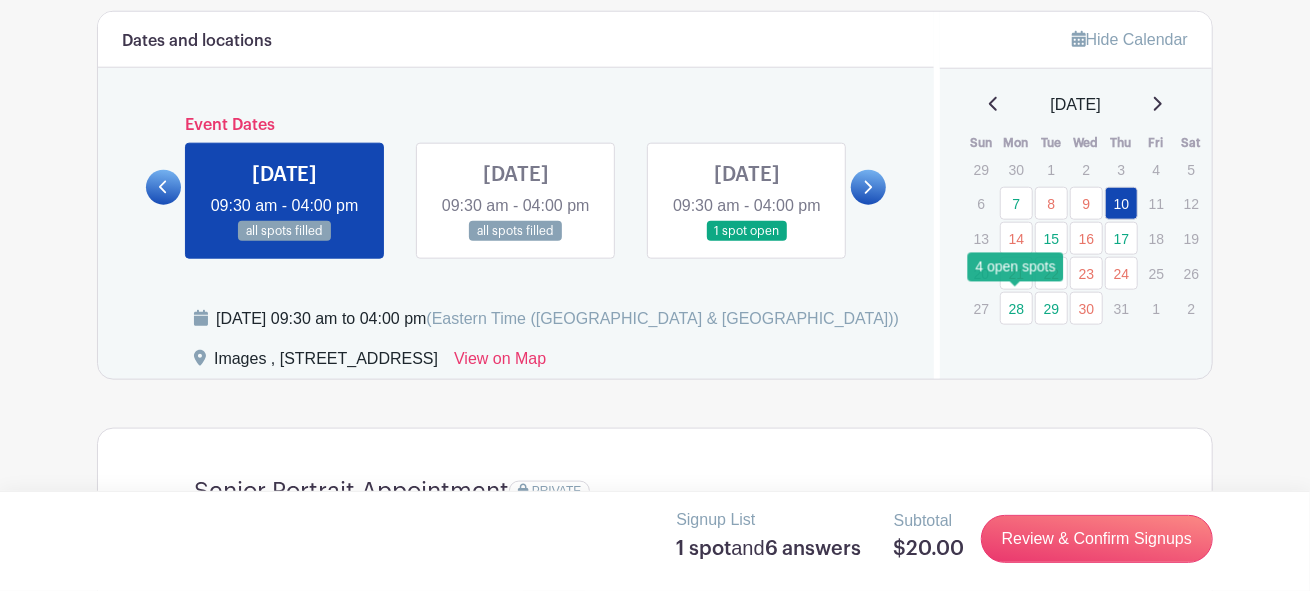 click on "28" at bounding box center (1016, 308) 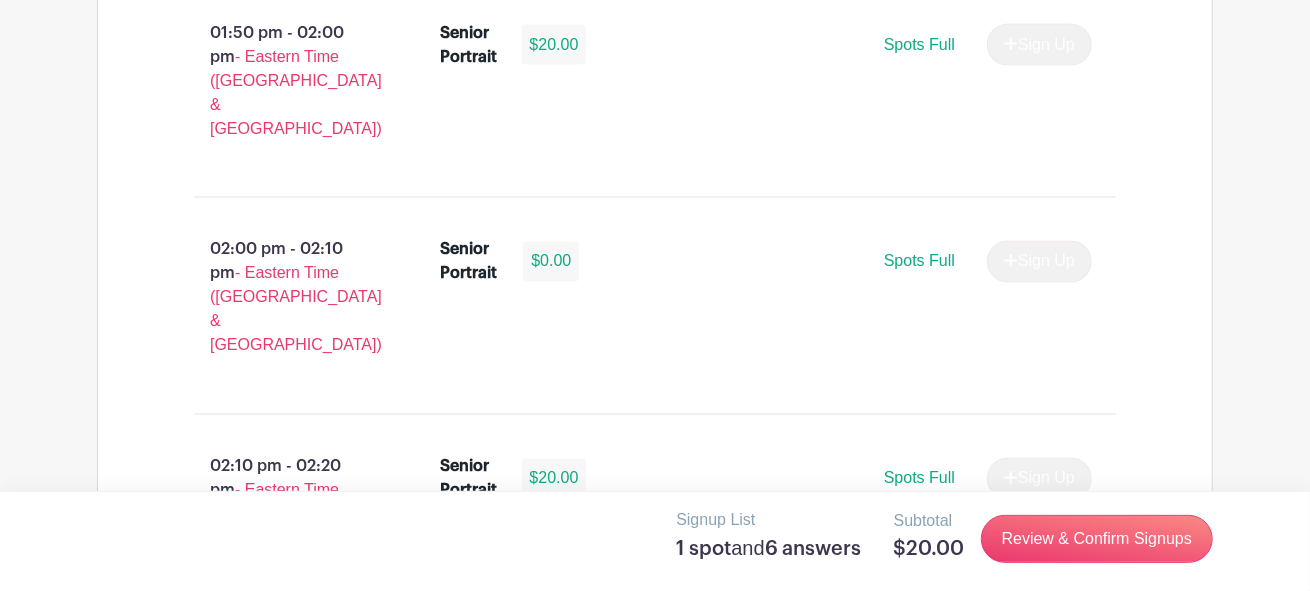 scroll, scrollTop: 5571, scrollLeft: 0, axis: vertical 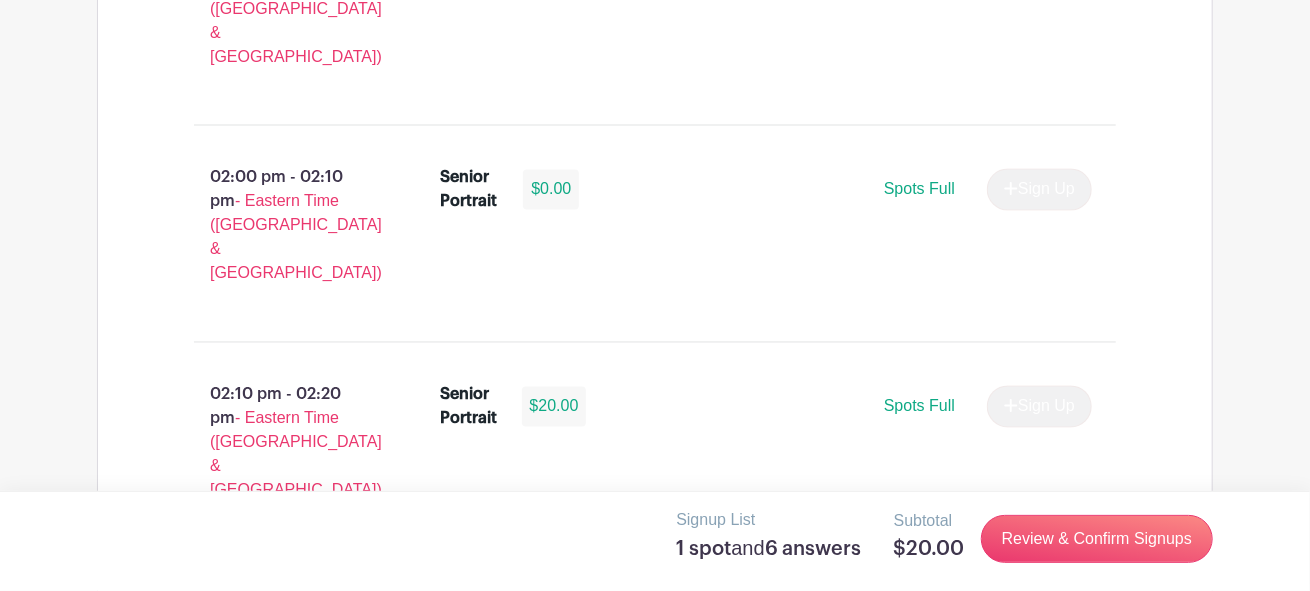 click on "Sign Up" at bounding box center [1039, 1275] 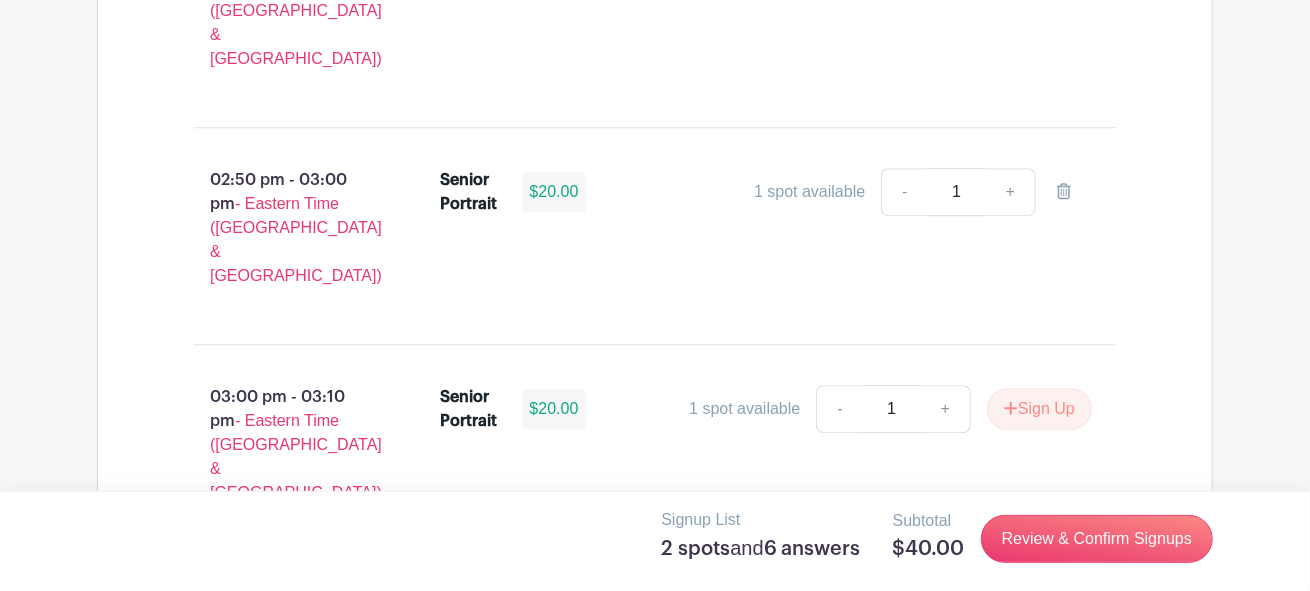 scroll, scrollTop: 6645, scrollLeft: 0, axis: vertical 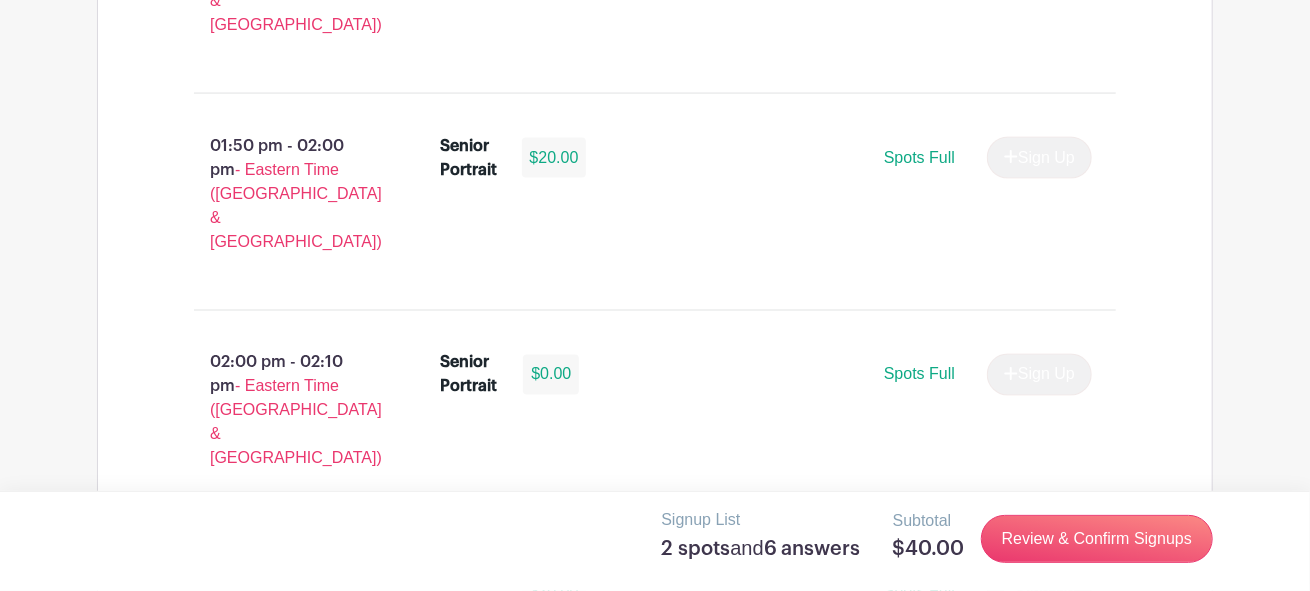 click on "-" at bounding box center [904, 1243] 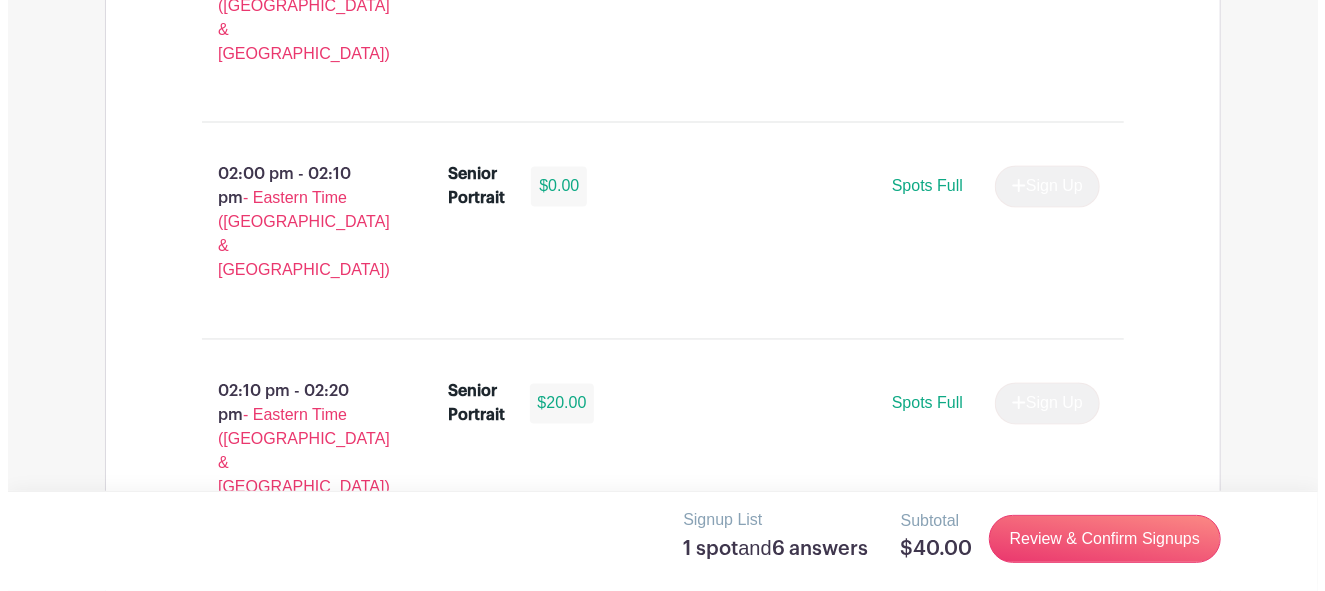 scroll, scrollTop: 5639, scrollLeft: 0, axis: vertical 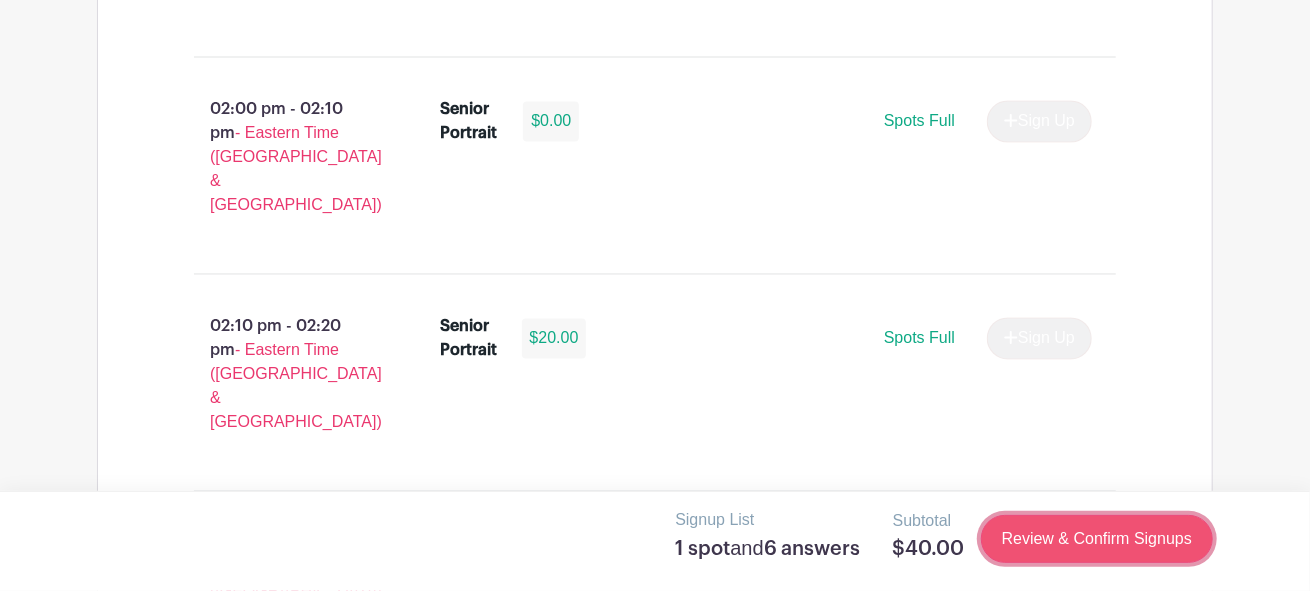 click on "Review & Confirm Signups" at bounding box center (1097, 539) 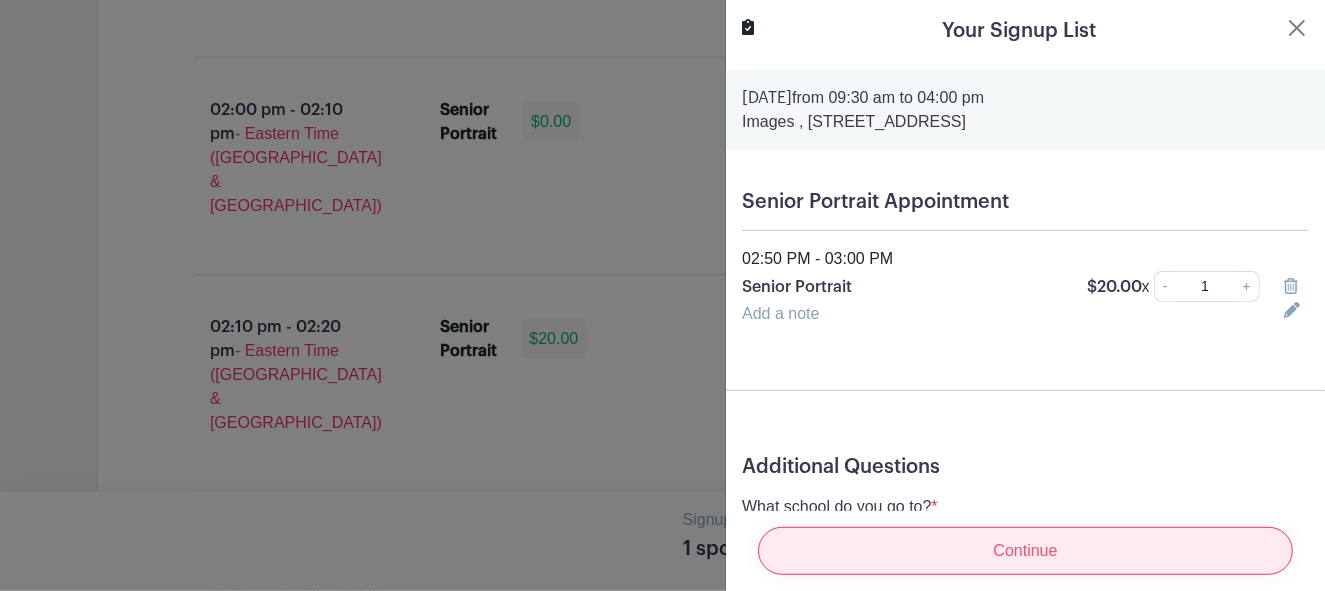 click on "Continue" at bounding box center (1025, 551) 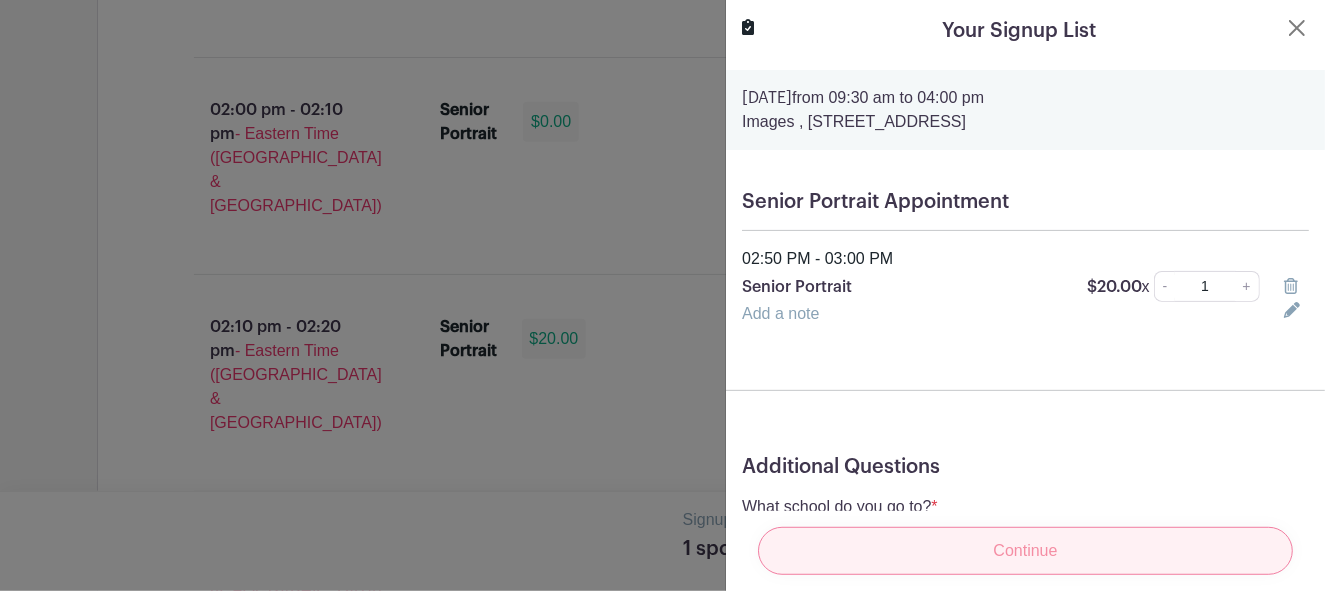click on "Continue" at bounding box center [1025, 551] 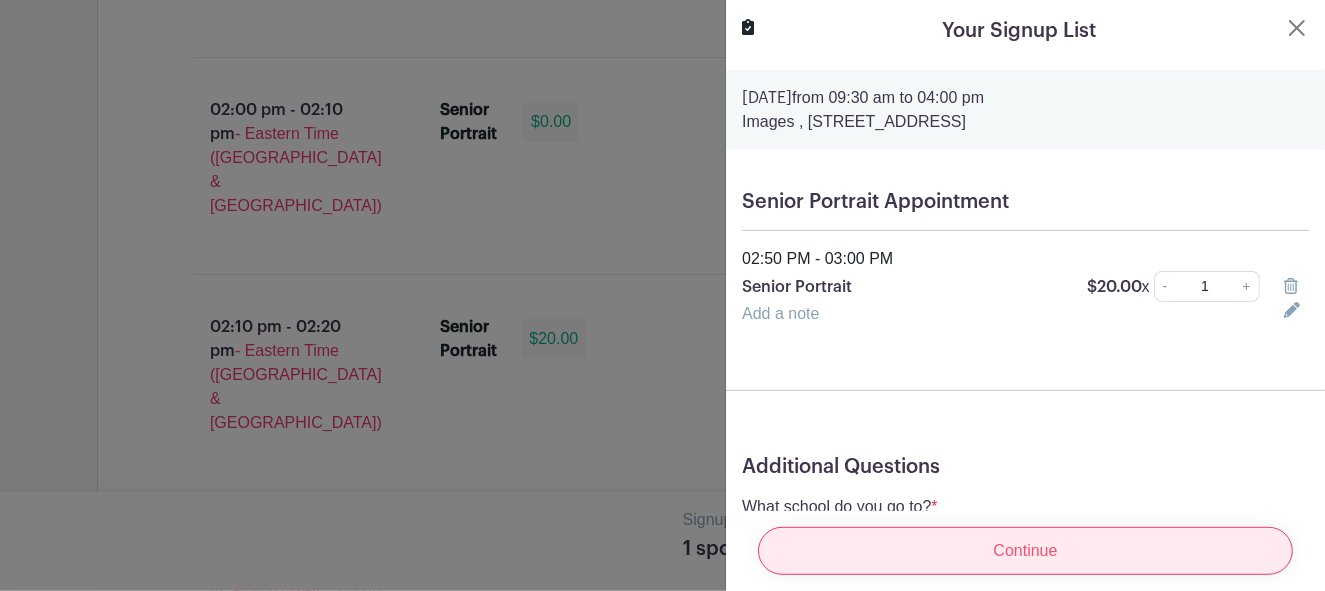 click on "Continue" at bounding box center (1025, 551) 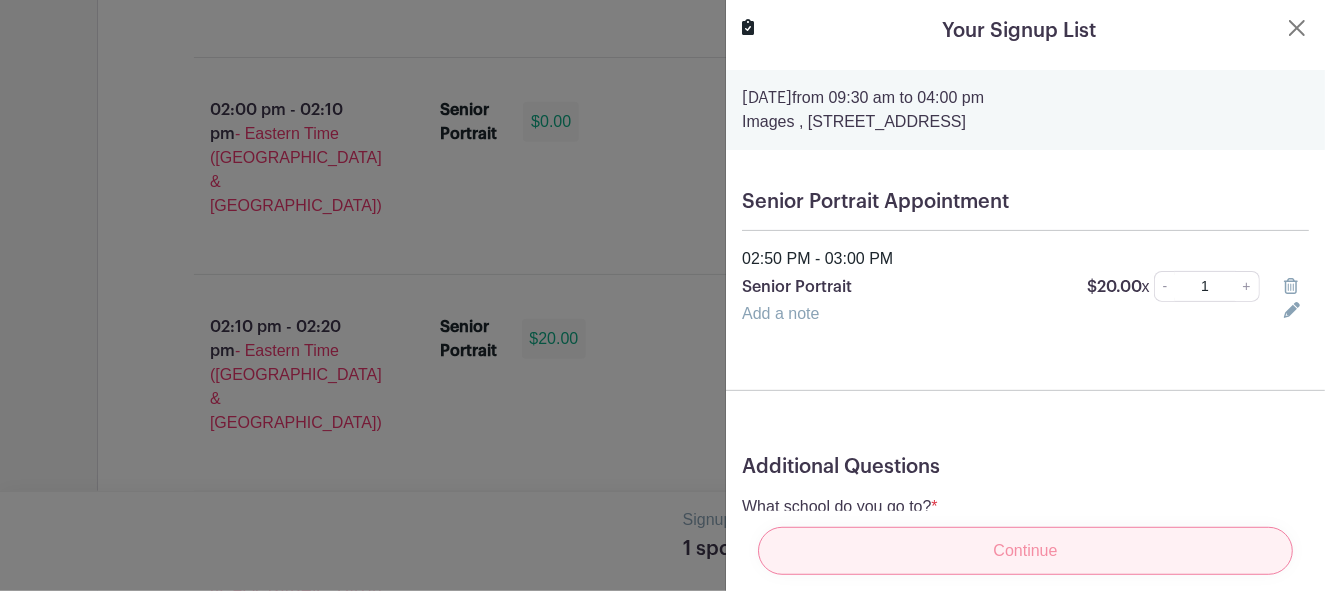 click on "Continue" at bounding box center (1025, 551) 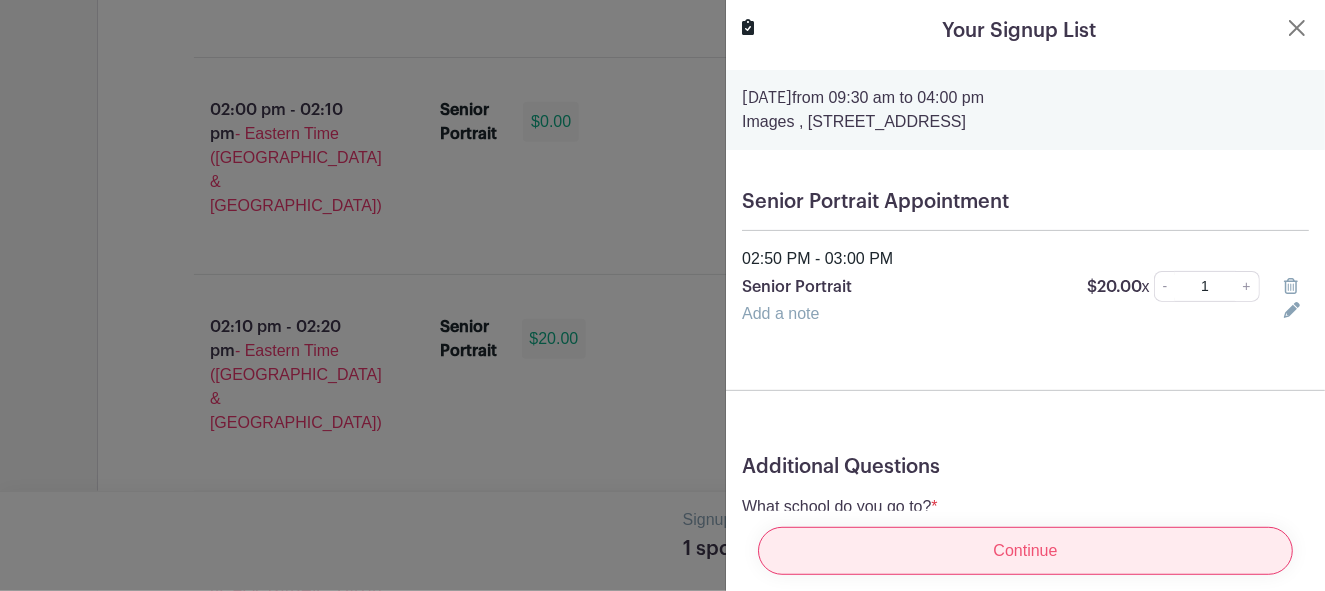 click on "Continue" at bounding box center (1025, 551) 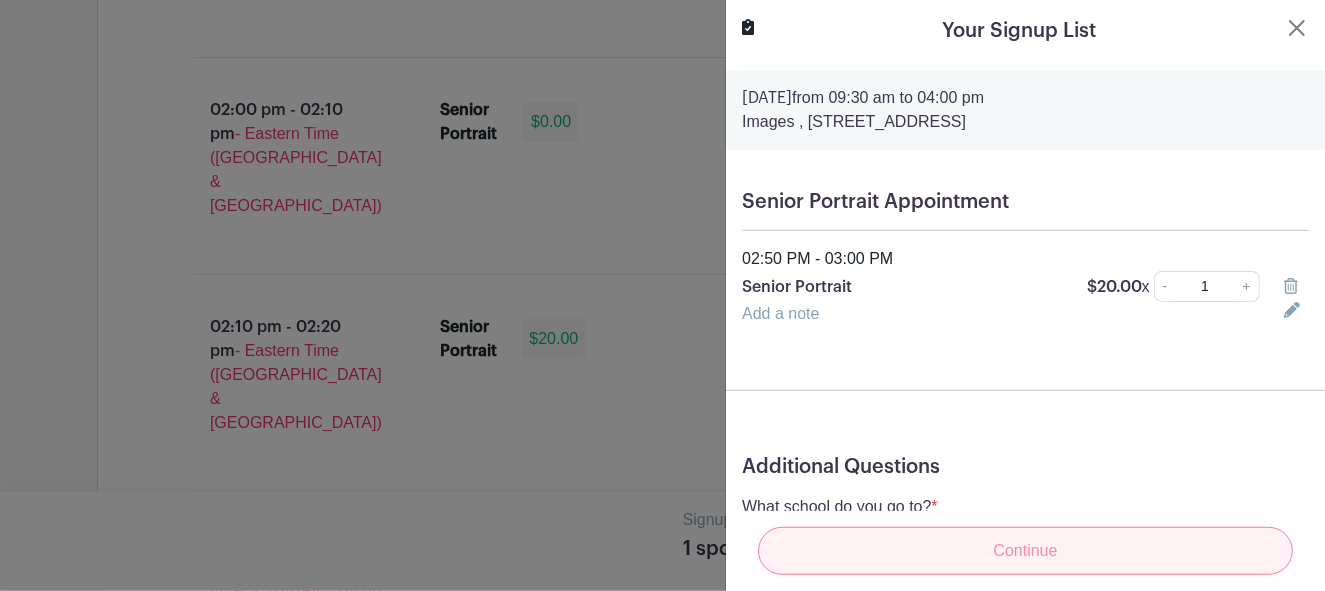 click on "Continue" at bounding box center [1025, 551] 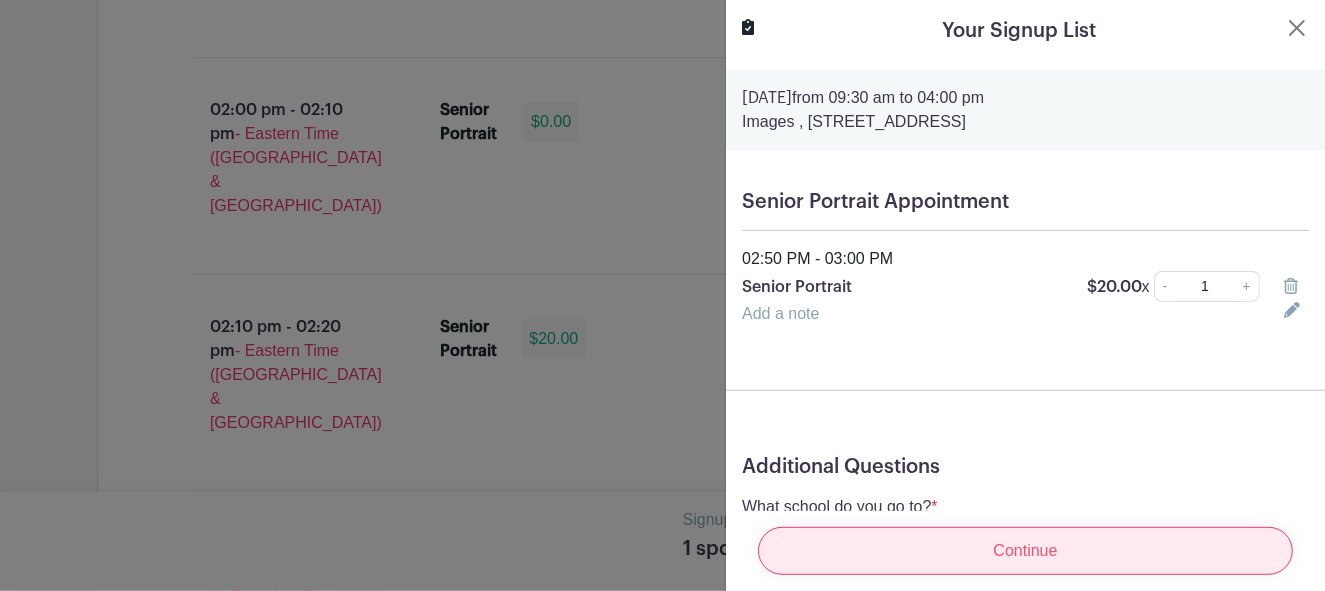 click on "Continue" at bounding box center (1025, 551) 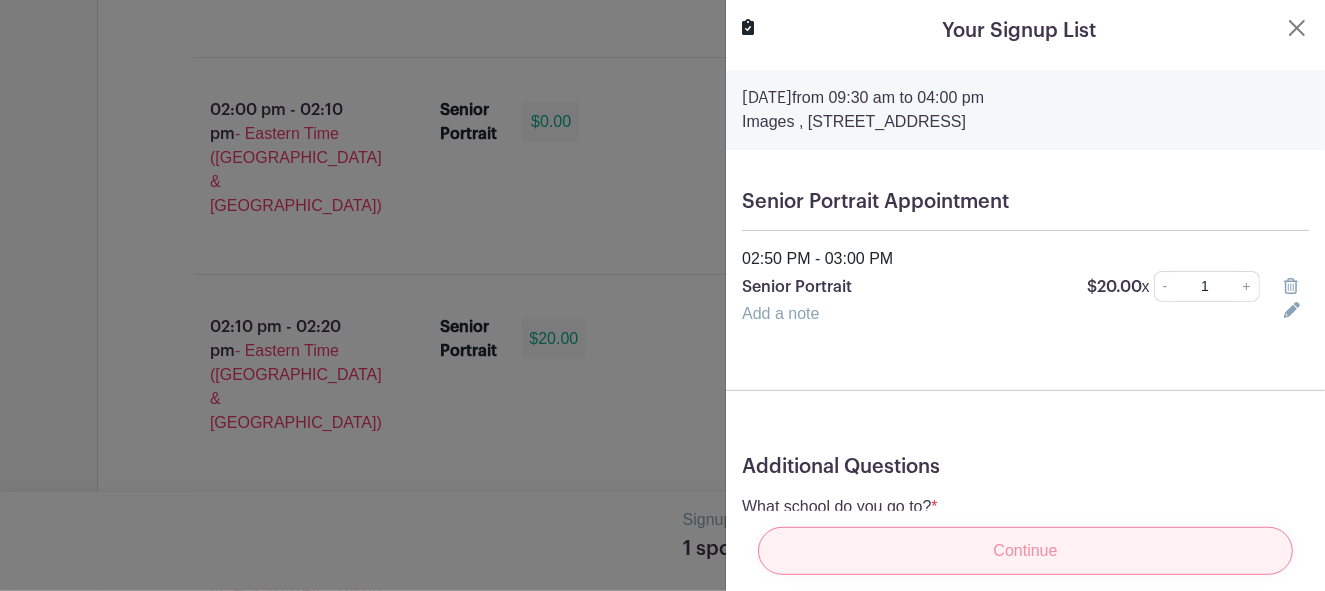 click on "Continue" at bounding box center (1025, 551) 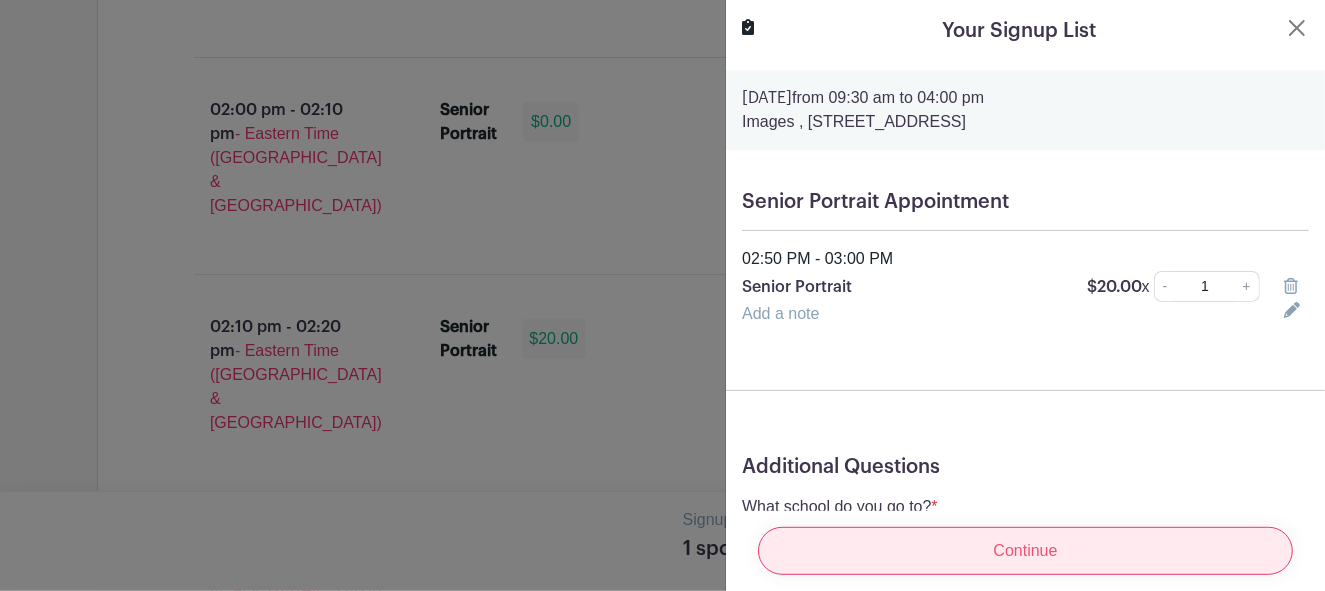 click on "Continue" at bounding box center [1025, 551] 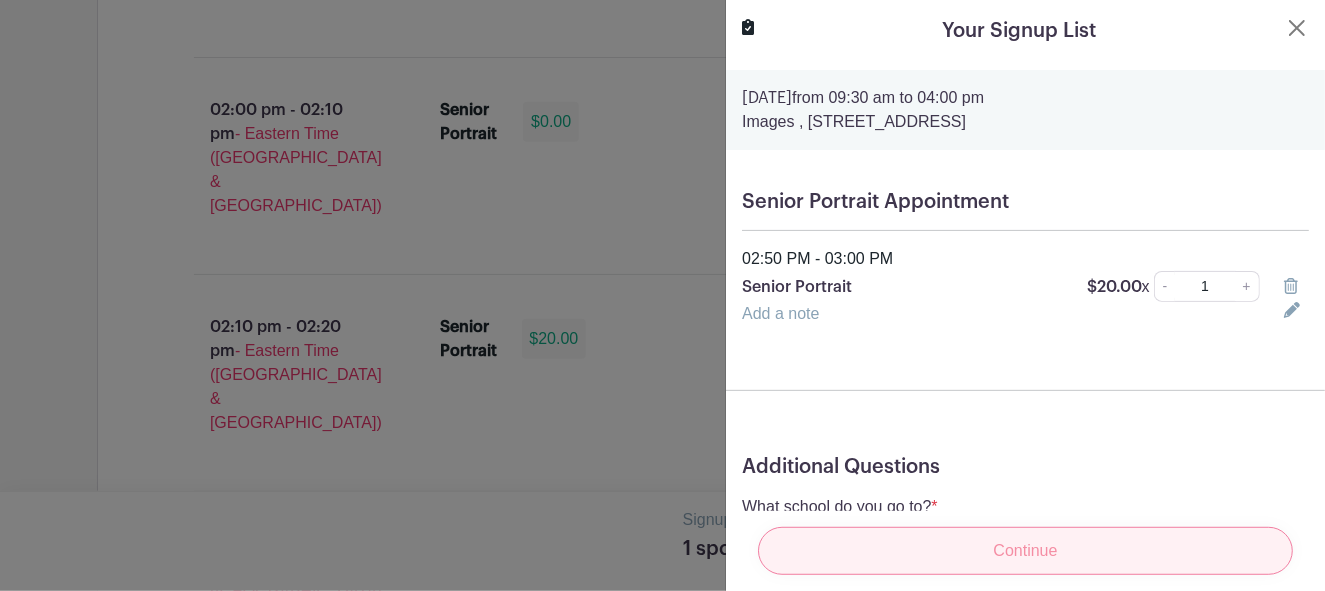 click on "Continue" at bounding box center [1025, 551] 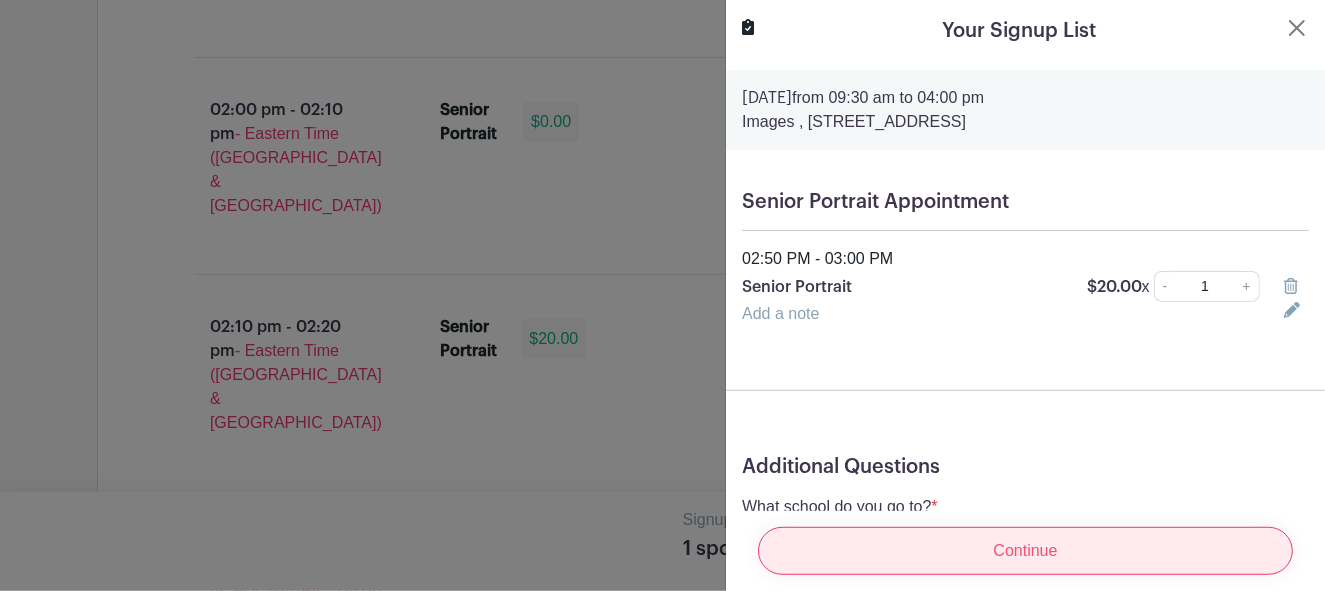 click on "Continue" at bounding box center [1025, 551] 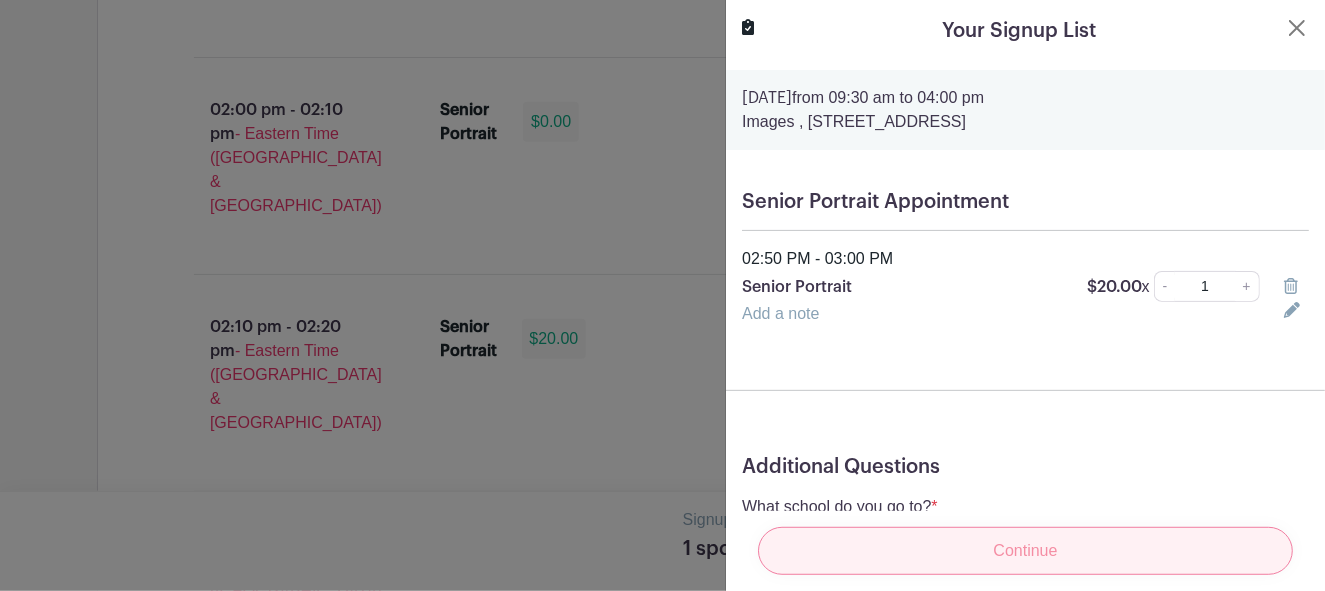 click on "Continue" at bounding box center (1025, 551) 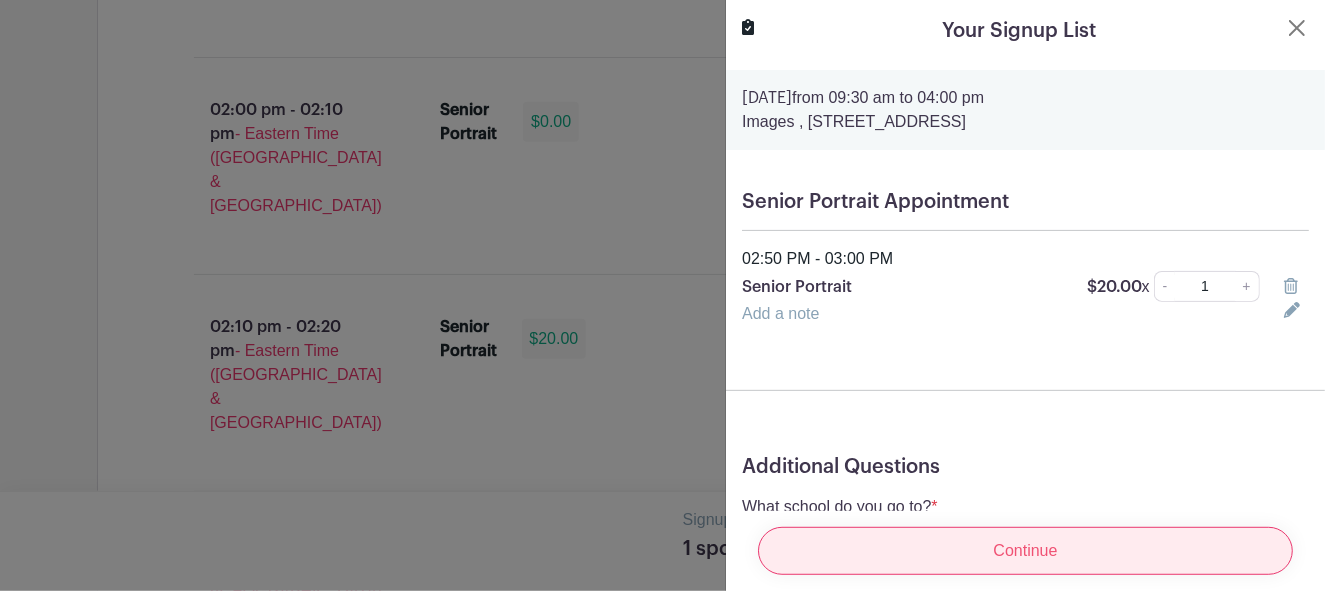 click on "Continue" at bounding box center (1025, 551) 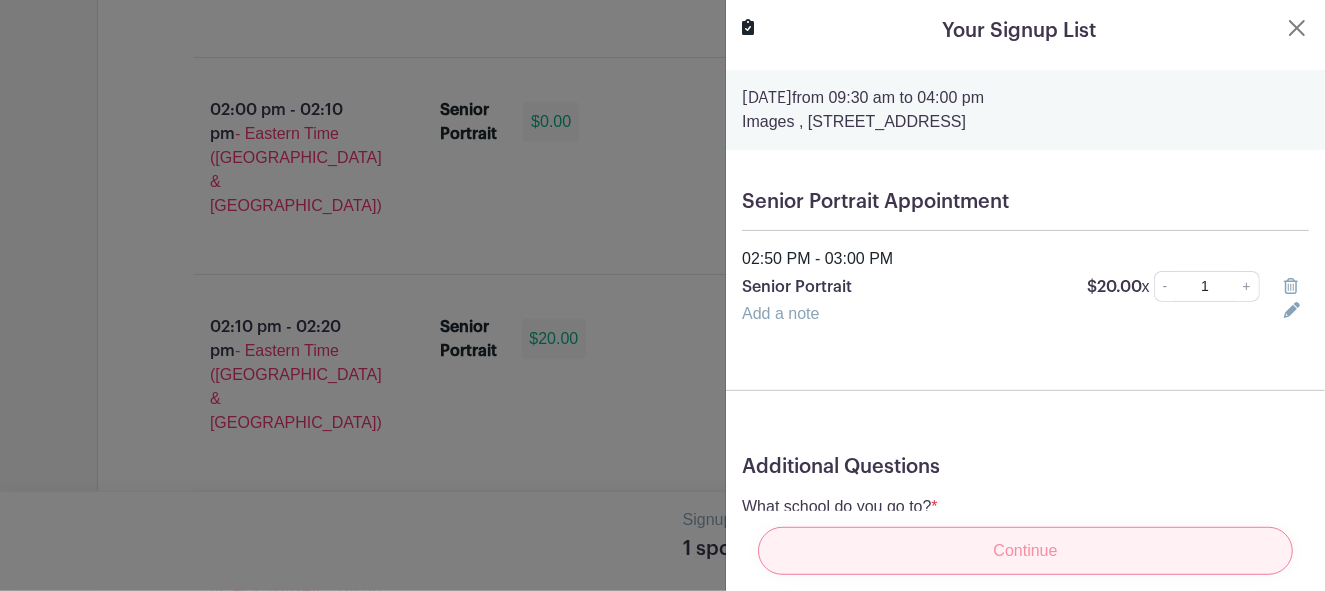 click on "Continue" at bounding box center [1025, 551] 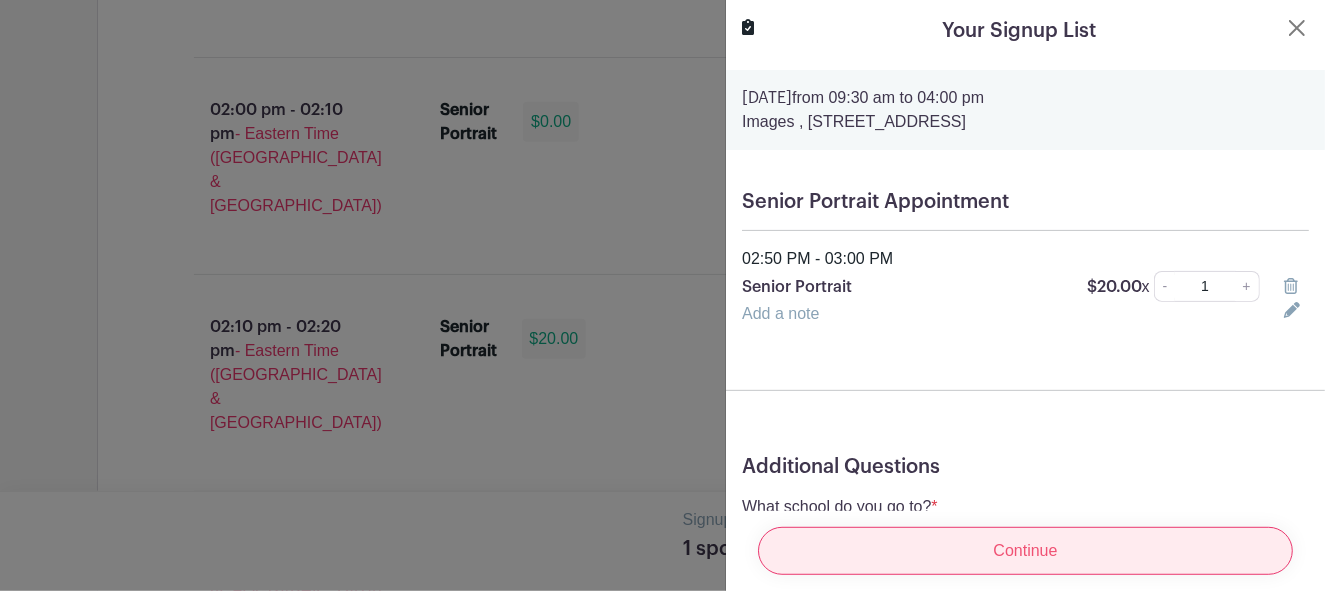 click on "Continue" at bounding box center [1025, 551] 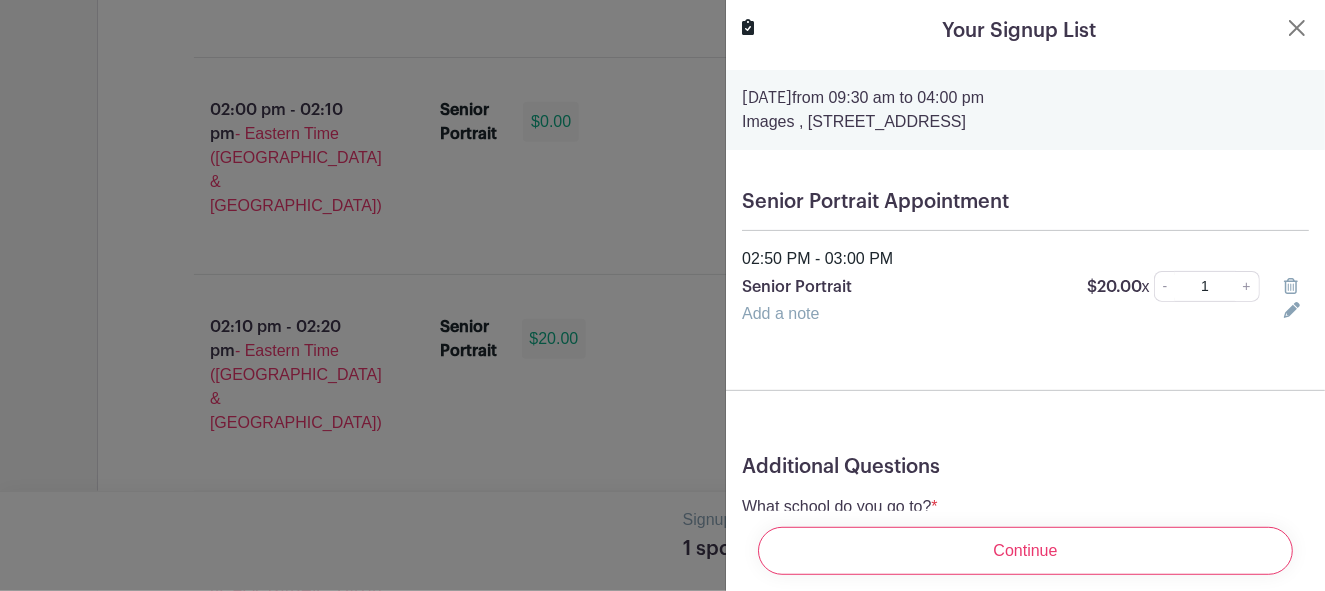 click on "Add a note" at bounding box center (780, 313) 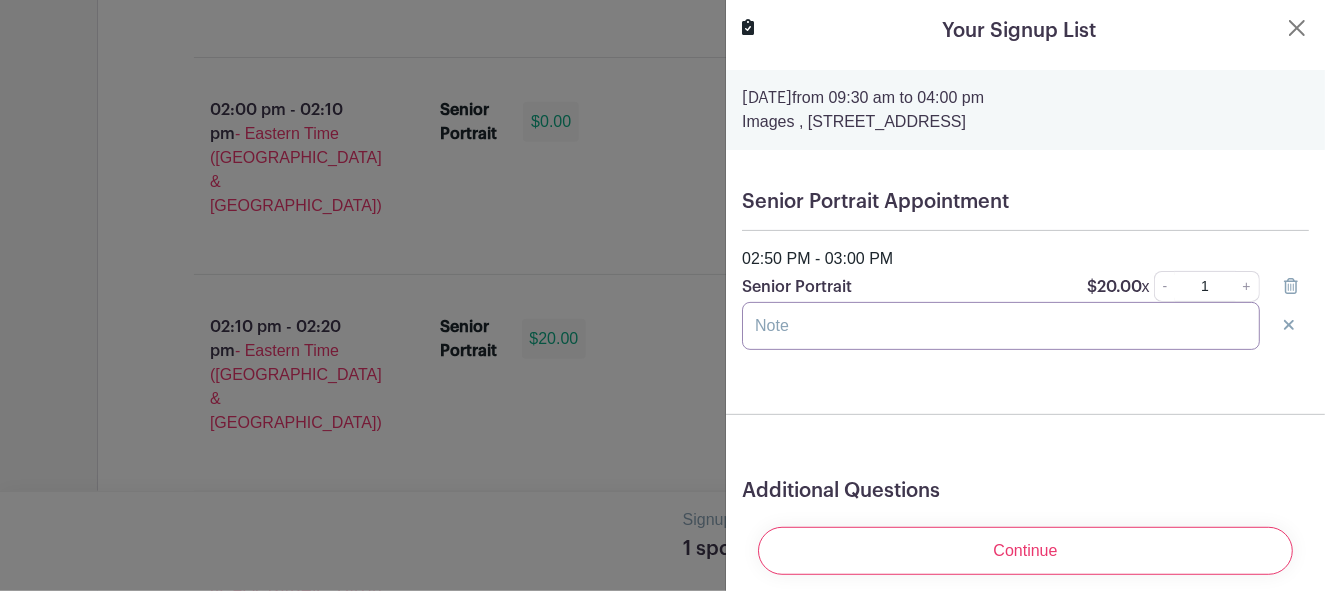 click at bounding box center (1001, 326) 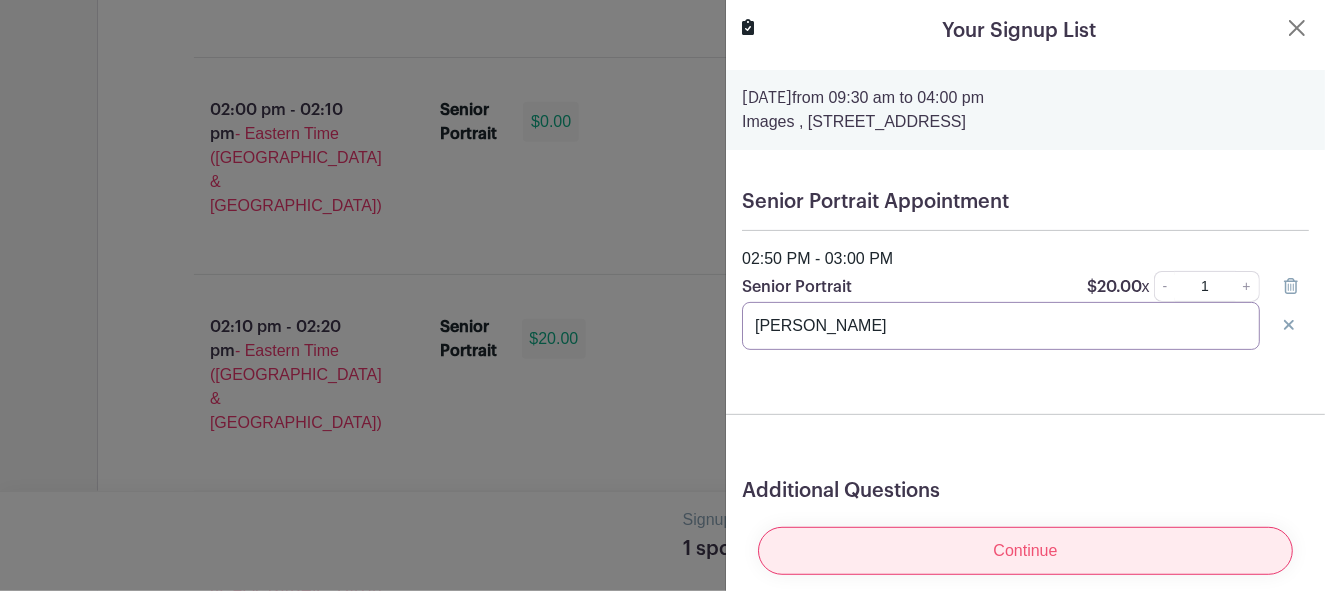 type on "Jayden Owens" 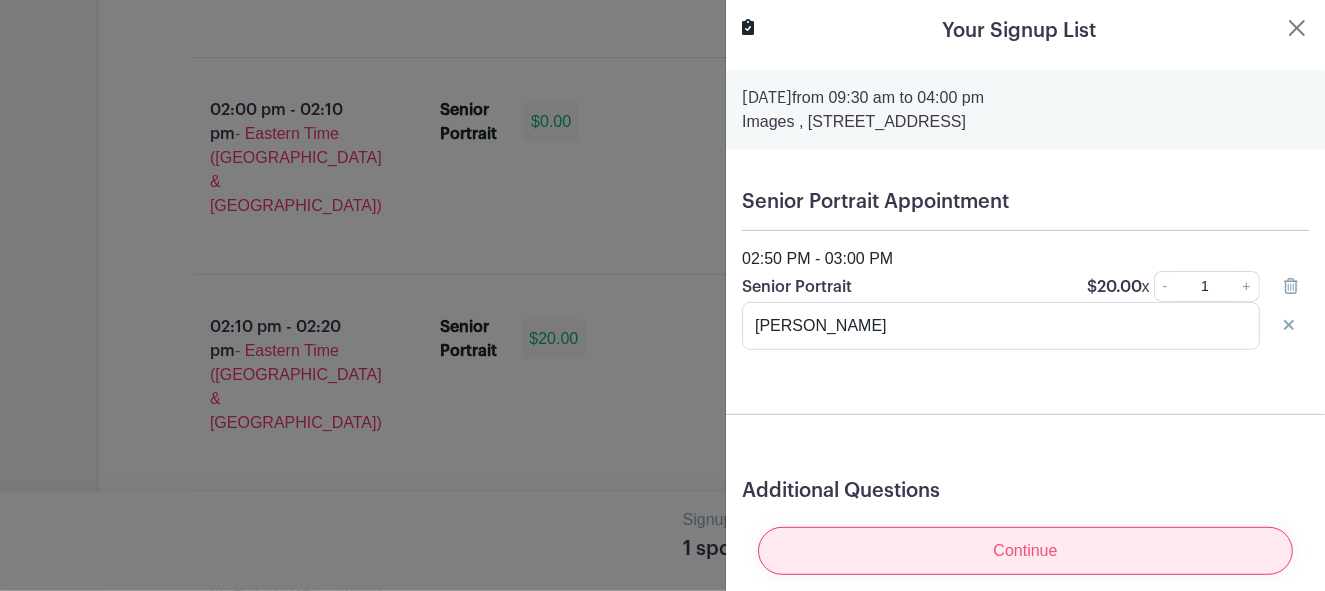click on "Continue" at bounding box center [1025, 551] 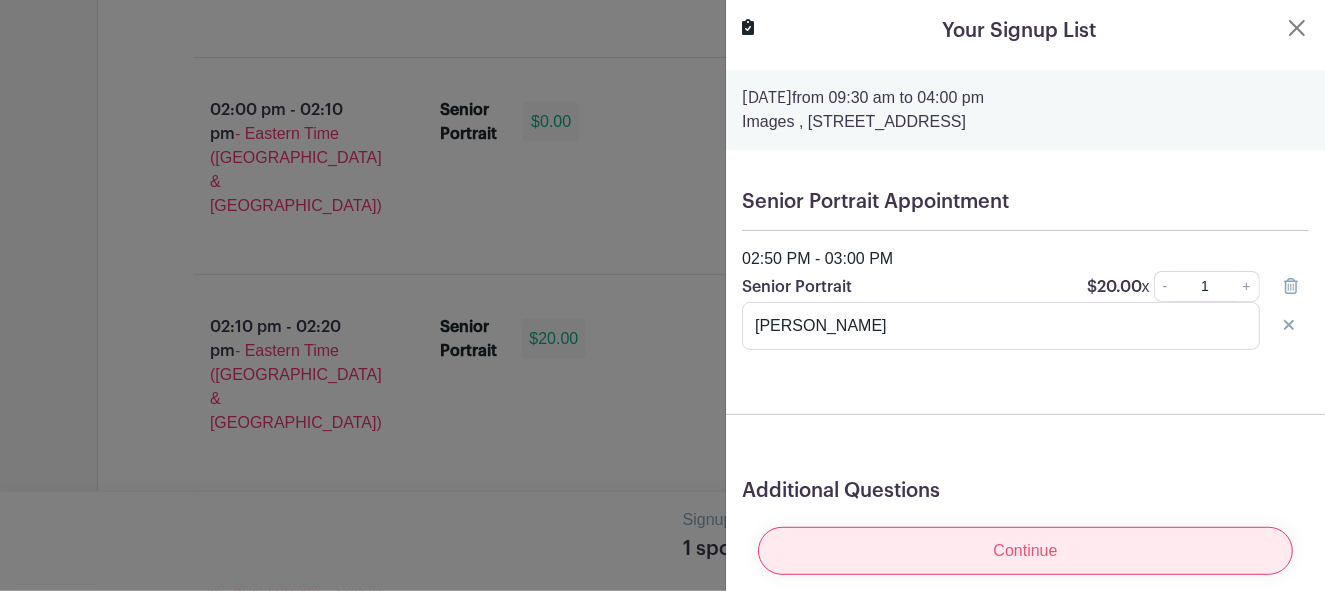 click on "Continue" at bounding box center (1025, 551) 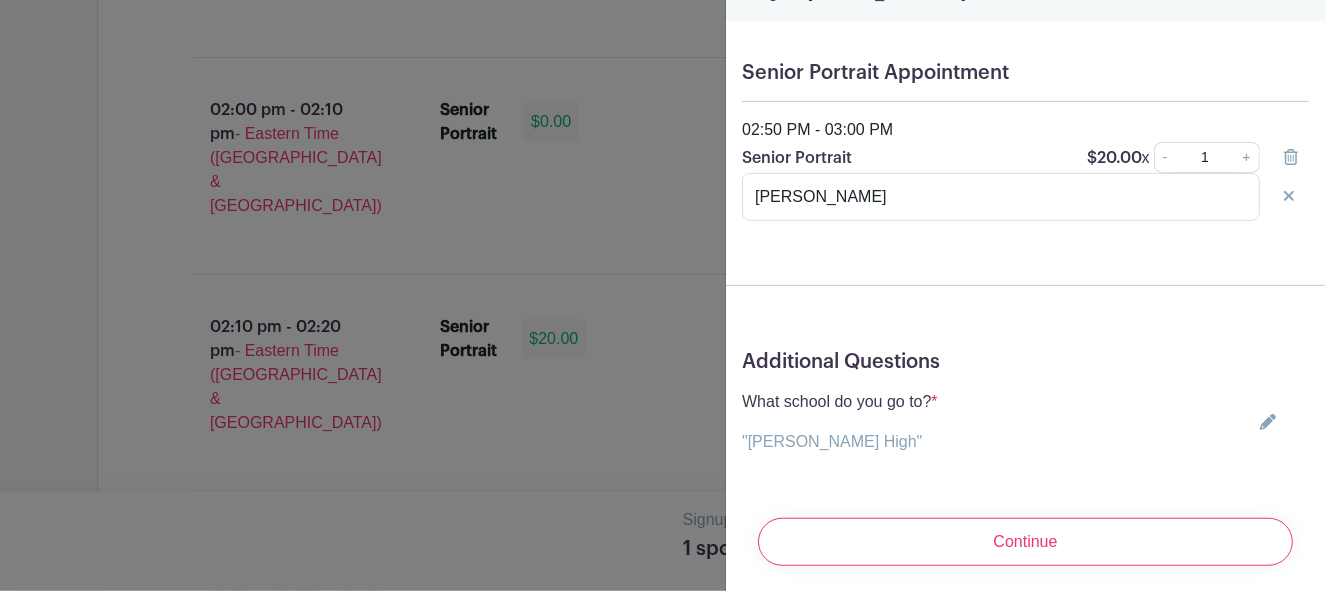 scroll, scrollTop: 150, scrollLeft: 0, axis: vertical 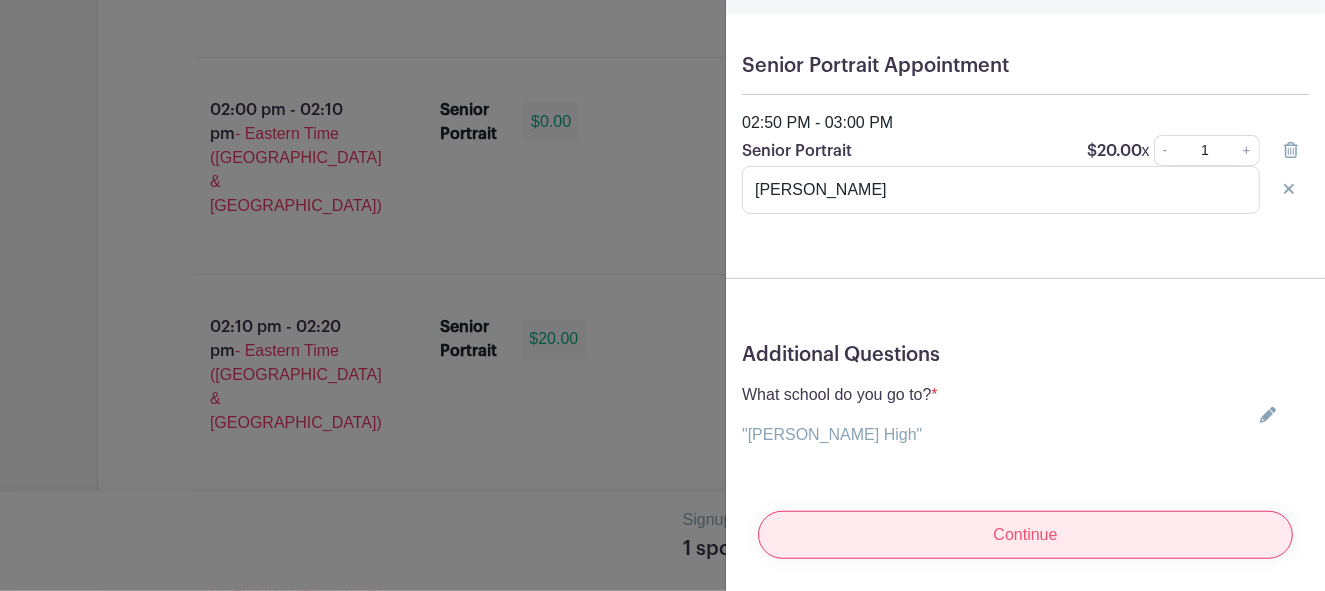 click on "Continue" at bounding box center [1025, 535] 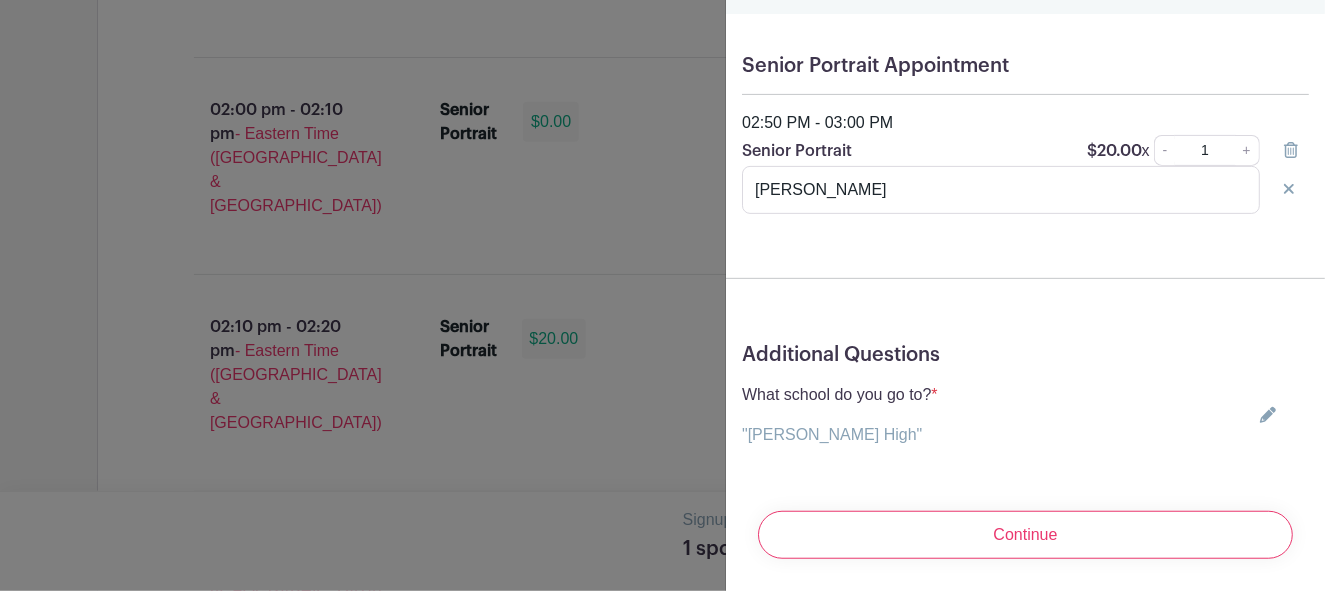 click 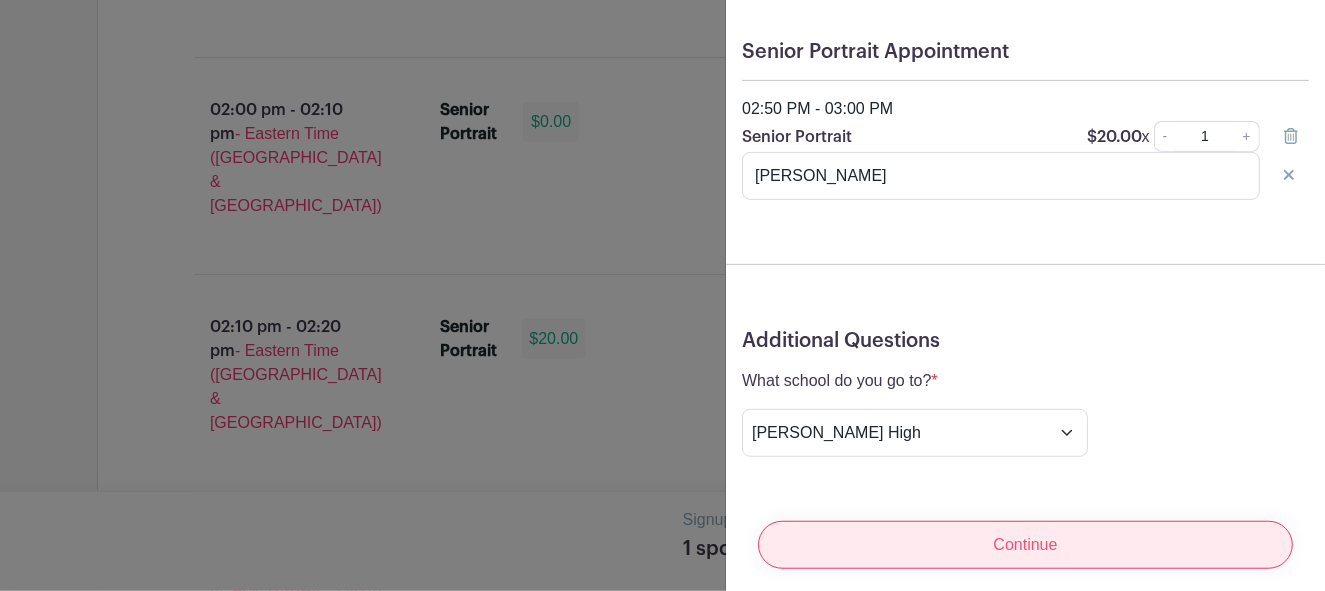 click on "Continue" at bounding box center [1025, 545] 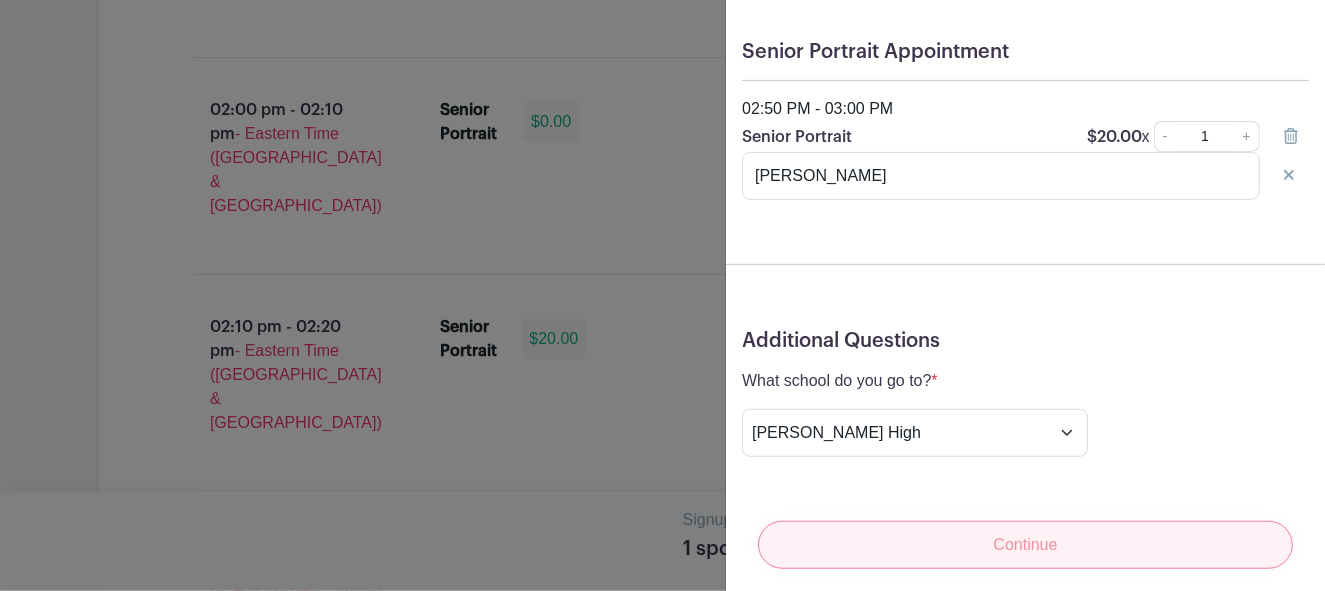 click on "Continue" at bounding box center [1025, 545] 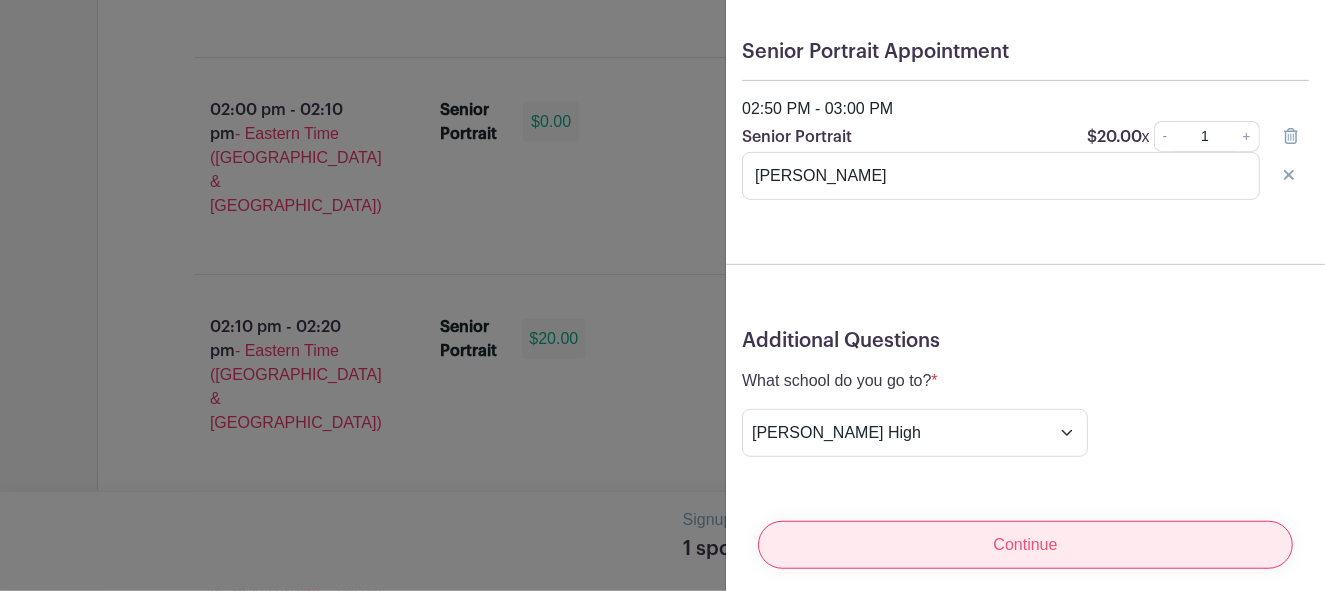 click on "Continue" at bounding box center [1025, 545] 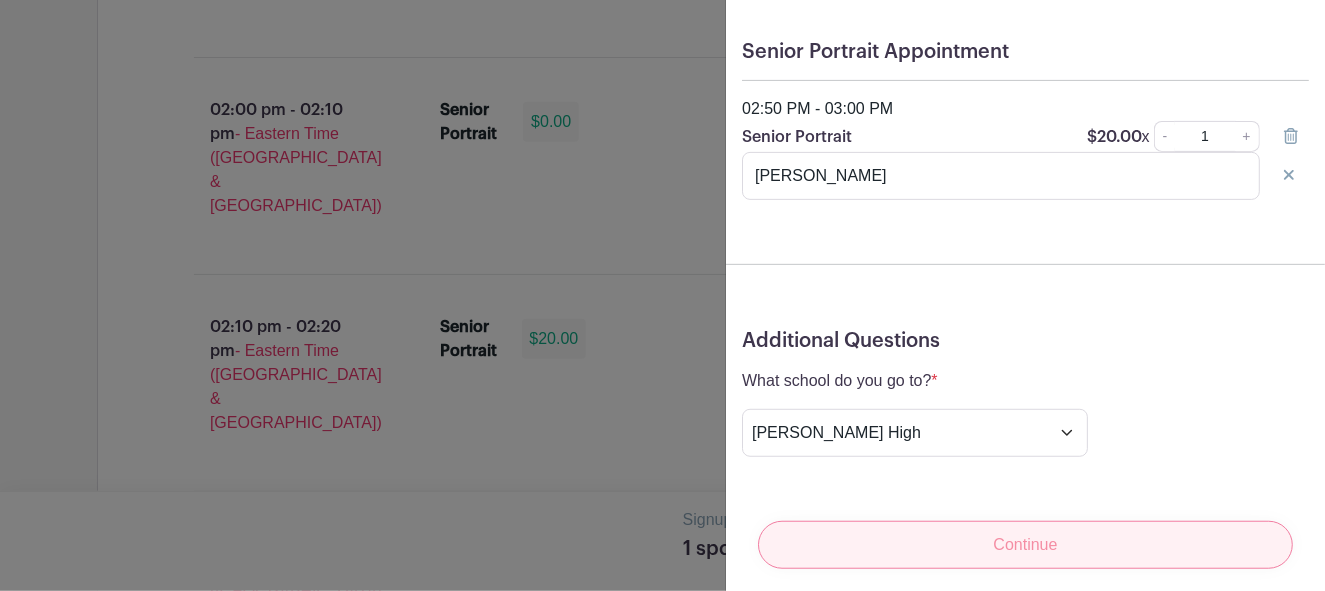 click on "Continue" at bounding box center [1025, 545] 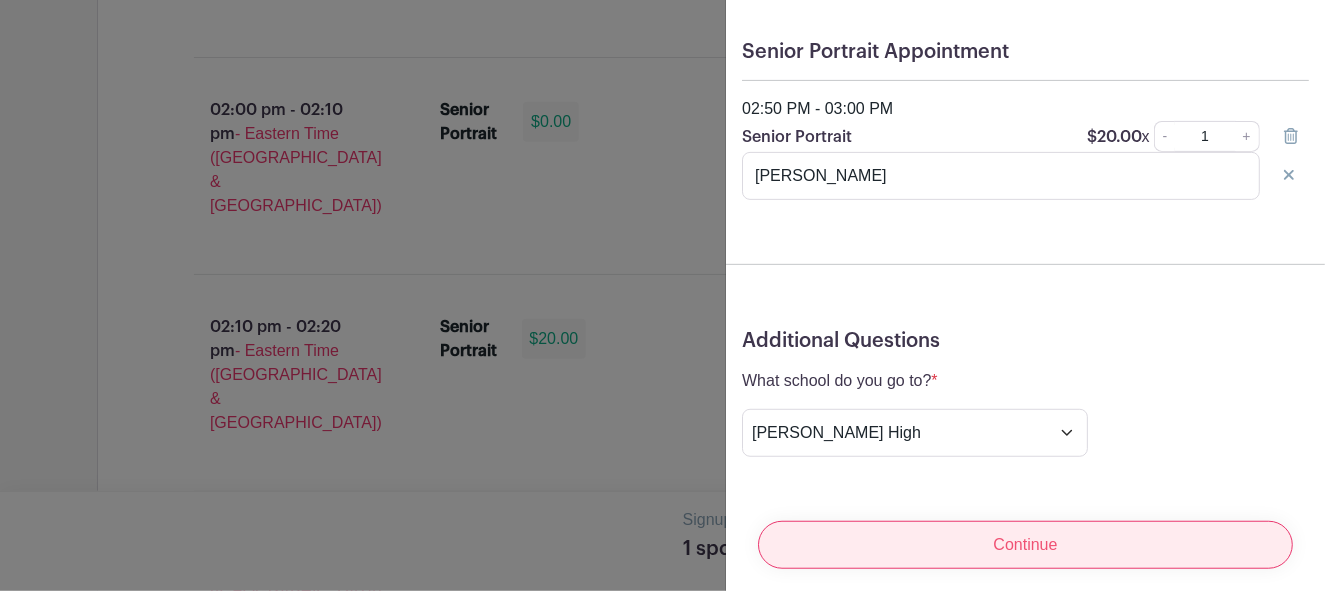 click on "Continue" at bounding box center (1025, 545) 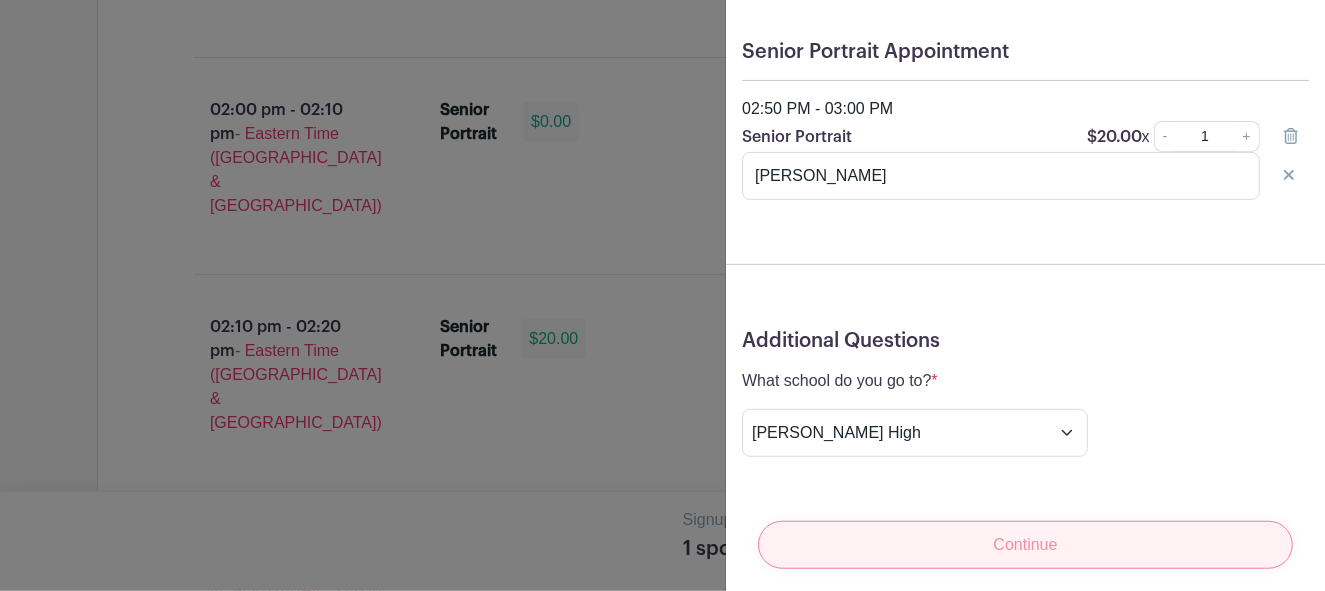 click on "Continue" at bounding box center [1025, 545] 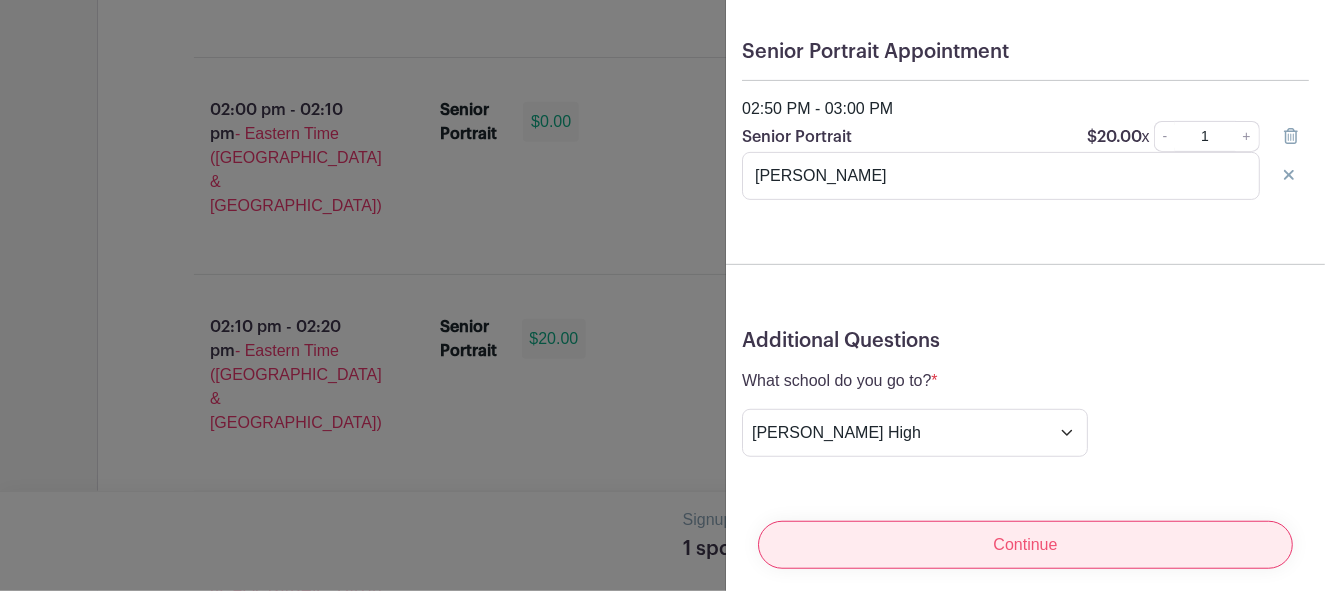 click on "Continue" at bounding box center (1025, 545) 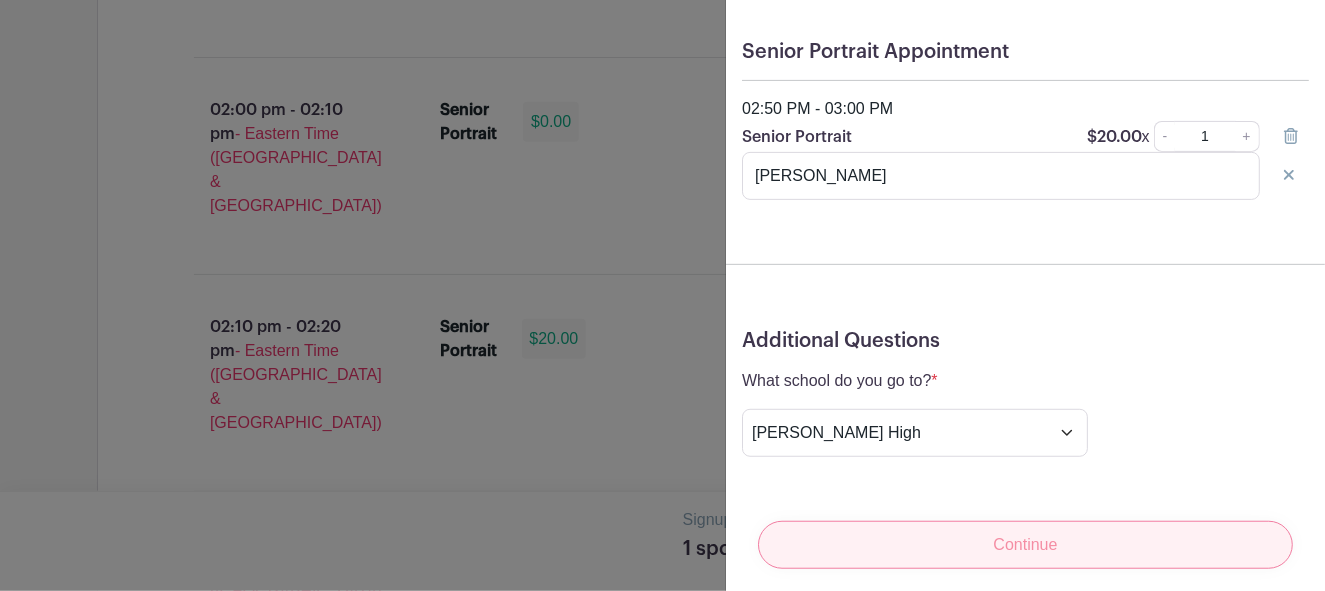 click on "Continue" at bounding box center [1025, 545] 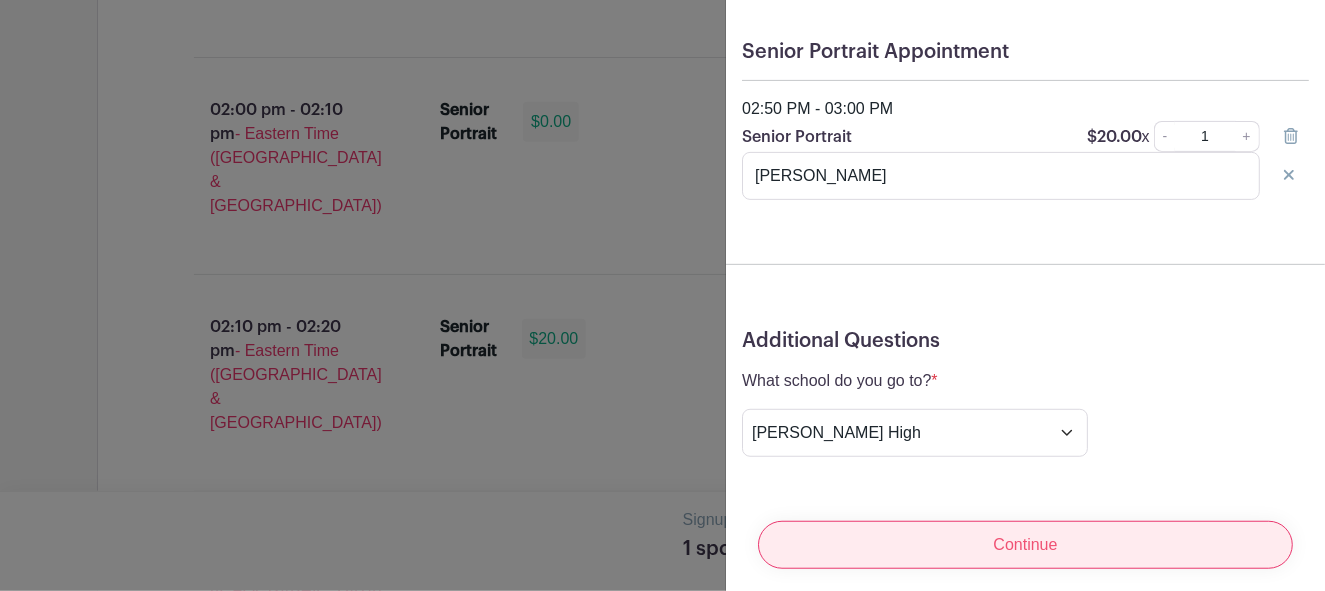 click on "Continue" at bounding box center (1025, 545) 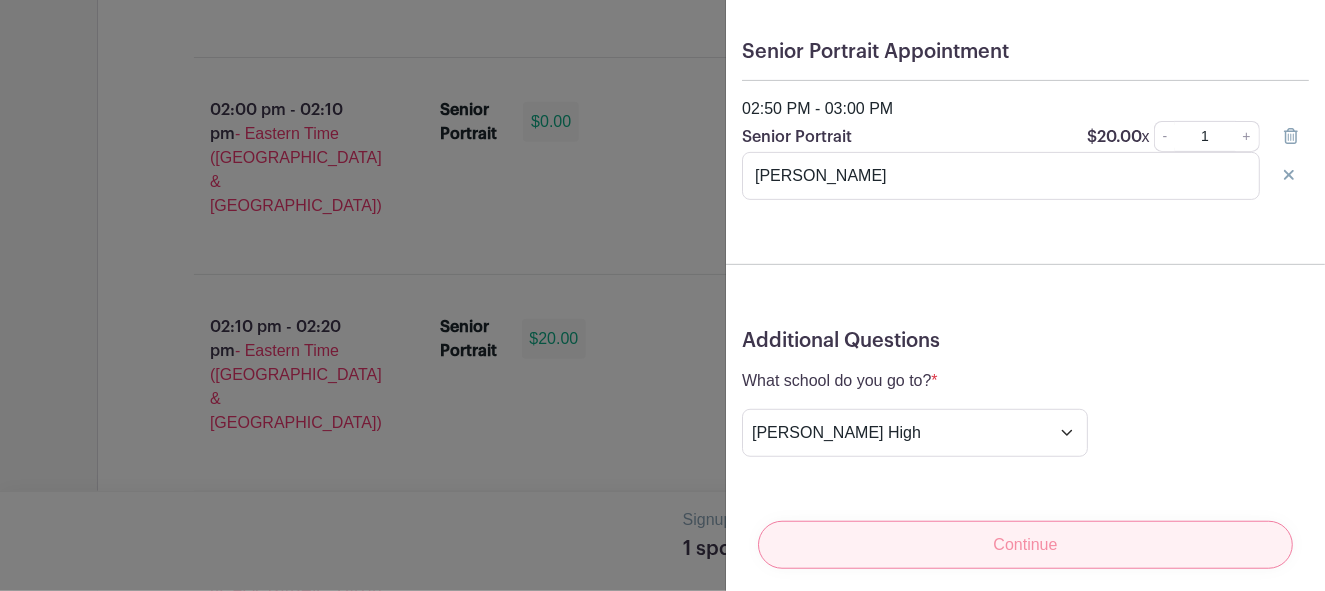 click on "Continue" at bounding box center (1025, 545) 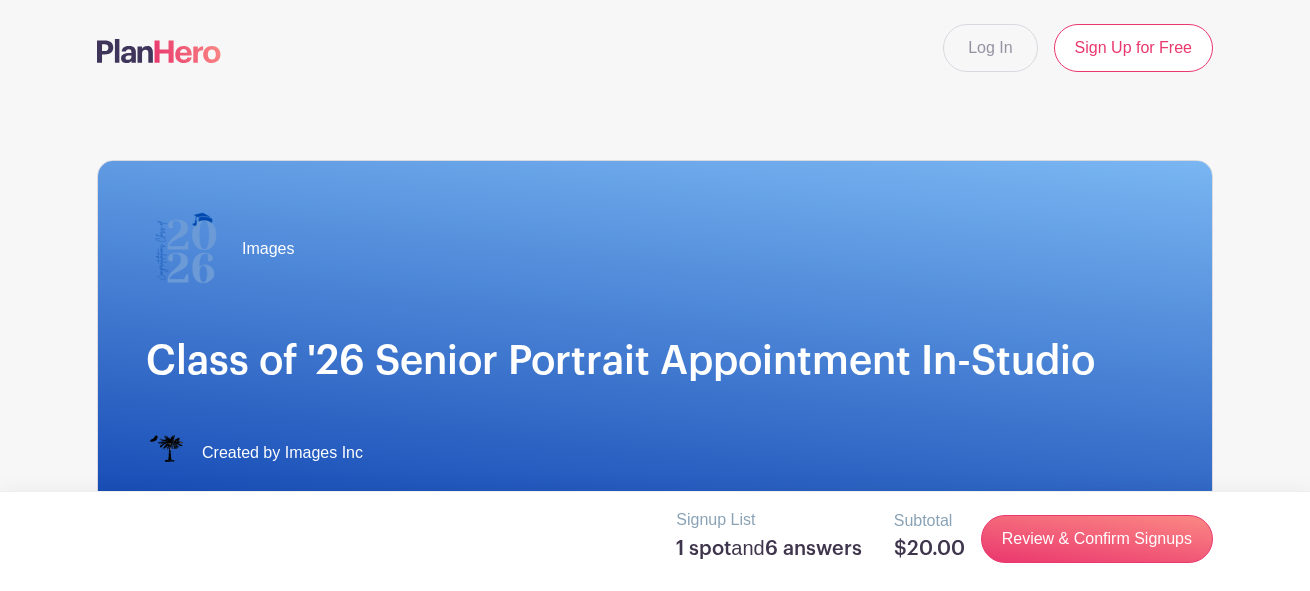 scroll, scrollTop: 0, scrollLeft: 0, axis: both 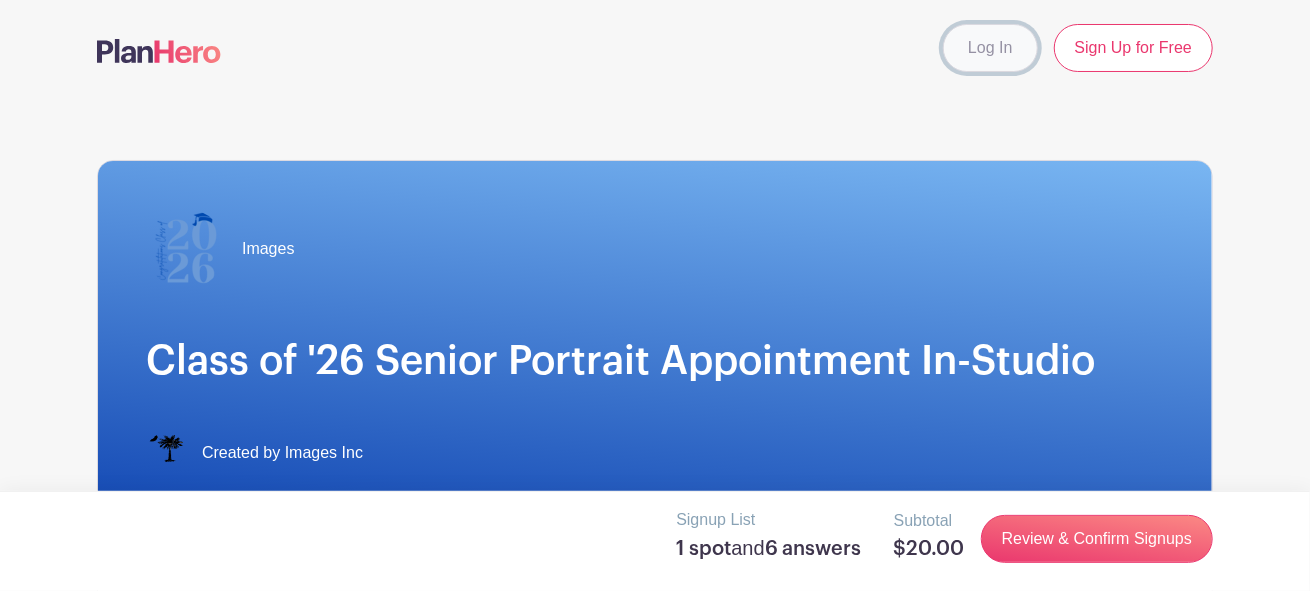 click on "Log In" at bounding box center (990, 48) 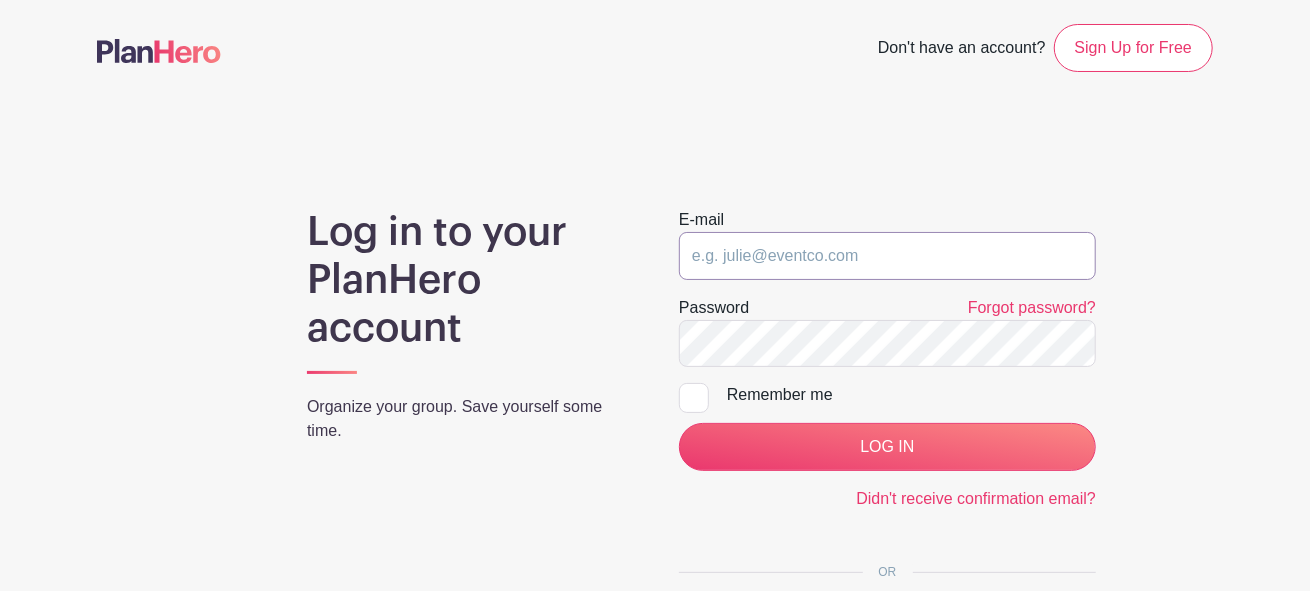 click at bounding box center [887, 256] 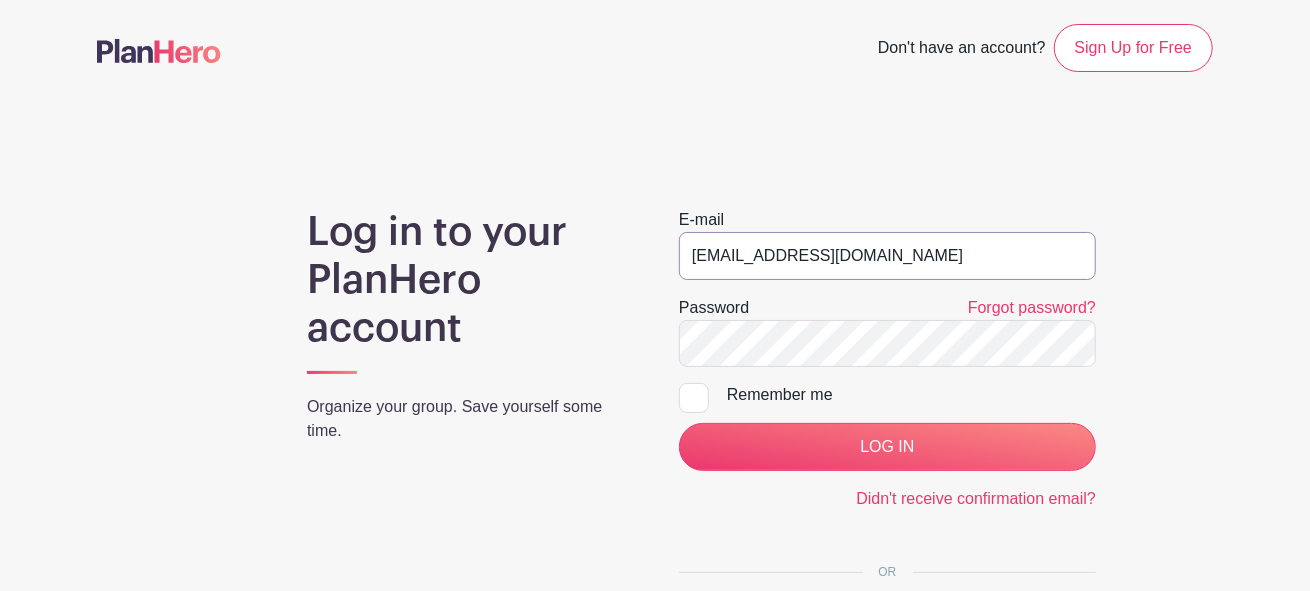 type on "ericowens07@gmail.com" 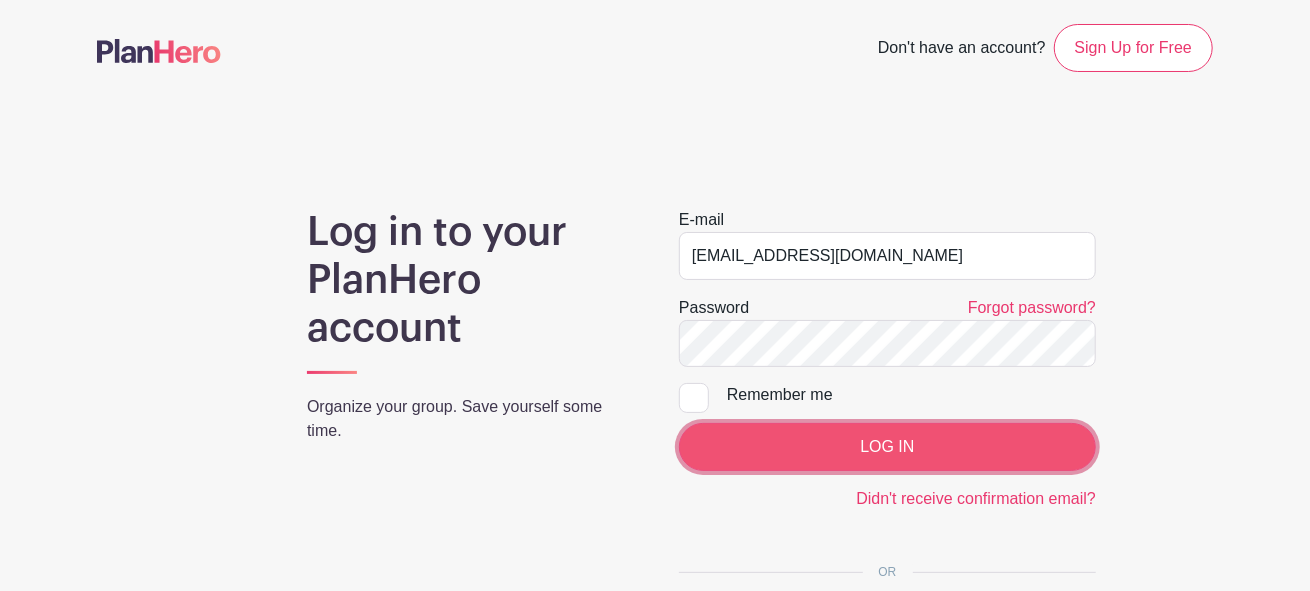click on "LOG IN" at bounding box center [887, 447] 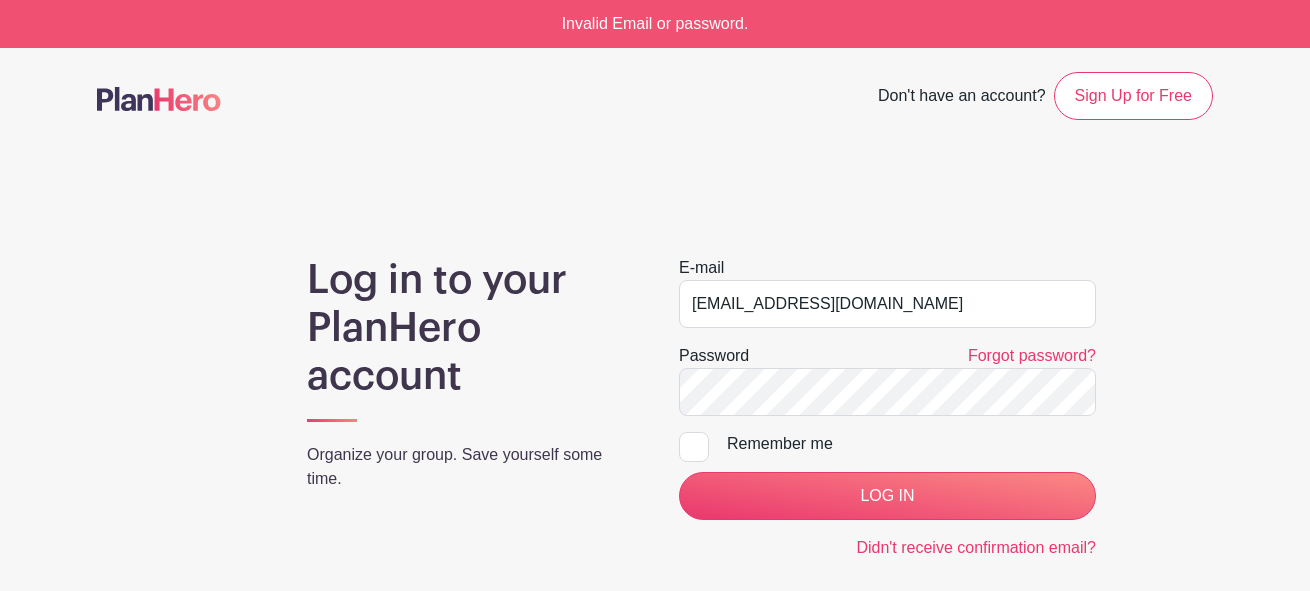 scroll, scrollTop: 0, scrollLeft: 0, axis: both 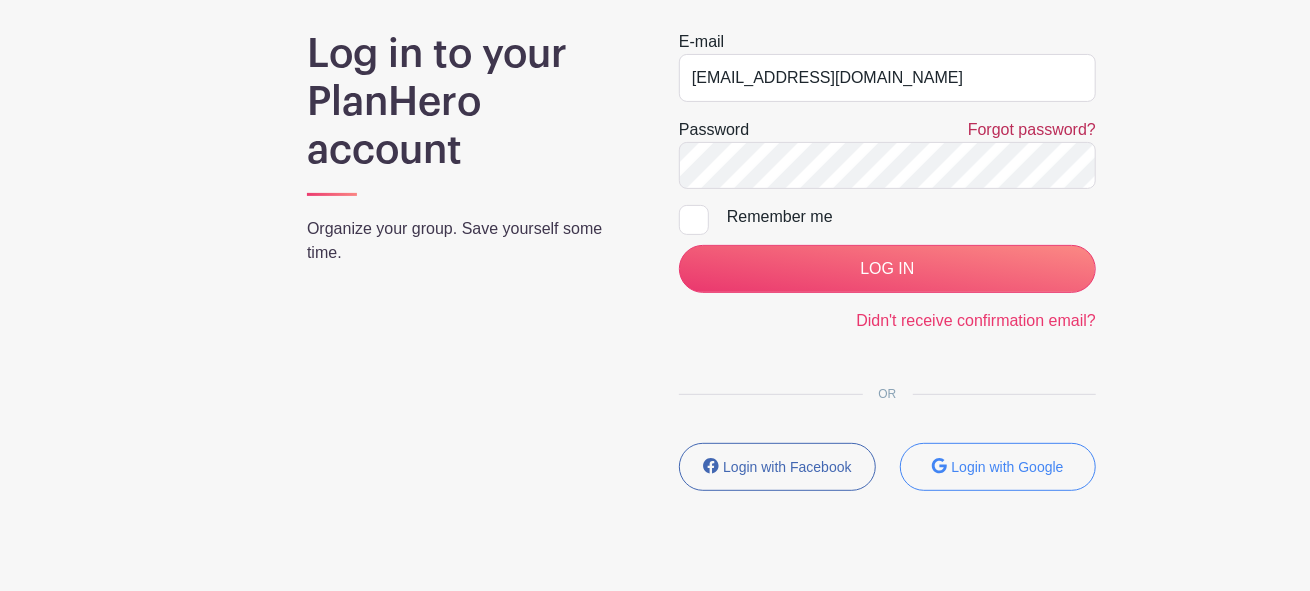 click on "Forgot password?" at bounding box center (1032, 129) 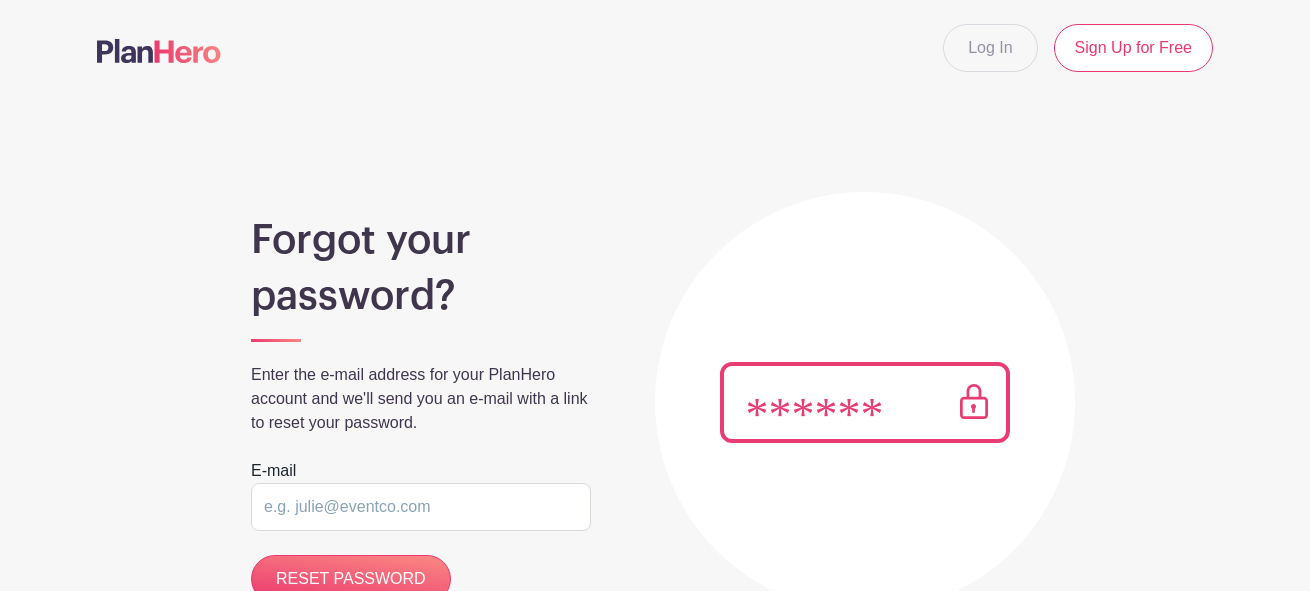 scroll, scrollTop: 0, scrollLeft: 0, axis: both 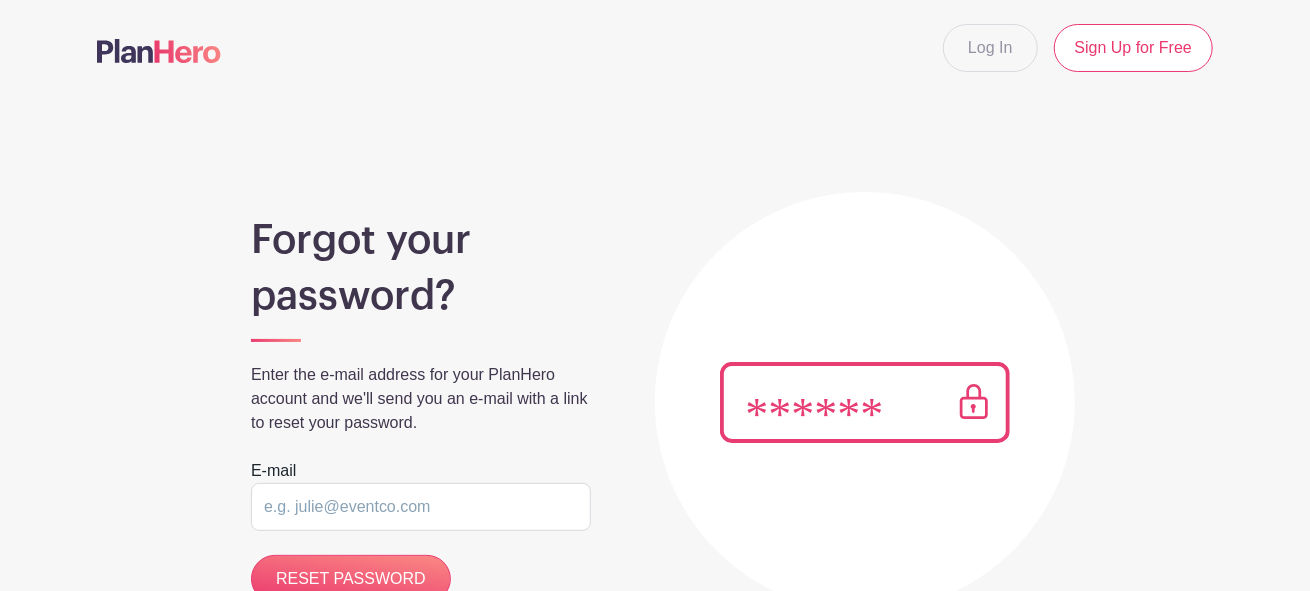 click at bounding box center [421, 507] 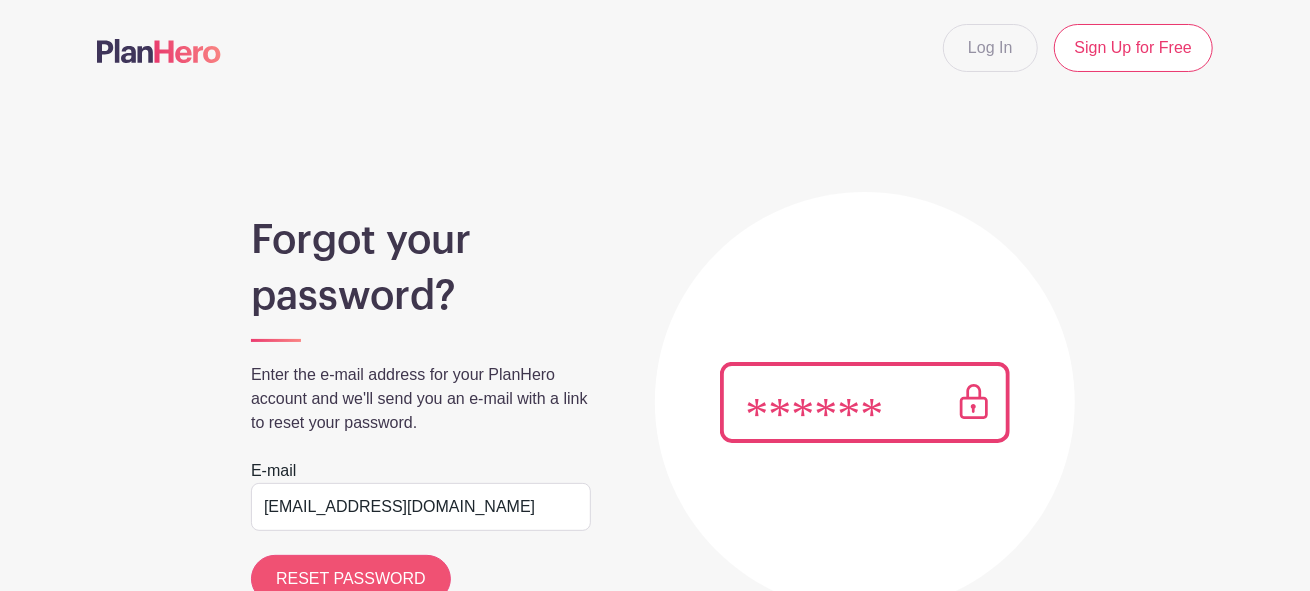 type on "[EMAIL_ADDRESS][DOMAIN_NAME]" 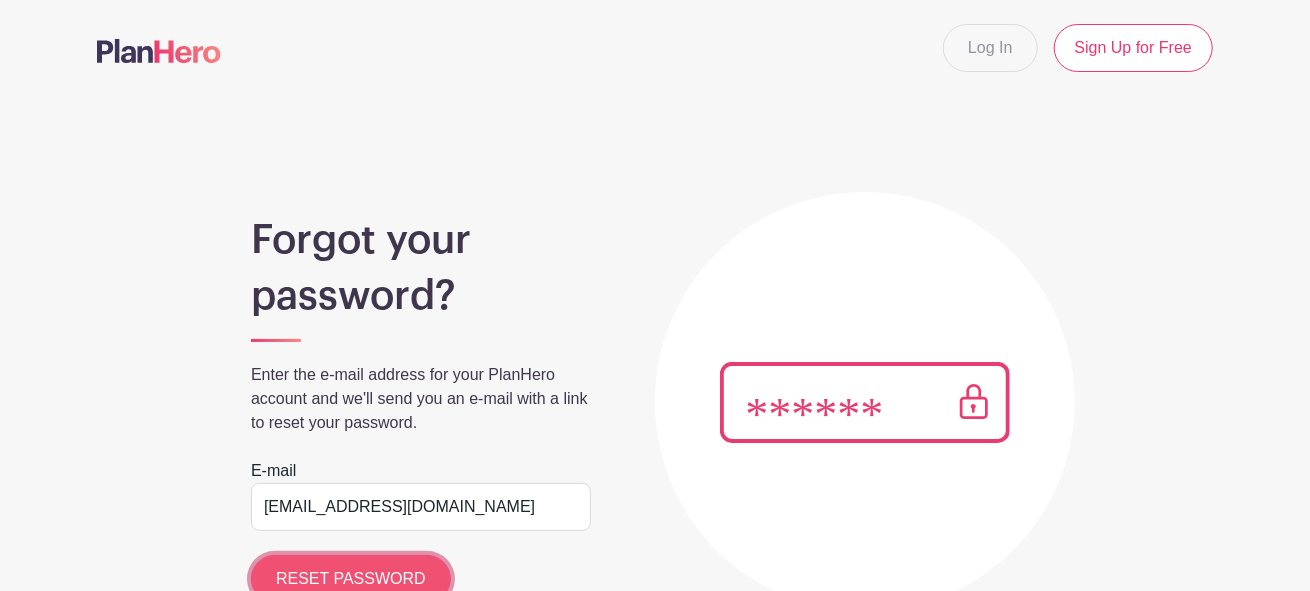 click on "RESET PASSWORD" at bounding box center [351, 579] 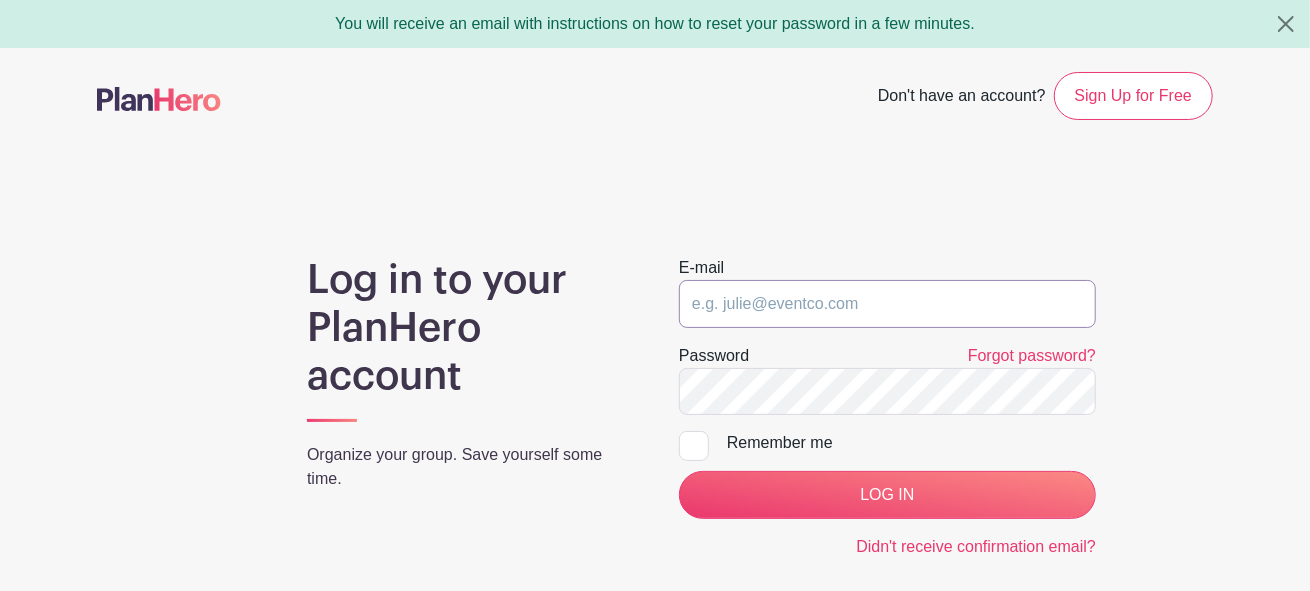 click at bounding box center (887, 304) 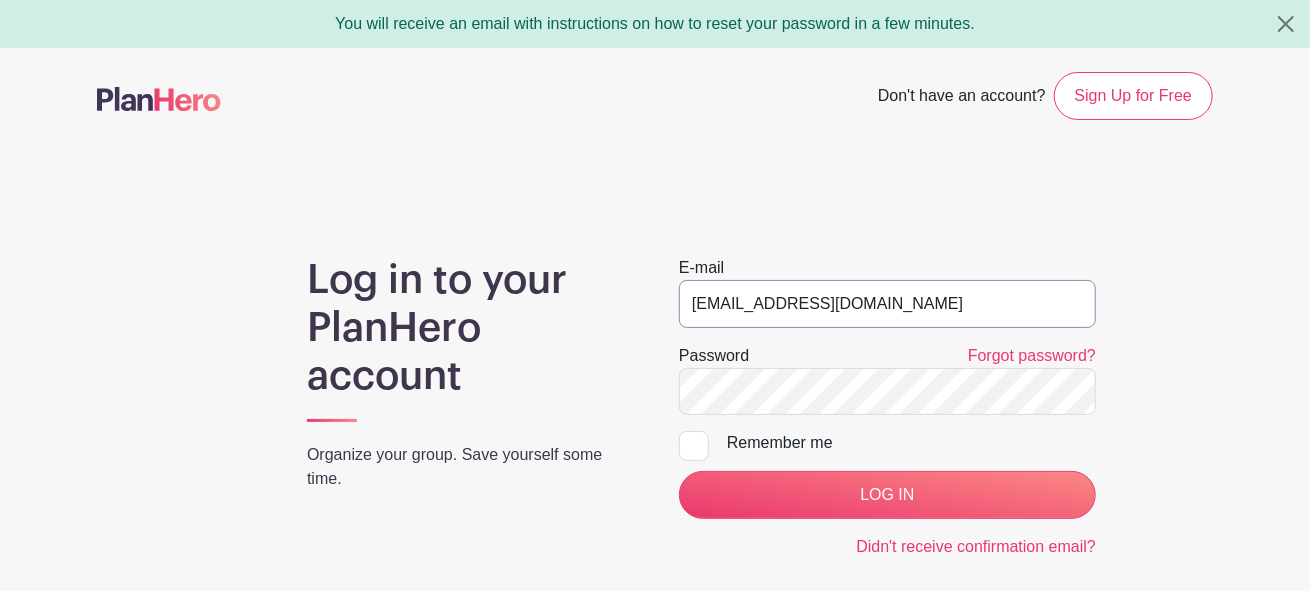 type on "[EMAIL_ADDRESS][DOMAIN_NAME]" 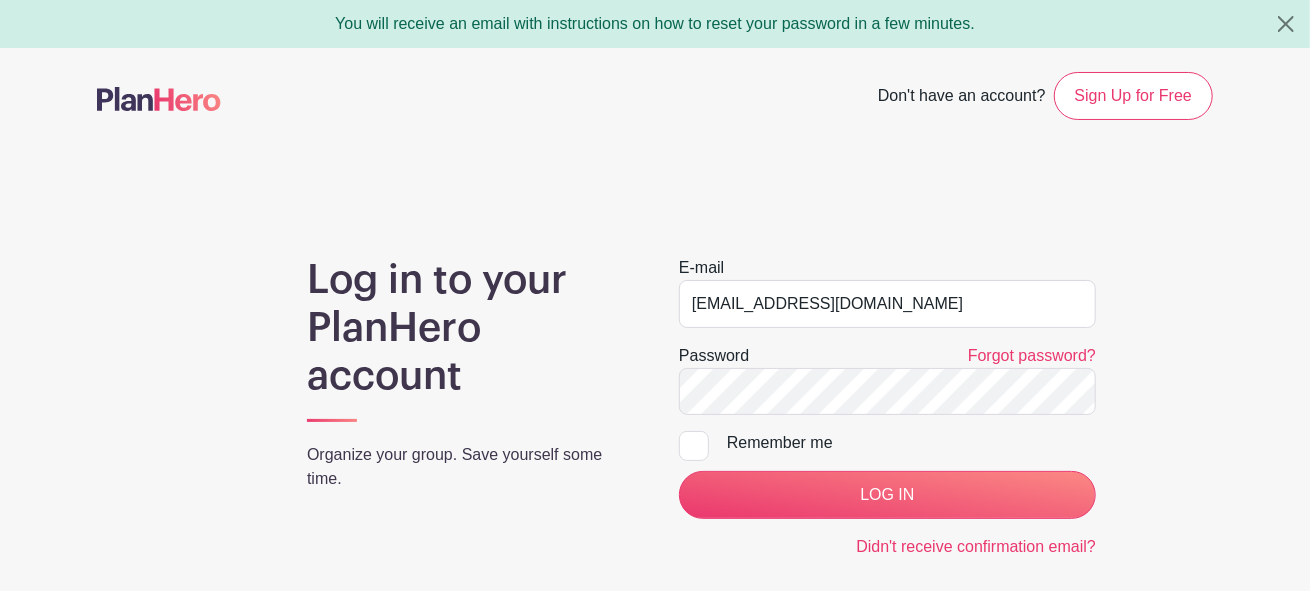 click at bounding box center (694, 446) 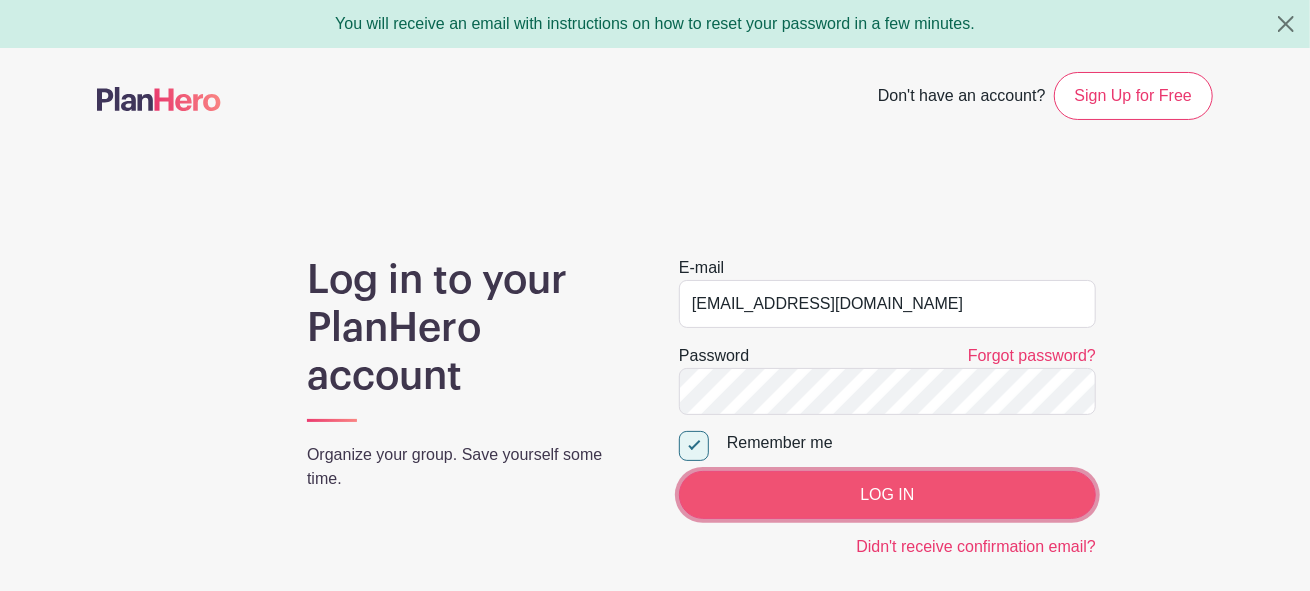 click on "LOG IN" at bounding box center [887, 495] 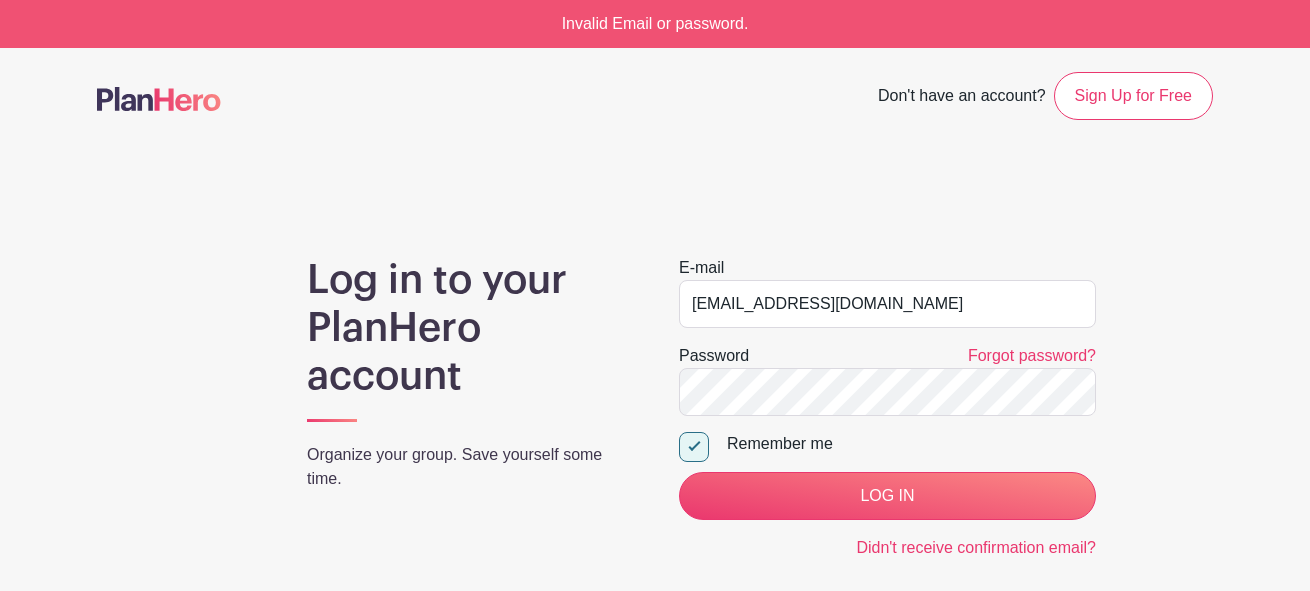 scroll, scrollTop: 0, scrollLeft: 0, axis: both 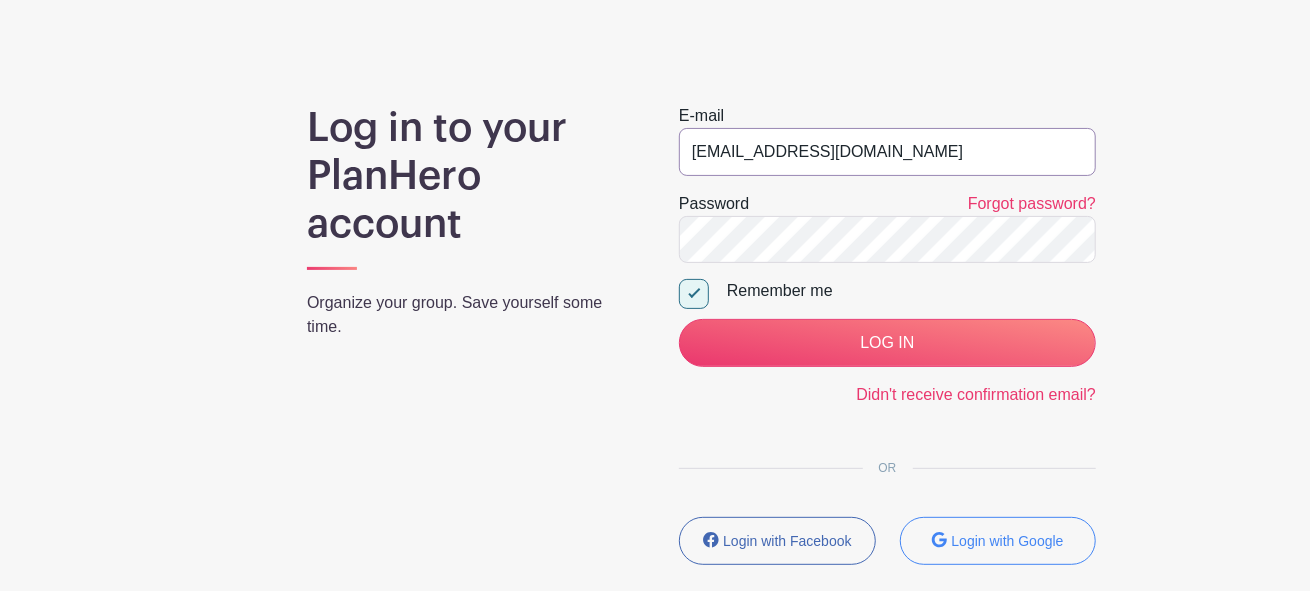drag, startPoint x: 690, startPoint y: 144, endPoint x: 888, endPoint y: 146, distance: 198.0101 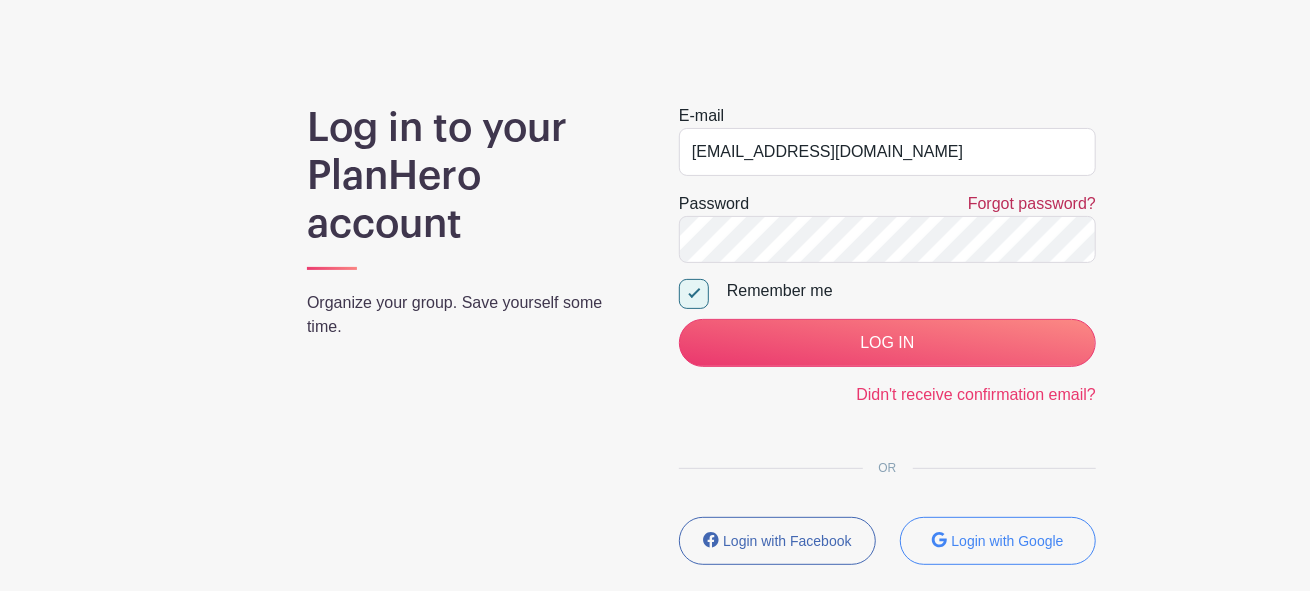 click on "Forgot password?" at bounding box center (1032, 203) 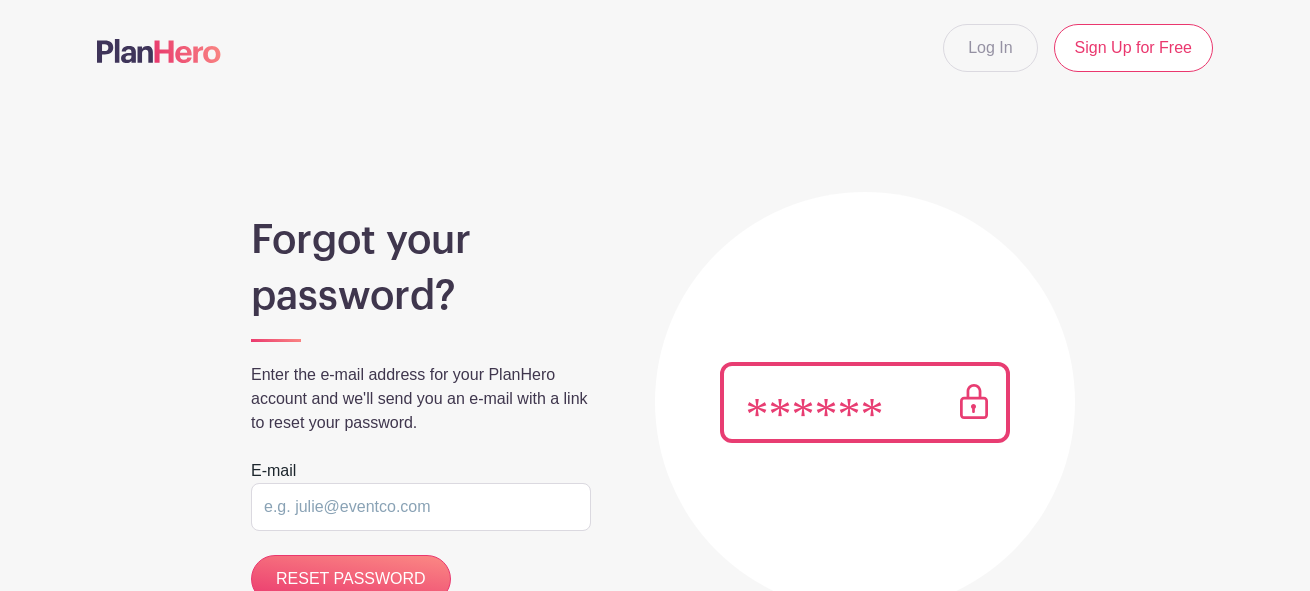 scroll, scrollTop: 0, scrollLeft: 0, axis: both 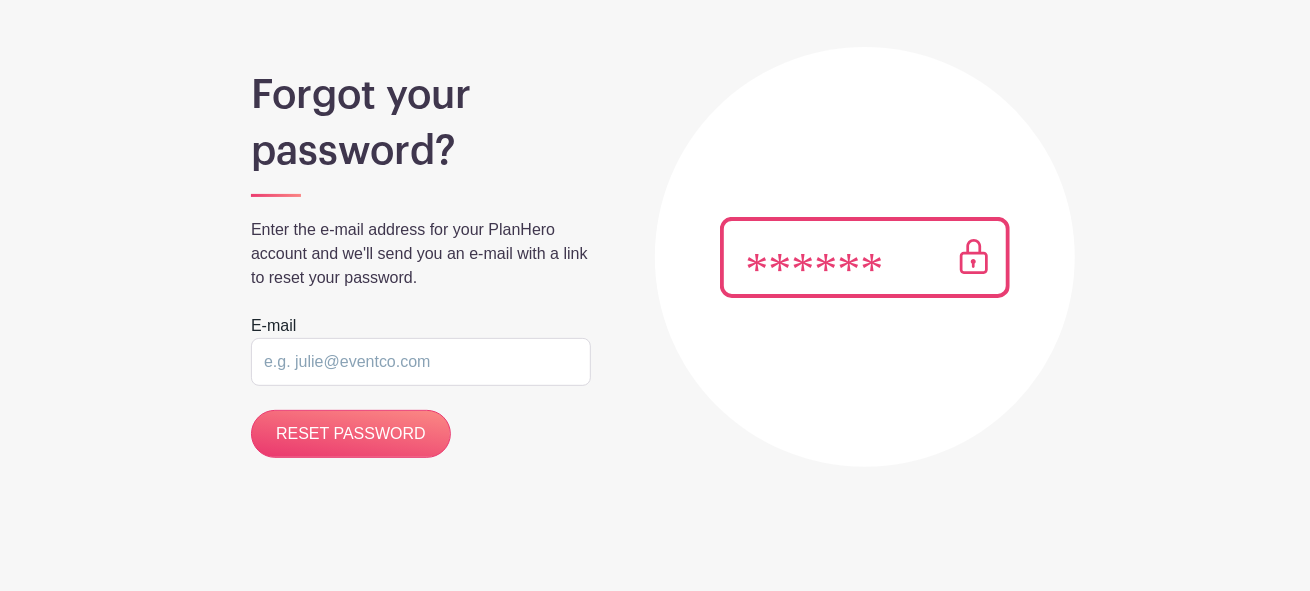 click at bounding box center [421, 362] 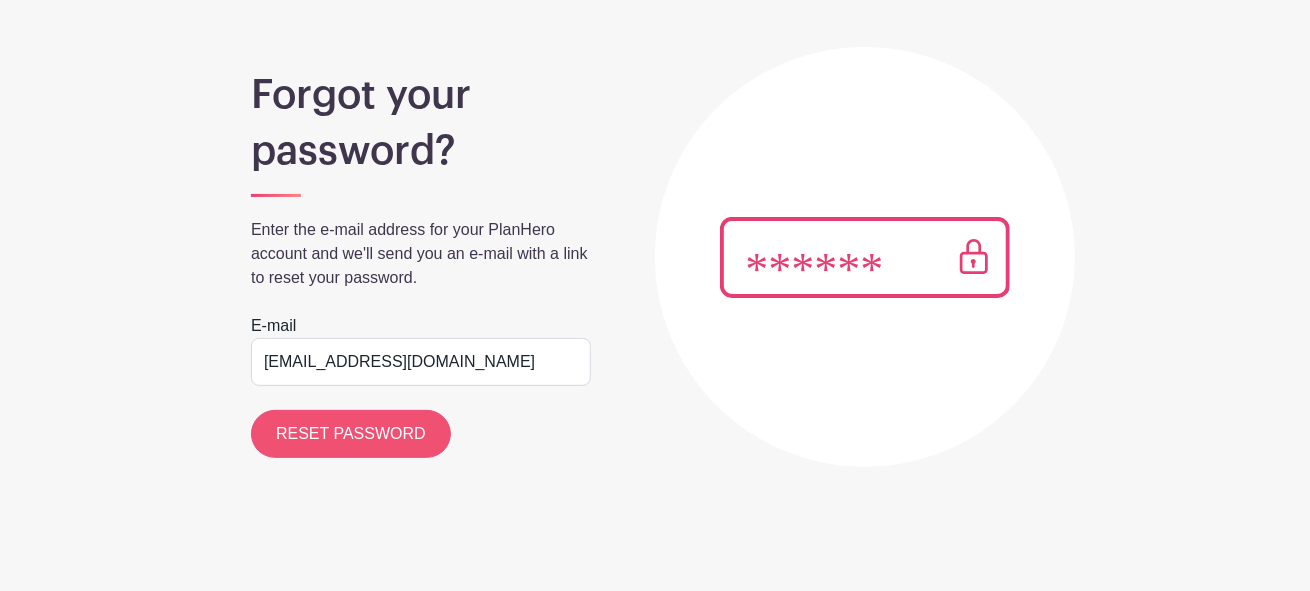type on "[EMAIL_ADDRESS][DOMAIN_NAME]" 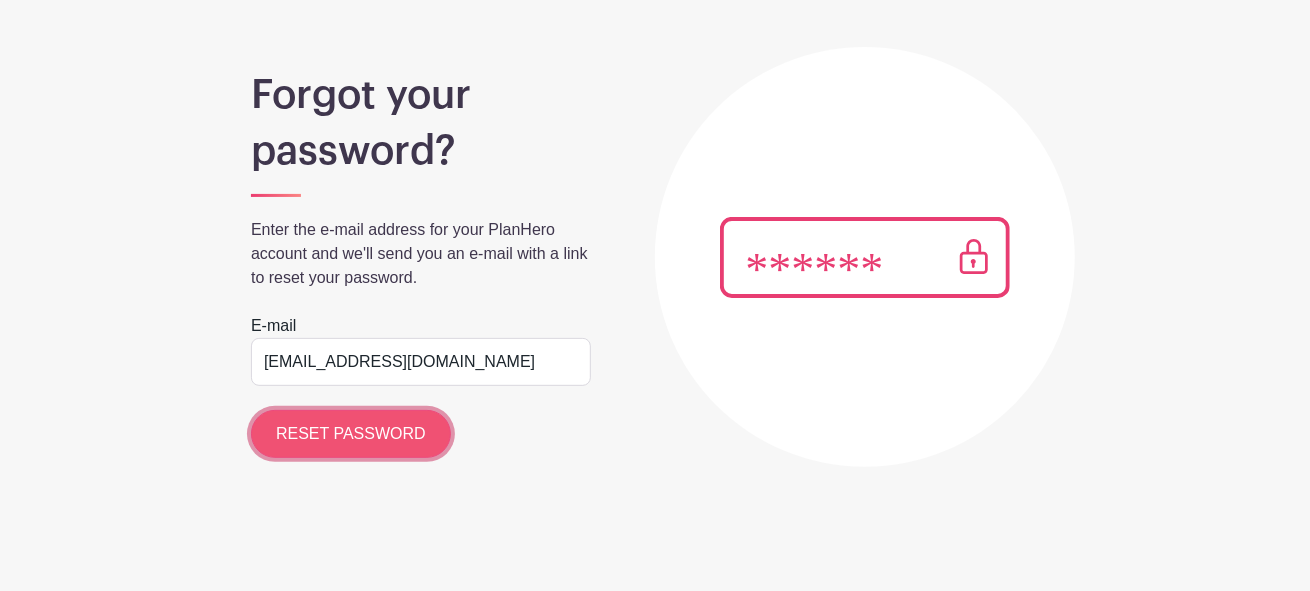 click on "RESET PASSWORD" at bounding box center [351, 434] 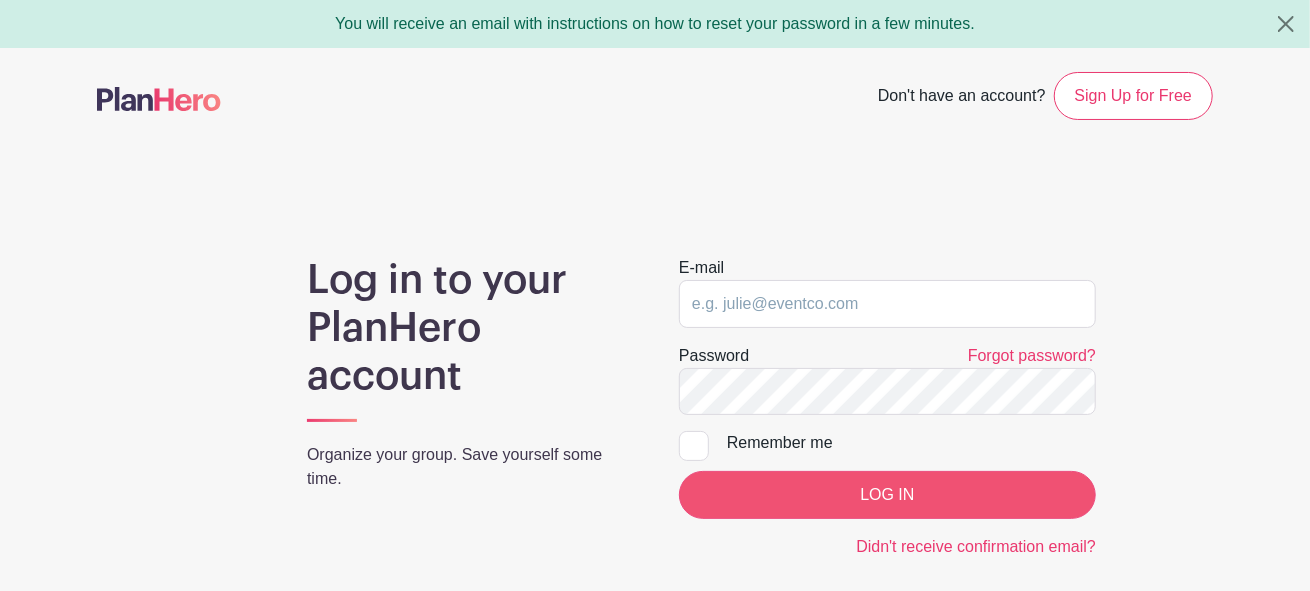 scroll, scrollTop: 0, scrollLeft: 0, axis: both 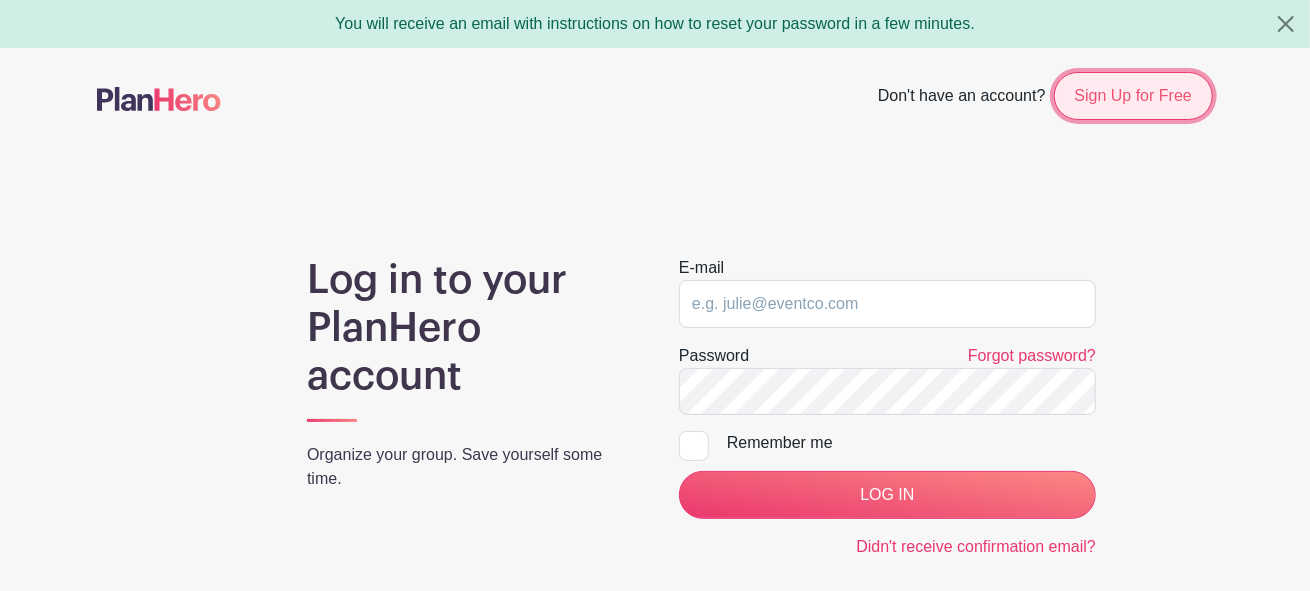 click on "Sign Up for Free" at bounding box center [1133, 96] 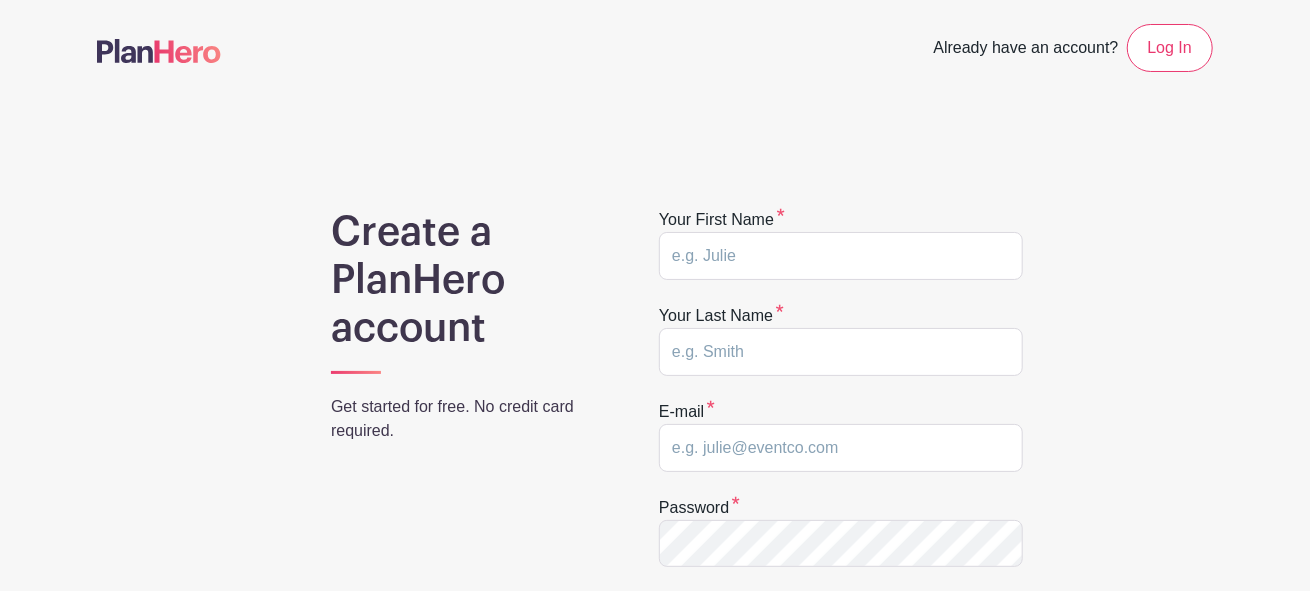 drag, startPoint x: 1020, startPoint y: 214, endPoint x: 881, endPoint y: 281, distance: 154.30489 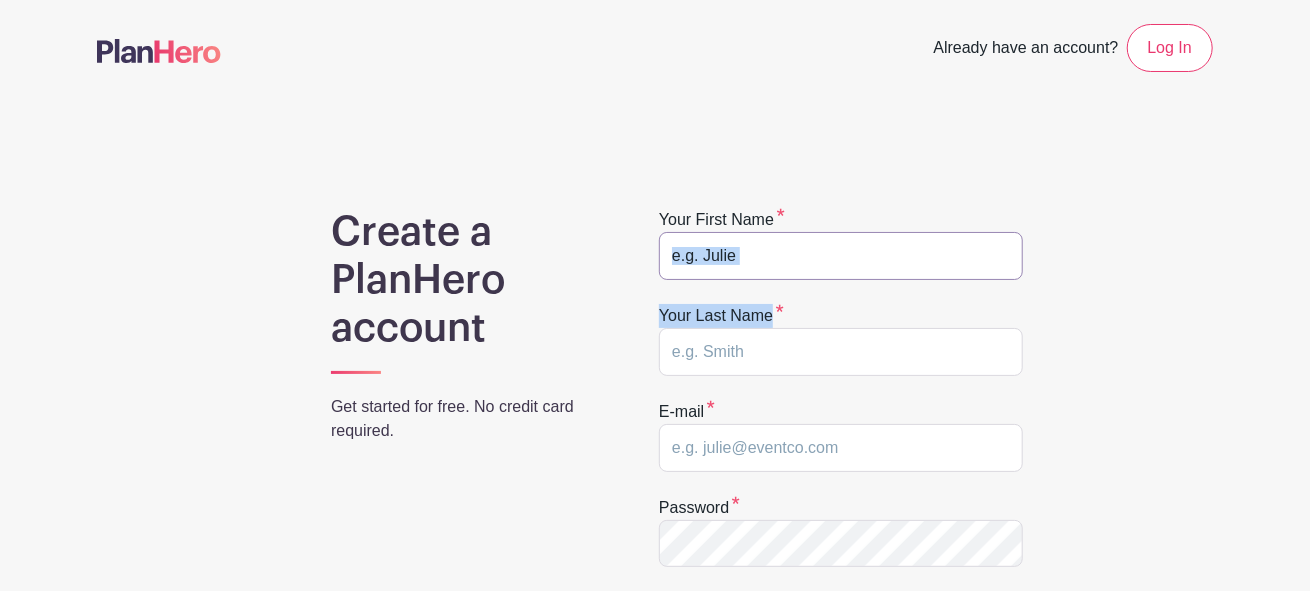 click at bounding box center (841, 256) 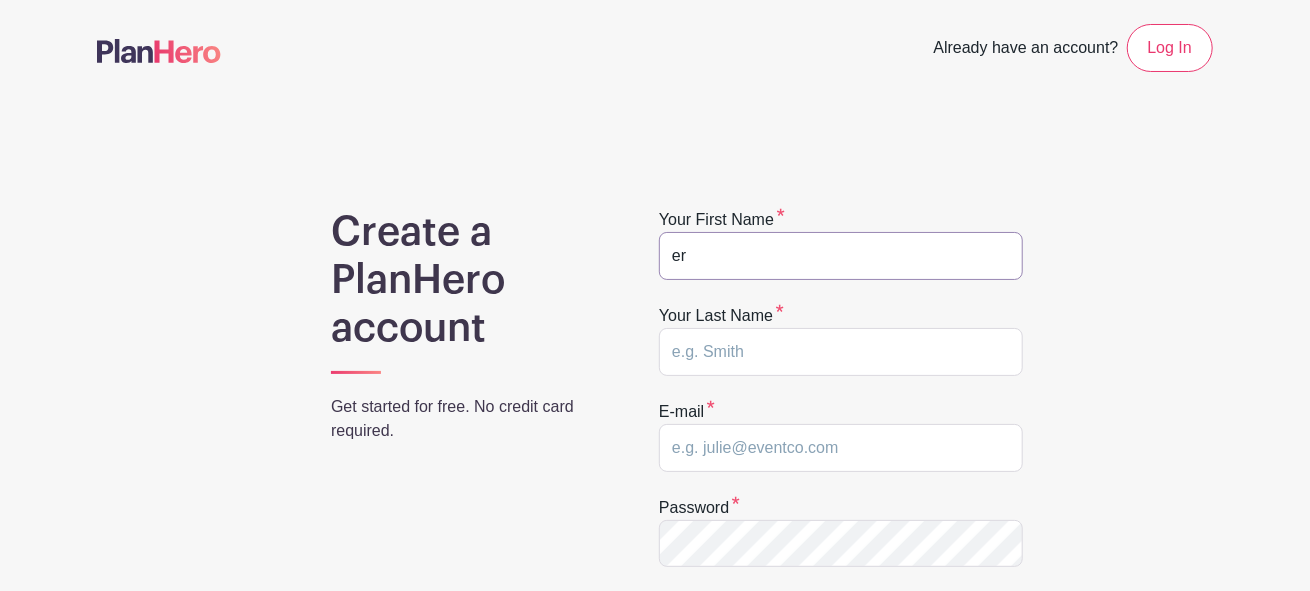 type on "e" 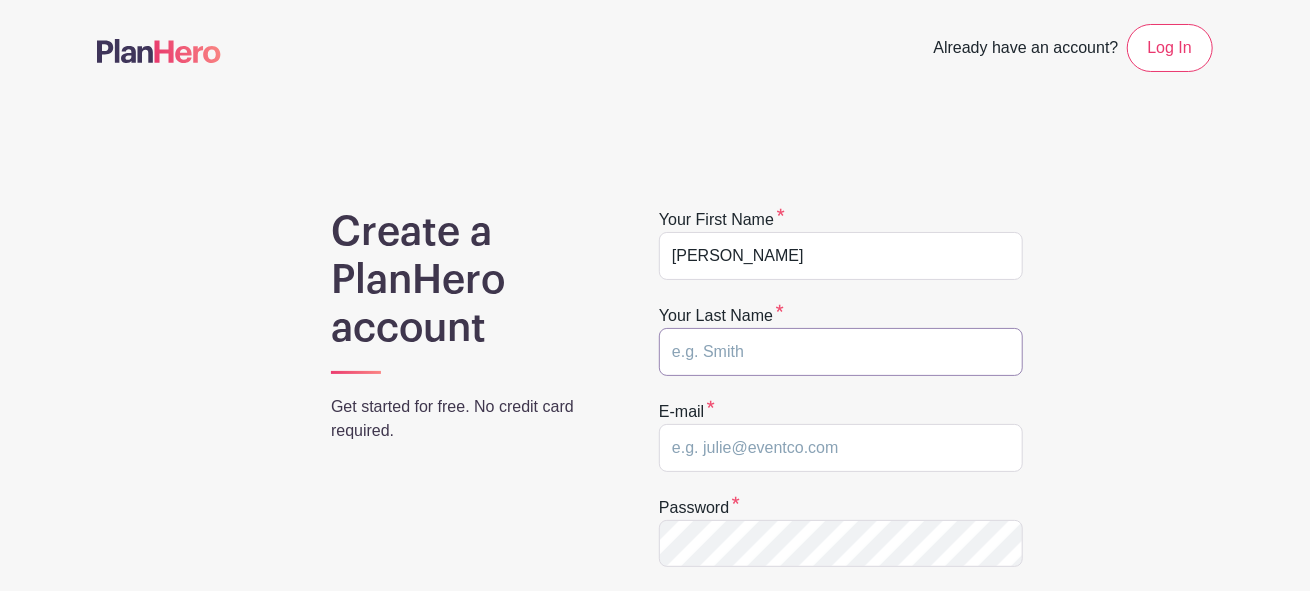click at bounding box center (841, 352) 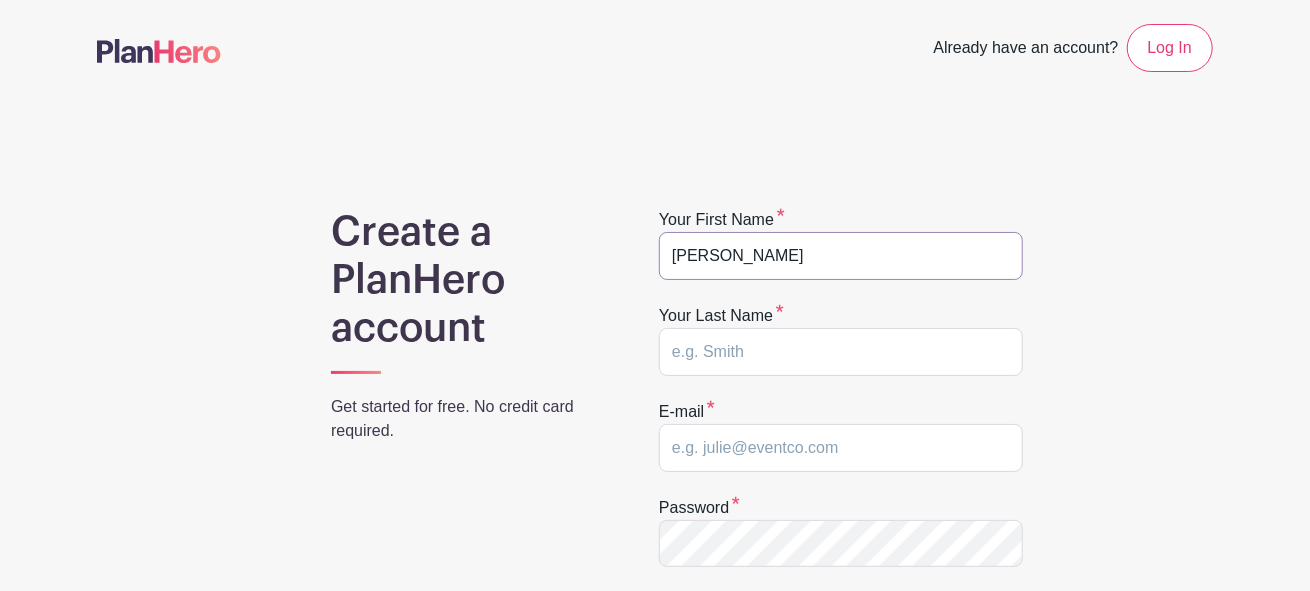 click on "[PERSON_NAME]" at bounding box center (841, 256) 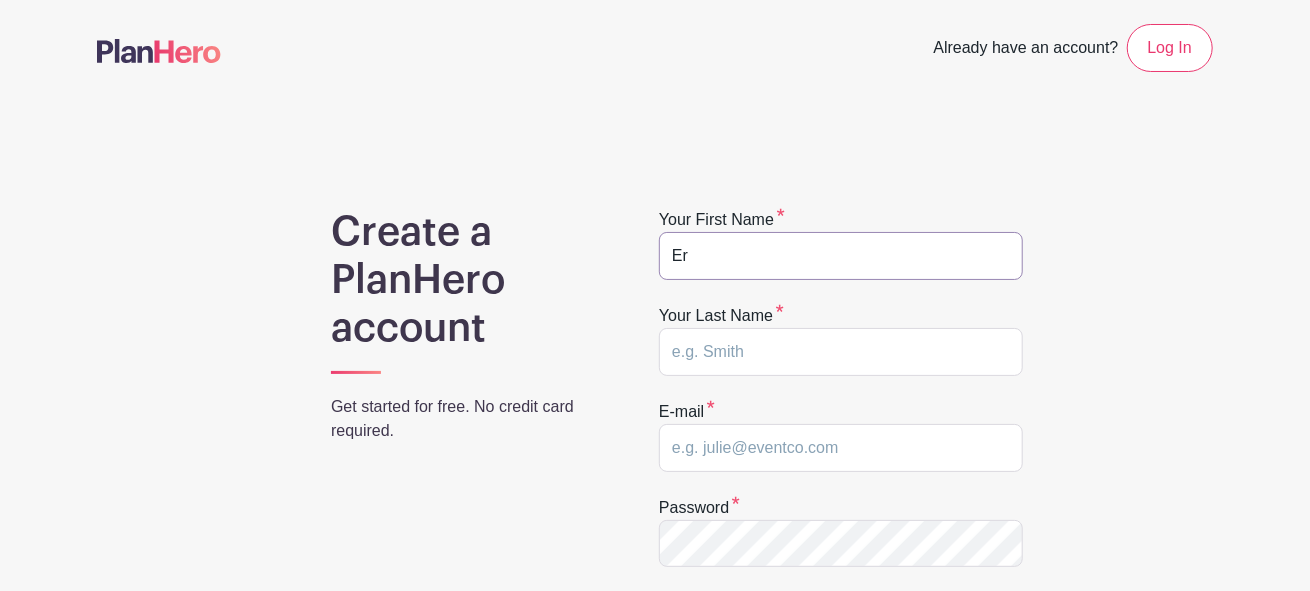 type on "E" 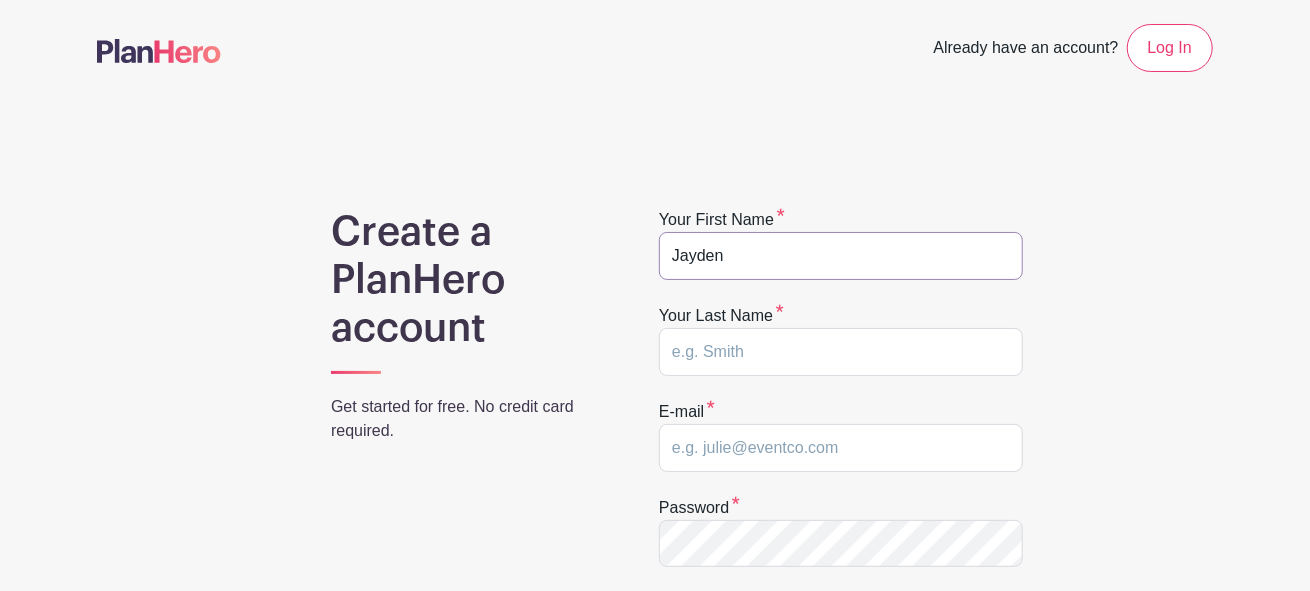 type on "Jayden" 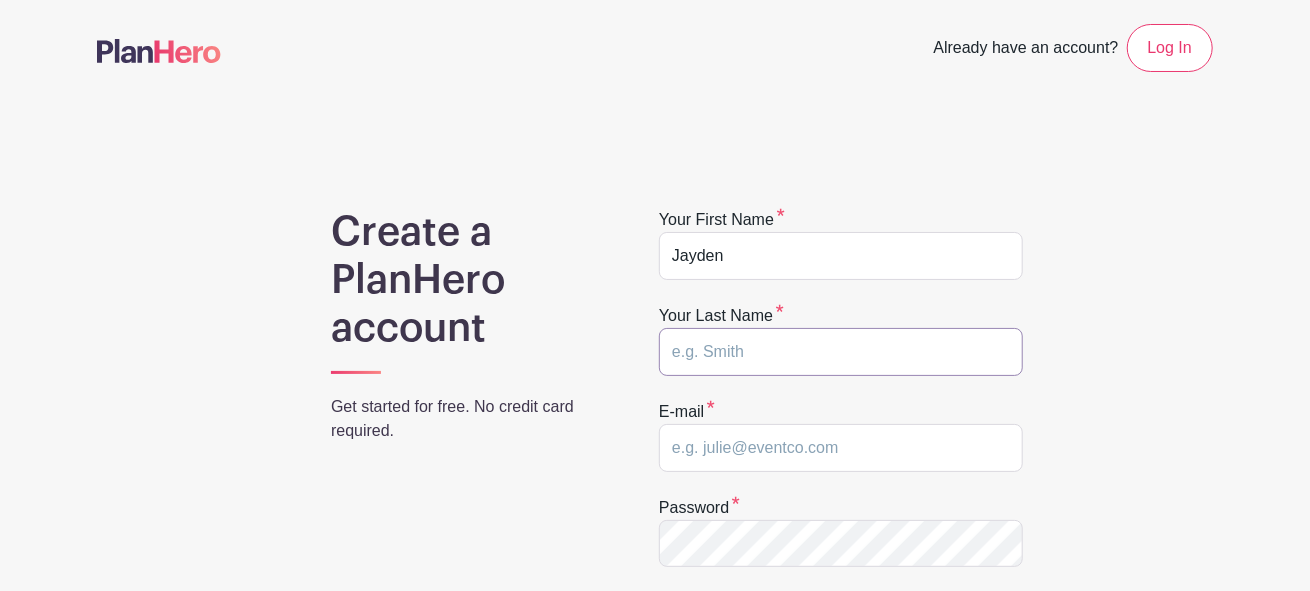 click at bounding box center (841, 352) 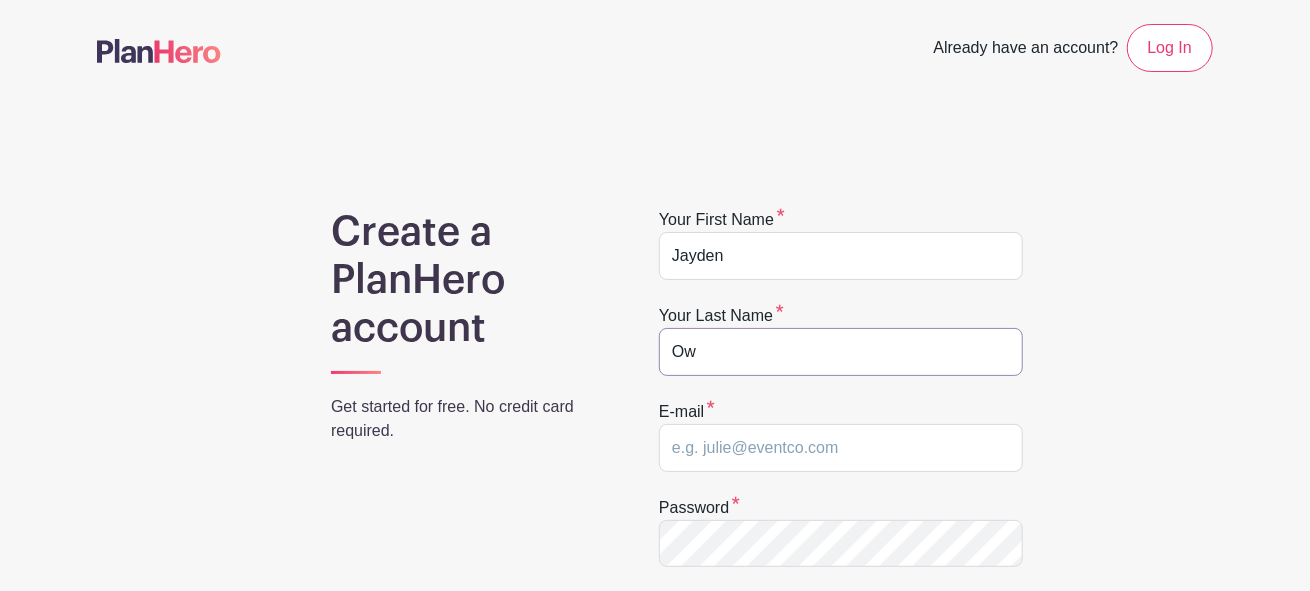 type on "O" 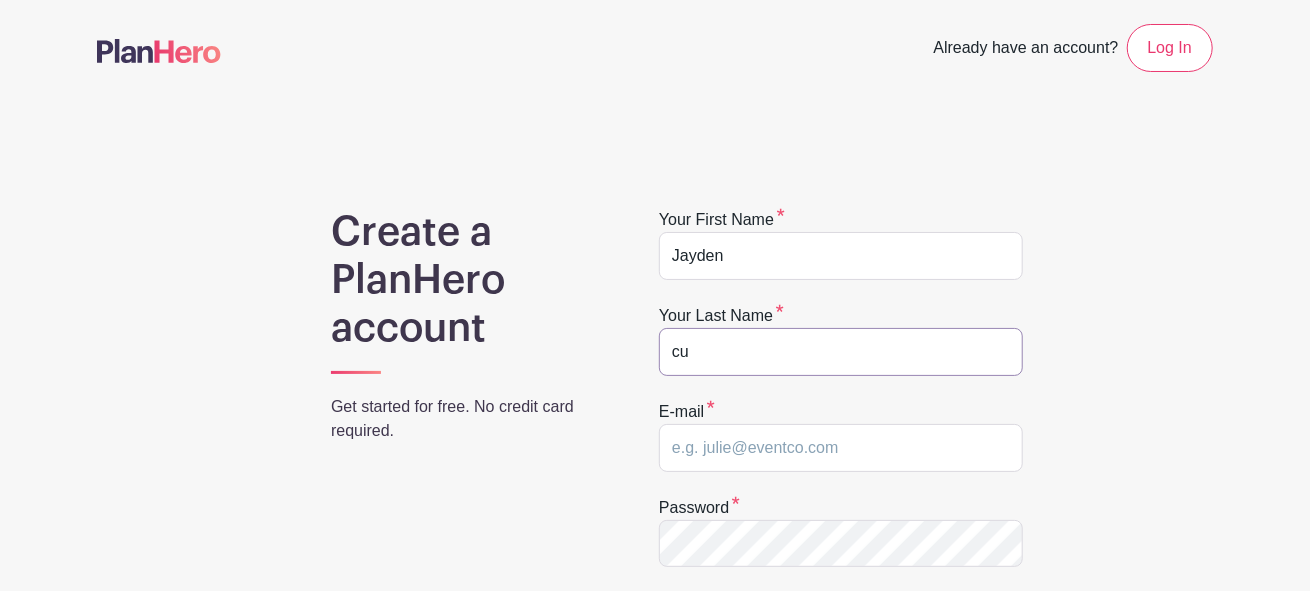 type on "c" 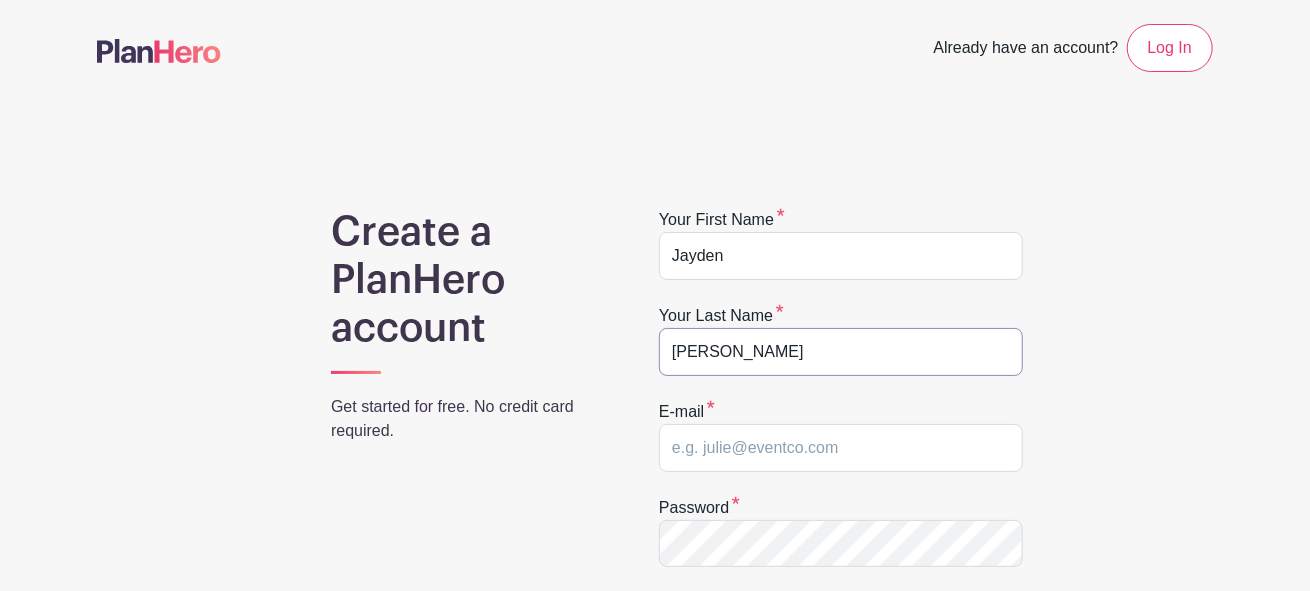 type on "[PERSON_NAME]" 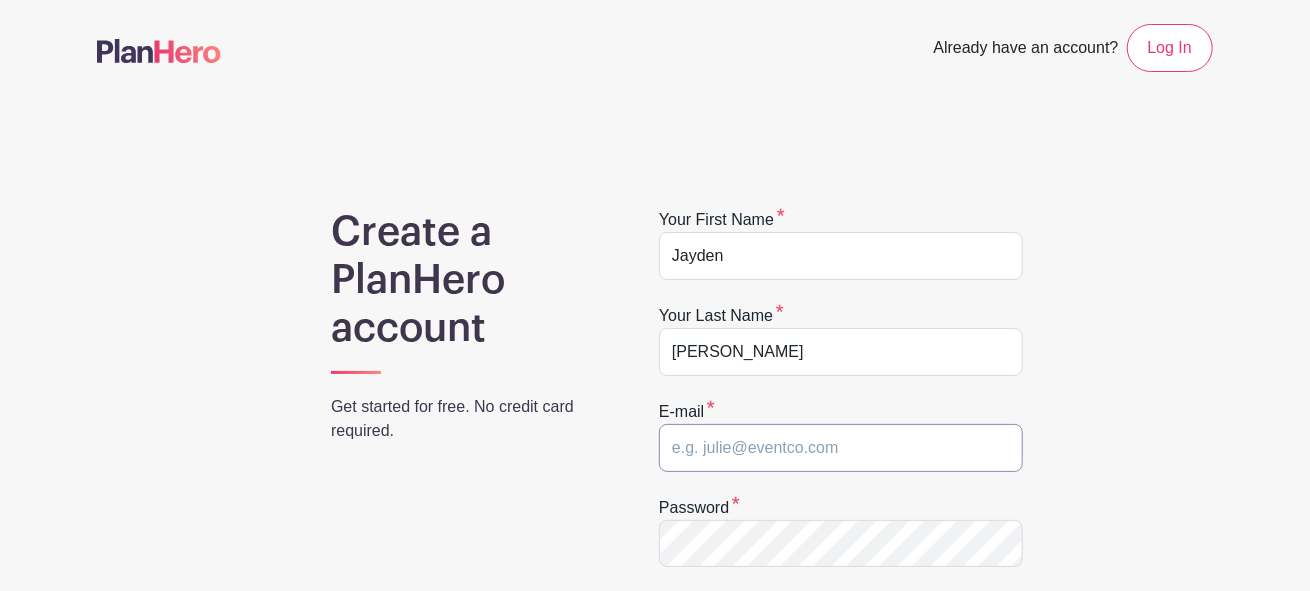 click at bounding box center (841, 448) 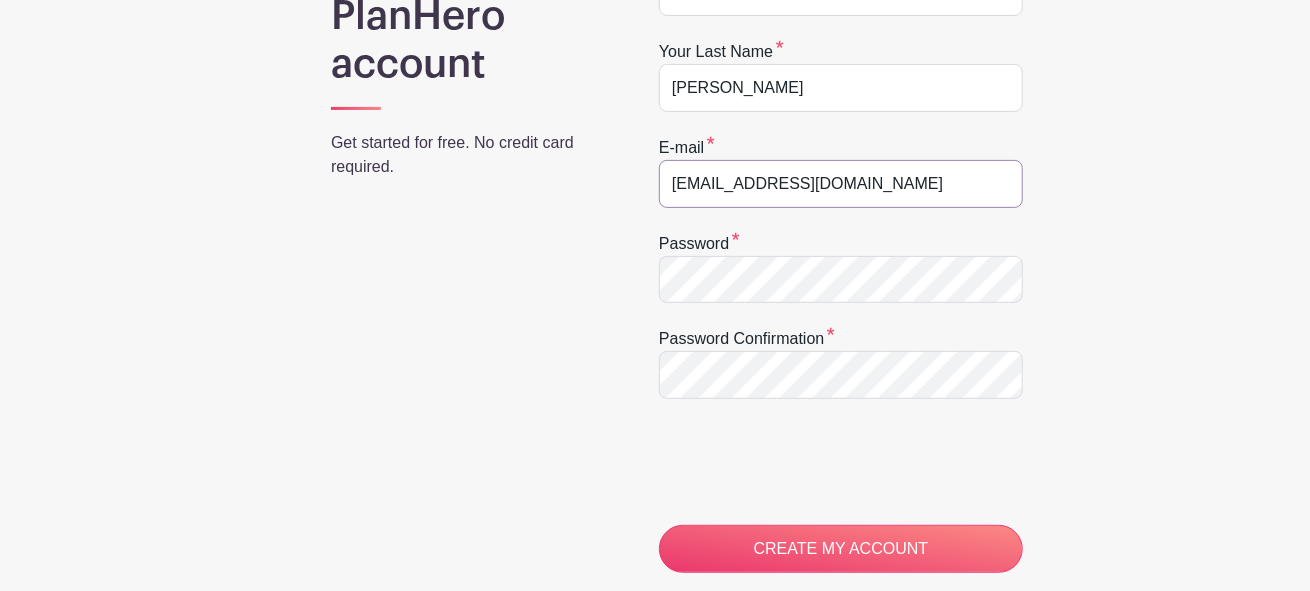 scroll, scrollTop: 271, scrollLeft: 0, axis: vertical 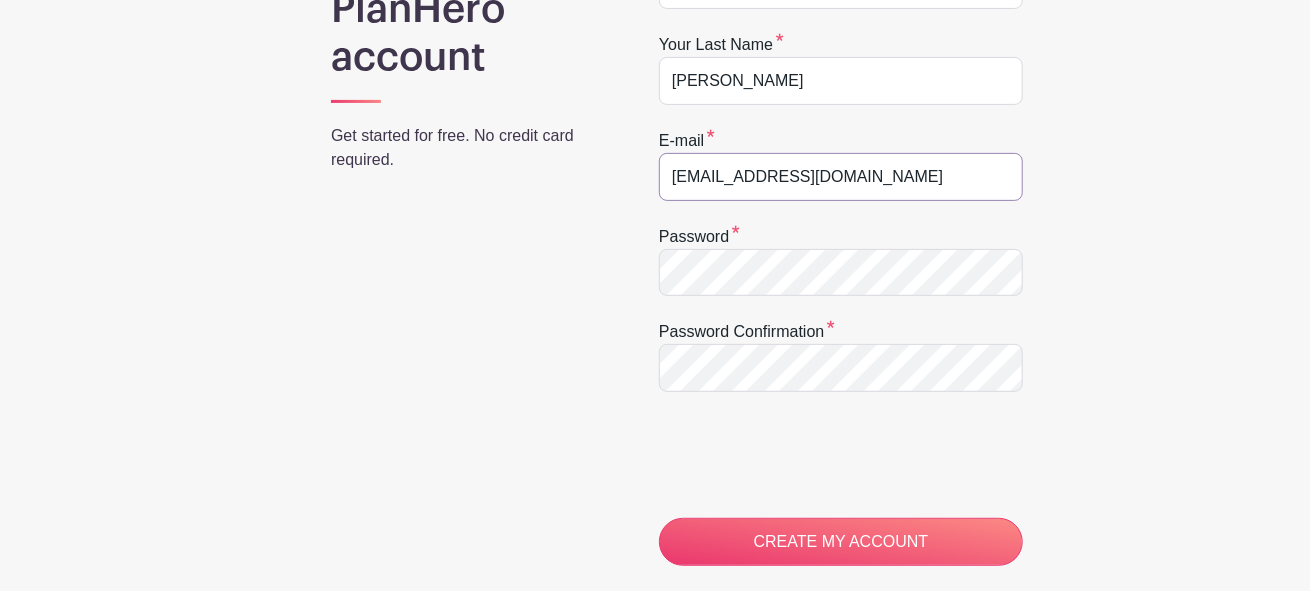 type on "[EMAIL_ADDRESS][DOMAIN_NAME]" 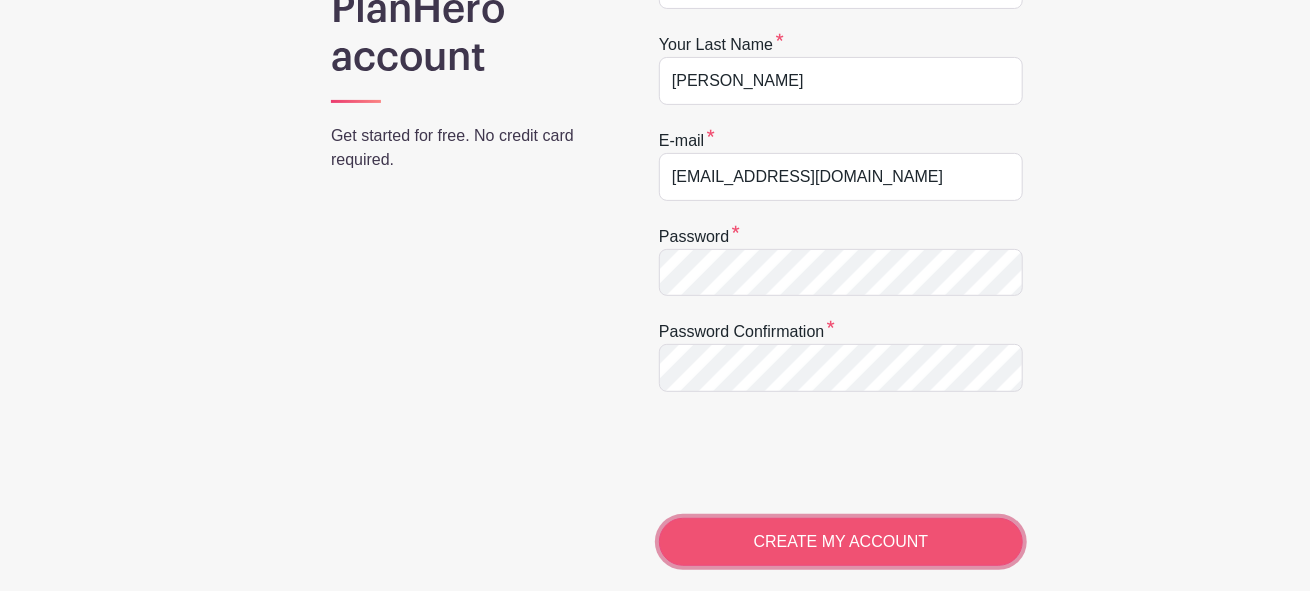 click on "CREATE MY ACCOUNT" at bounding box center (841, 542) 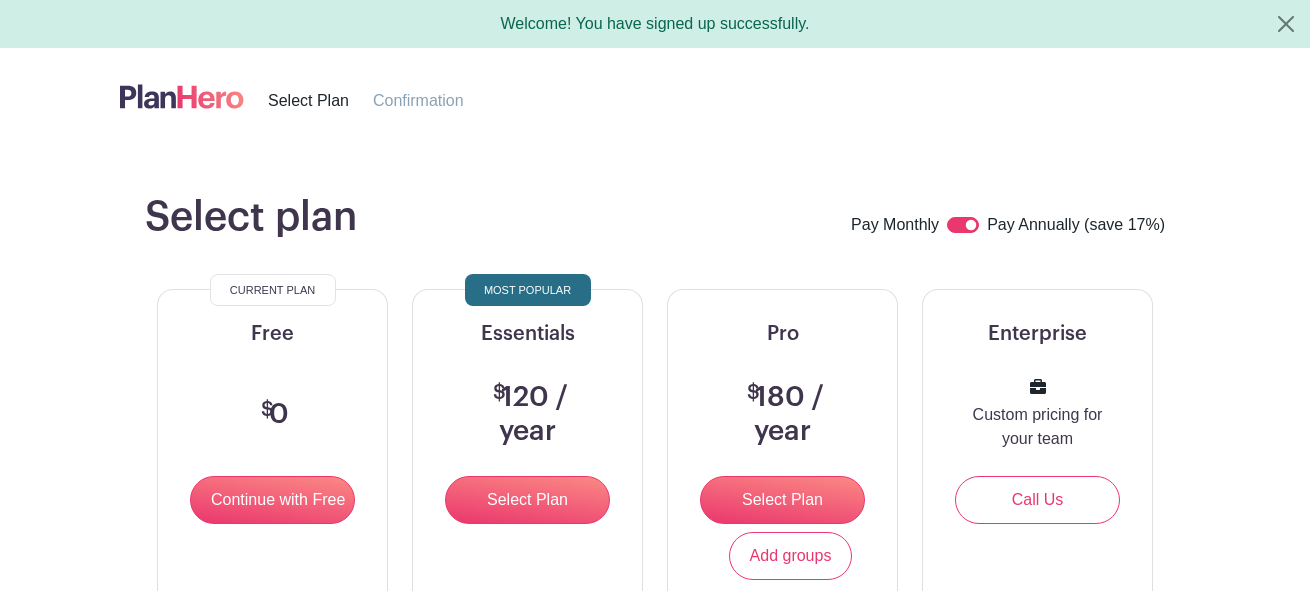 scroll, scrollTop: 0, scrollLeft: 0, axis: both 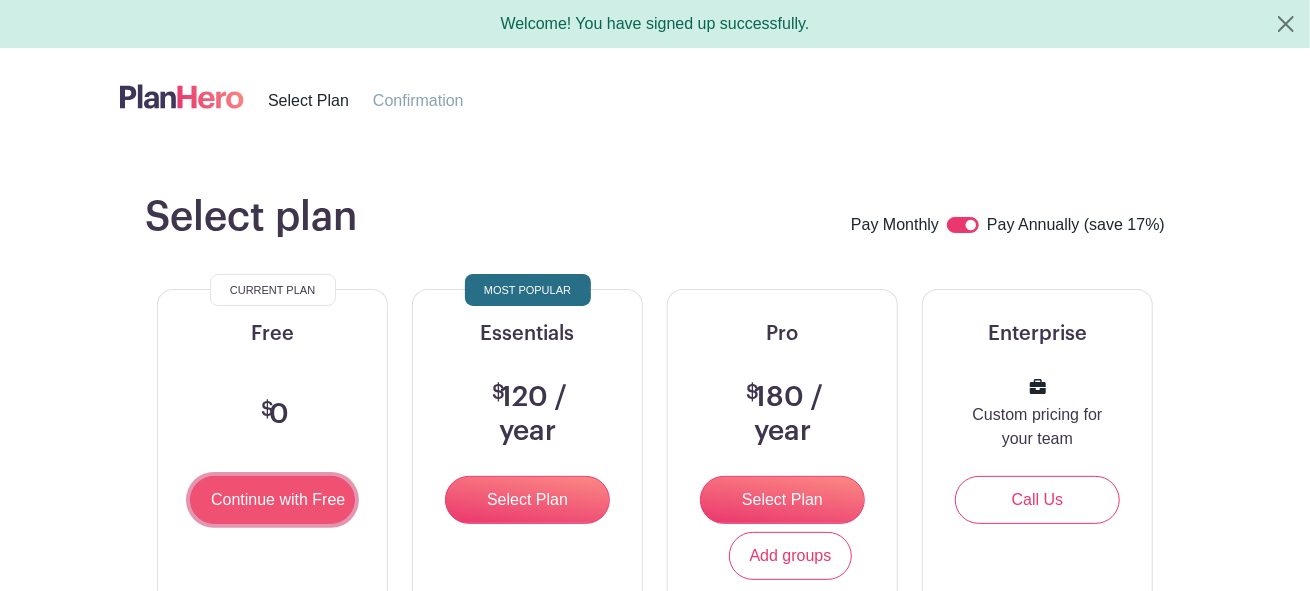 click on "Continue with Free" at bounding box center (272, 500) 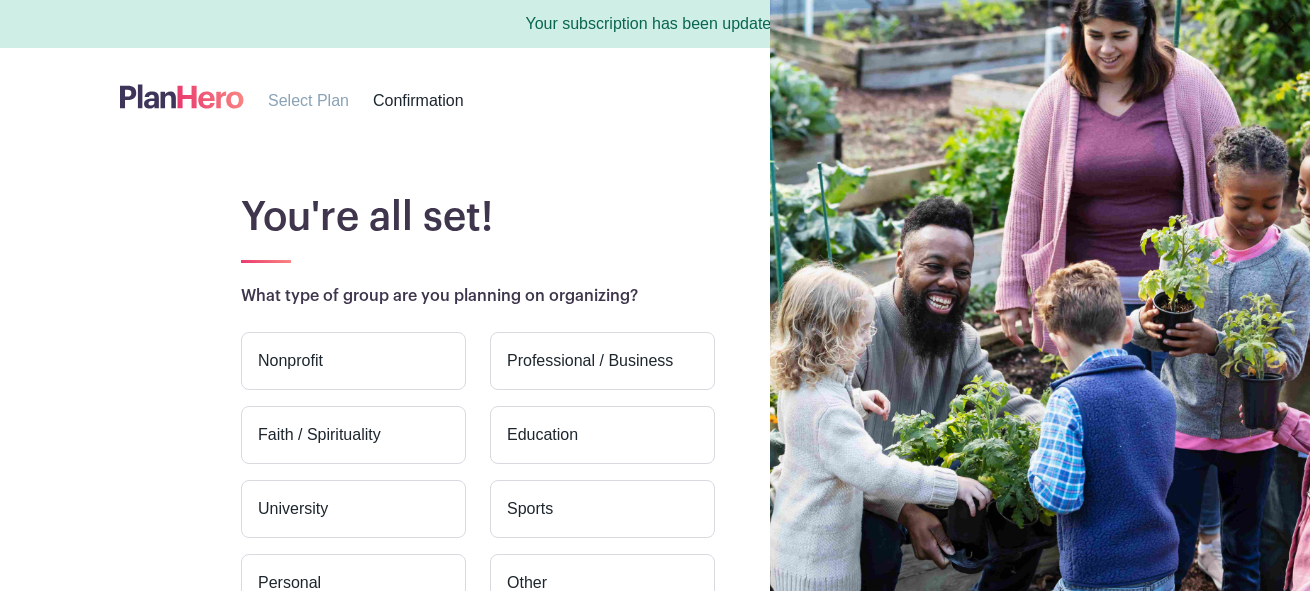 scroll, scrollTop: 0, scrollLeft: 0, axis: both 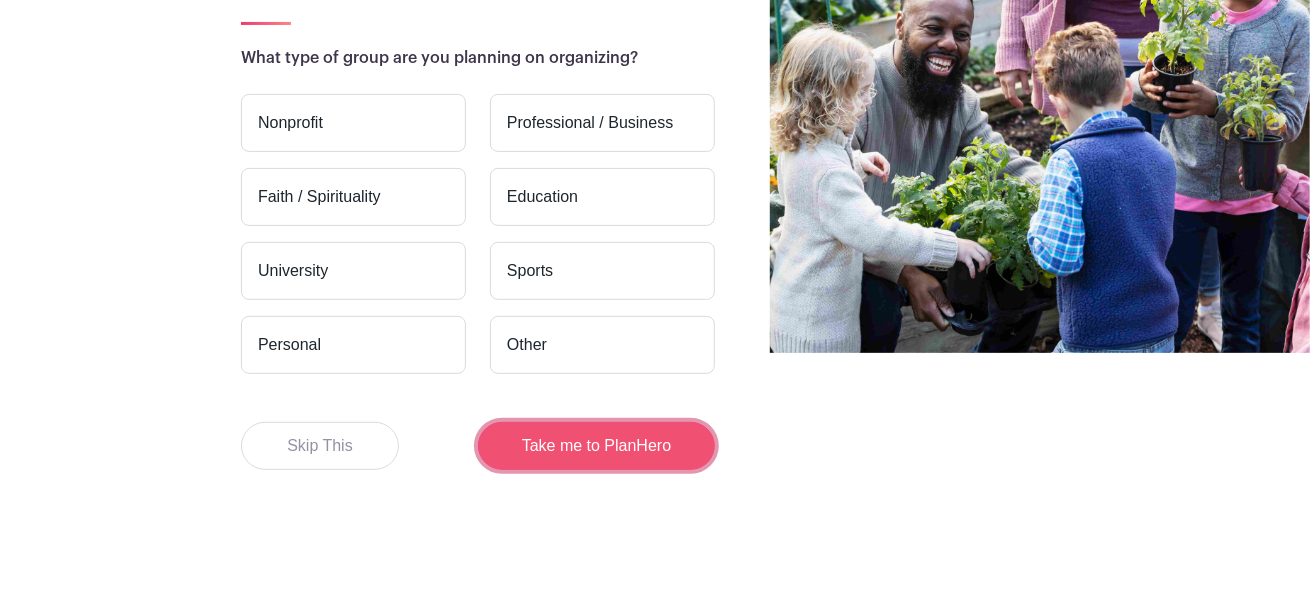click on "Take me to PlanHero" at bounding box center [596, 446] 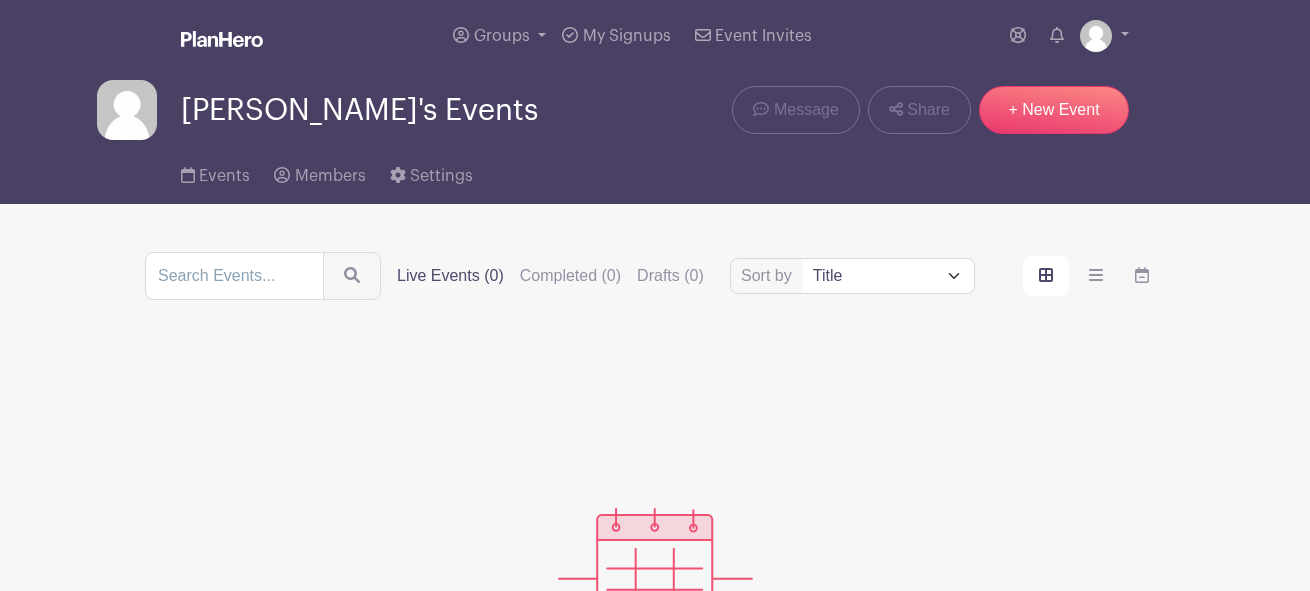 scroll, scrollTop: 0, scrollLeft: 0, axis: both 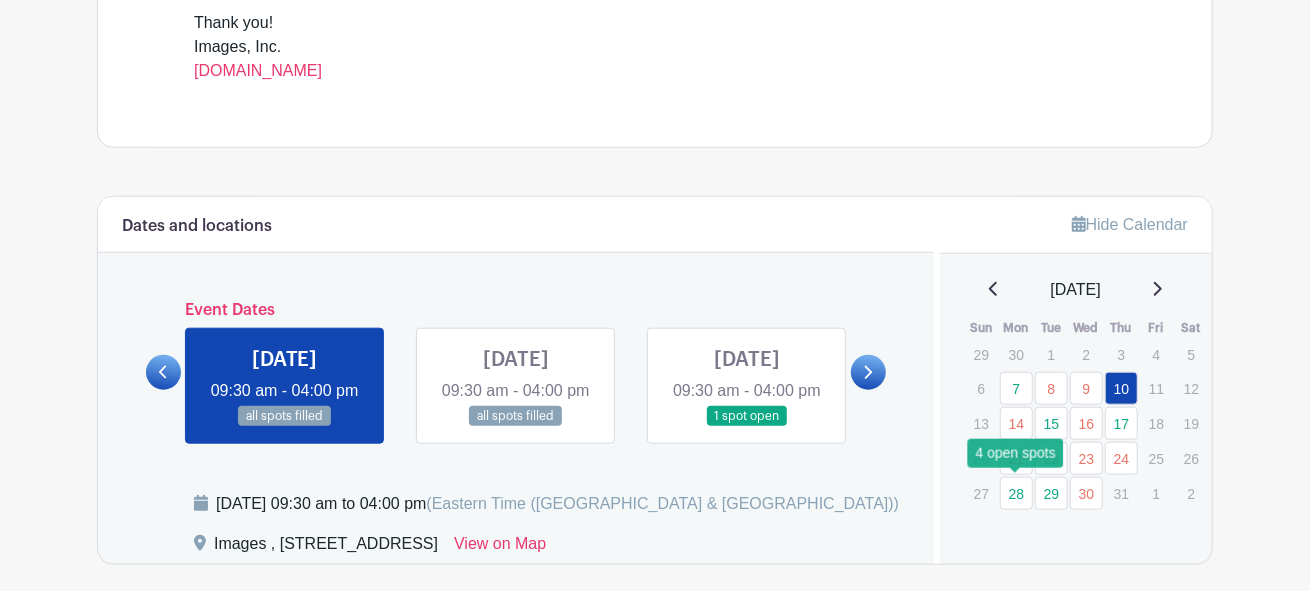 click on "28" at bounding box center (1016, 493) 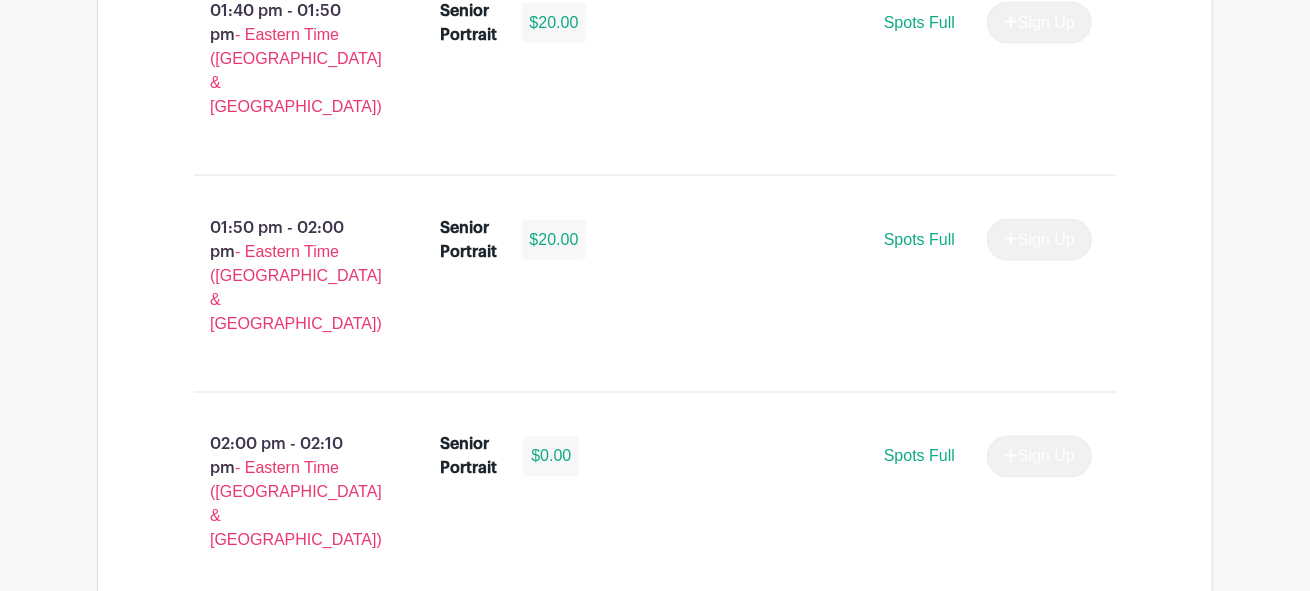 scroll, scrollTop: 5460, scrollLeft: 0, axis: vertical 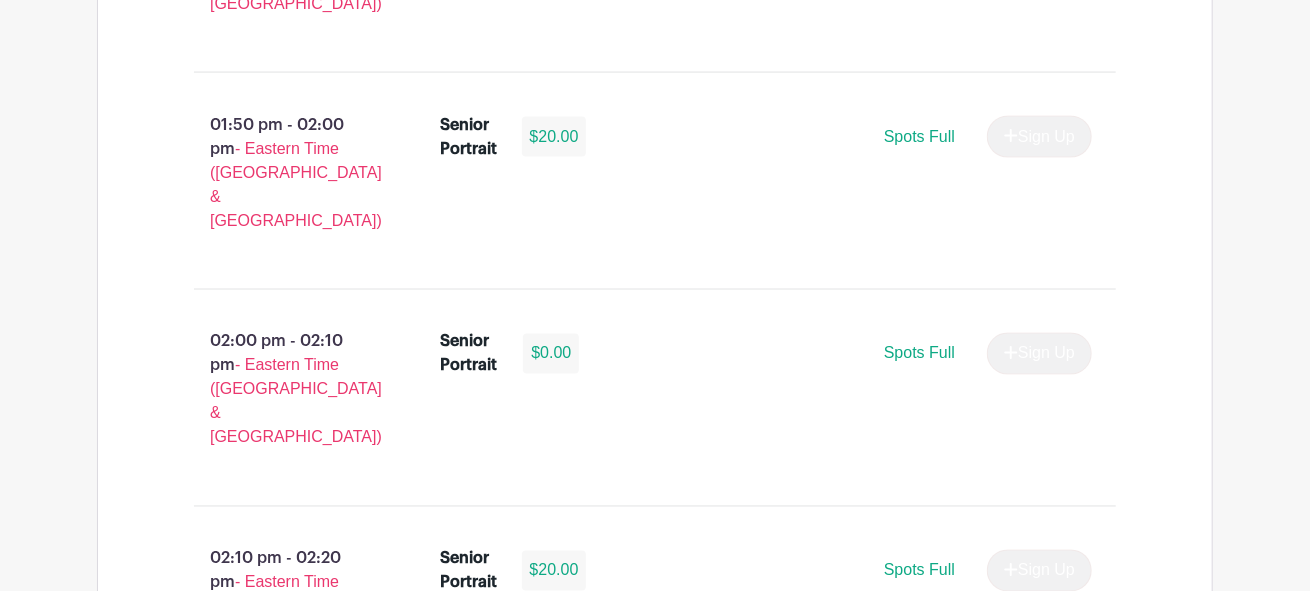click on "Sign Up" at bounding box center [1039, 1222] 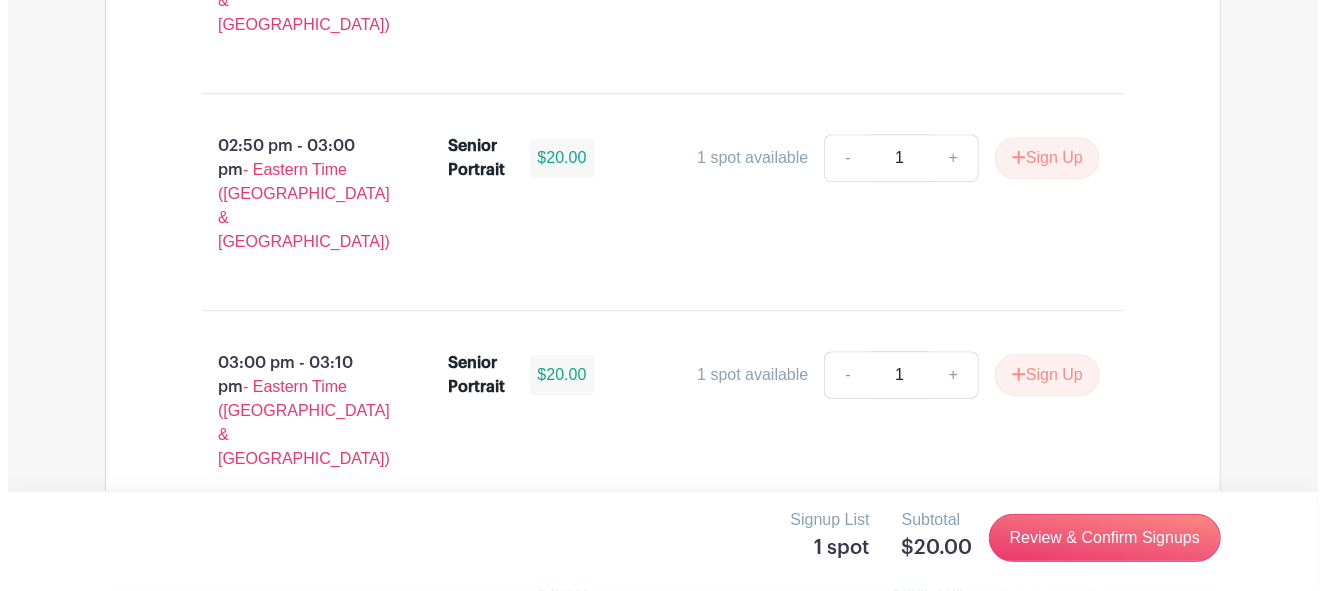 scroll, scrollTop: 6777, scrollLeft: 0, axis: vertical 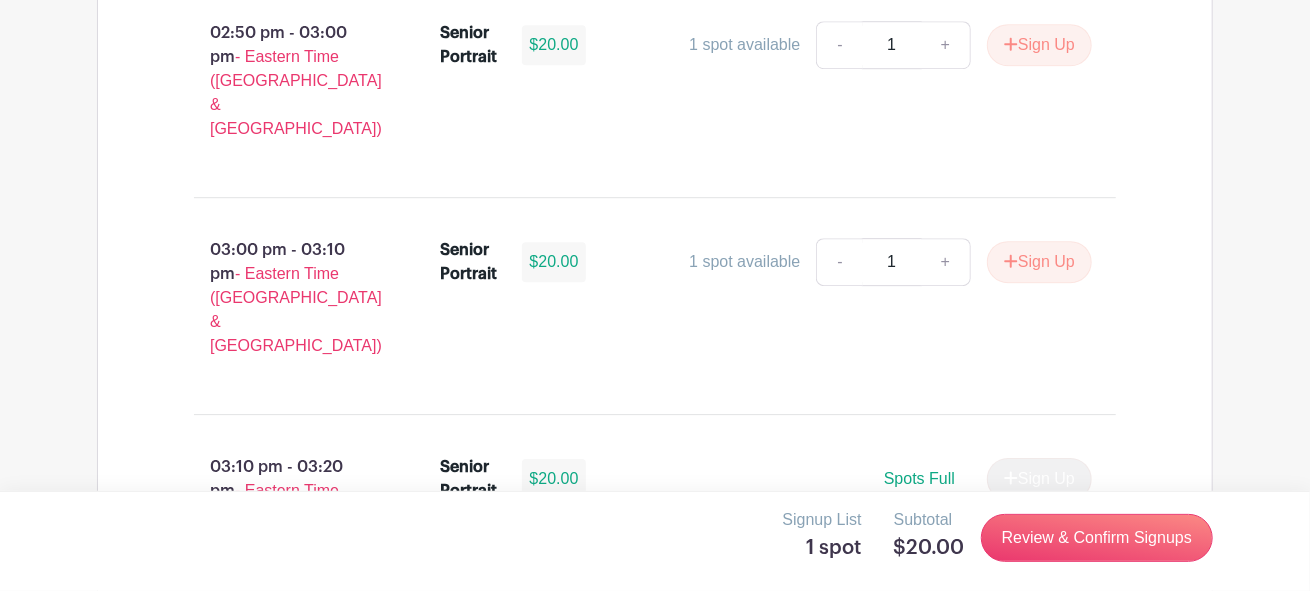 click on "Choose your answer
Boiling Springs High
Broome High
Byrnes High
Chesnee High
Clinton High
Crescent High
Eastside High
Greer Middle College
Greenville High
Greenville Tech Charter High
Greenwood High
Hammond High
Hillcrest High
John De La Howe
Mauldin High
Ninety Six High
Palmetto High
Riverside High
Spartanburg Day School
Travelers Rest High
Wren High
Other" at bounding box center [655, 1792] 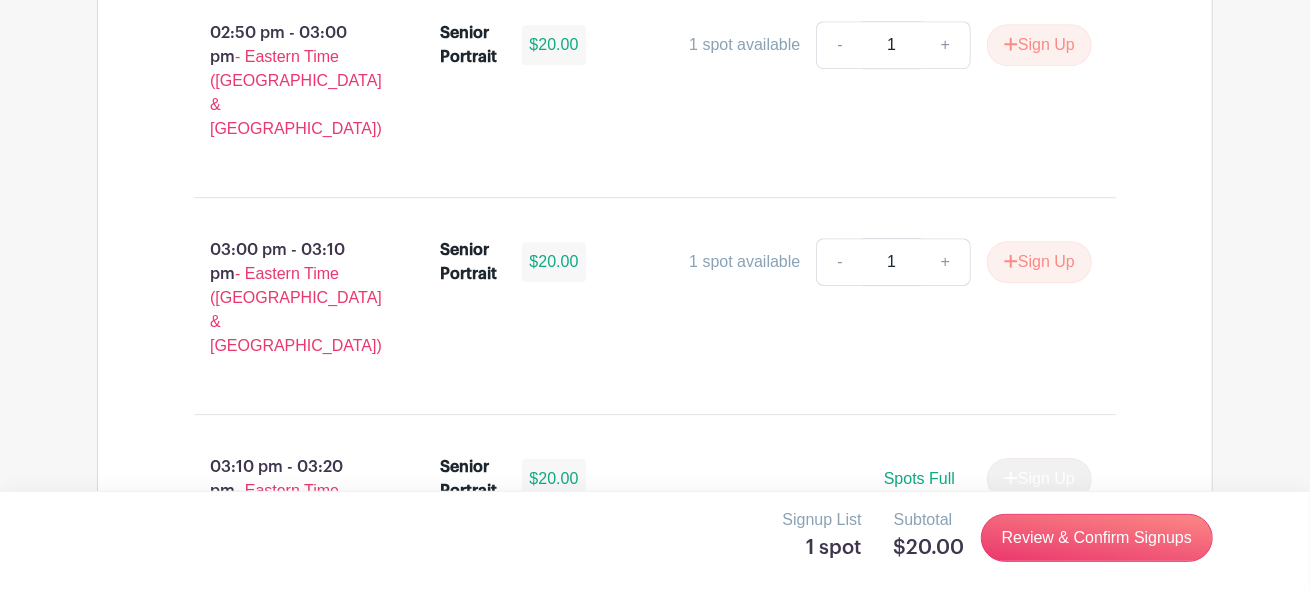 select on "3950" 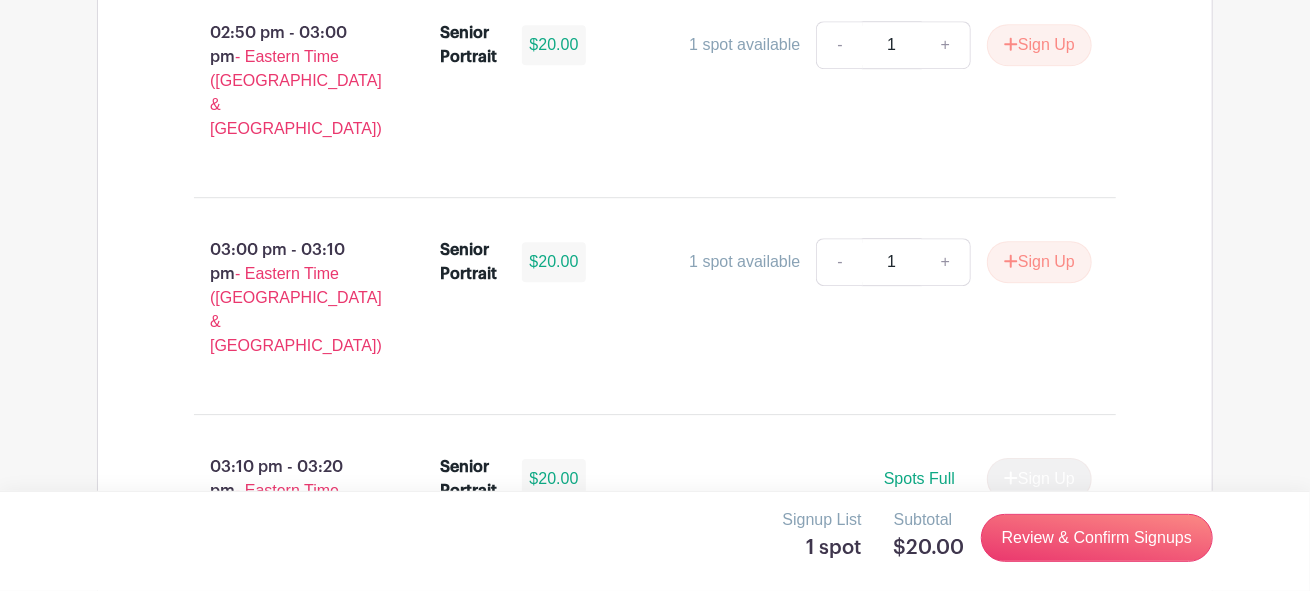 click on "Choose your answer
Boiling Springs High
Broome High
Byrnes High
Chesnee High
Clinton High
Crescent High
Eastside High
Greer Middle College
Greenville High
Greenville Tech Charter High
Greenwood High
Hammond High
Hillcrest High
John De La Howe
Mauldin High
Ninety Six High
Palmetto High
Riverside High
Spartanburg Day School
Travelers Rest High
Wren High
Other" at bounding box center [655, 1792] 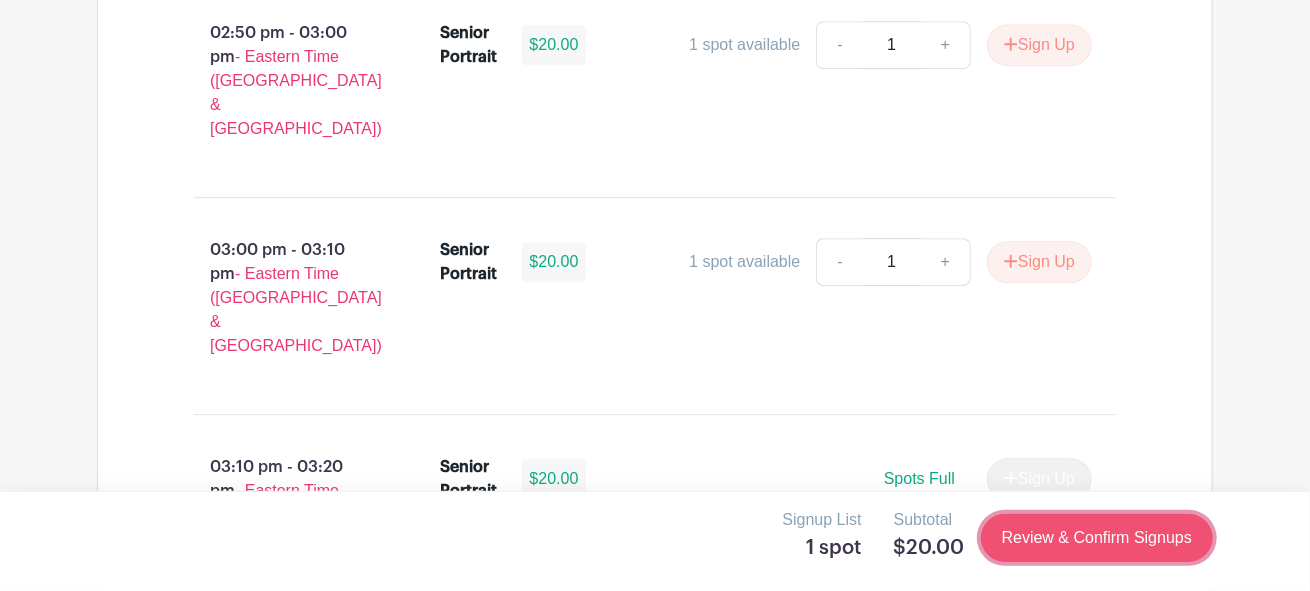 click on "Review & Confirm Signups" at bounding box center [1097, 538] 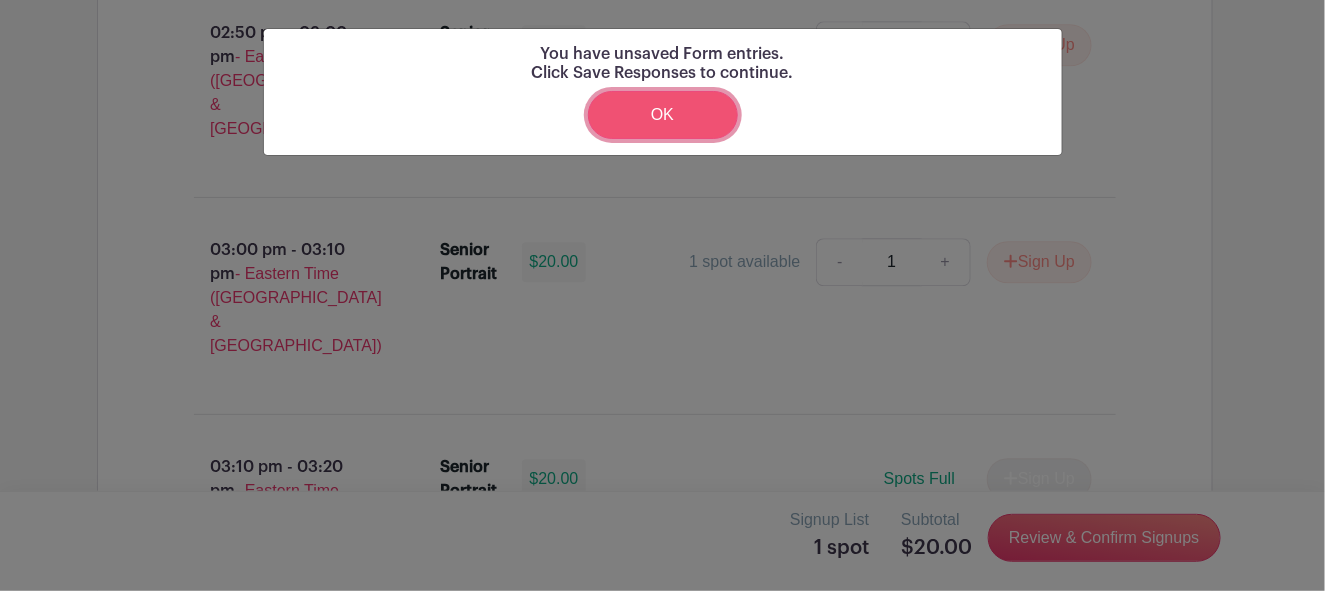 click on "OK" at bounding box center (663, 115) 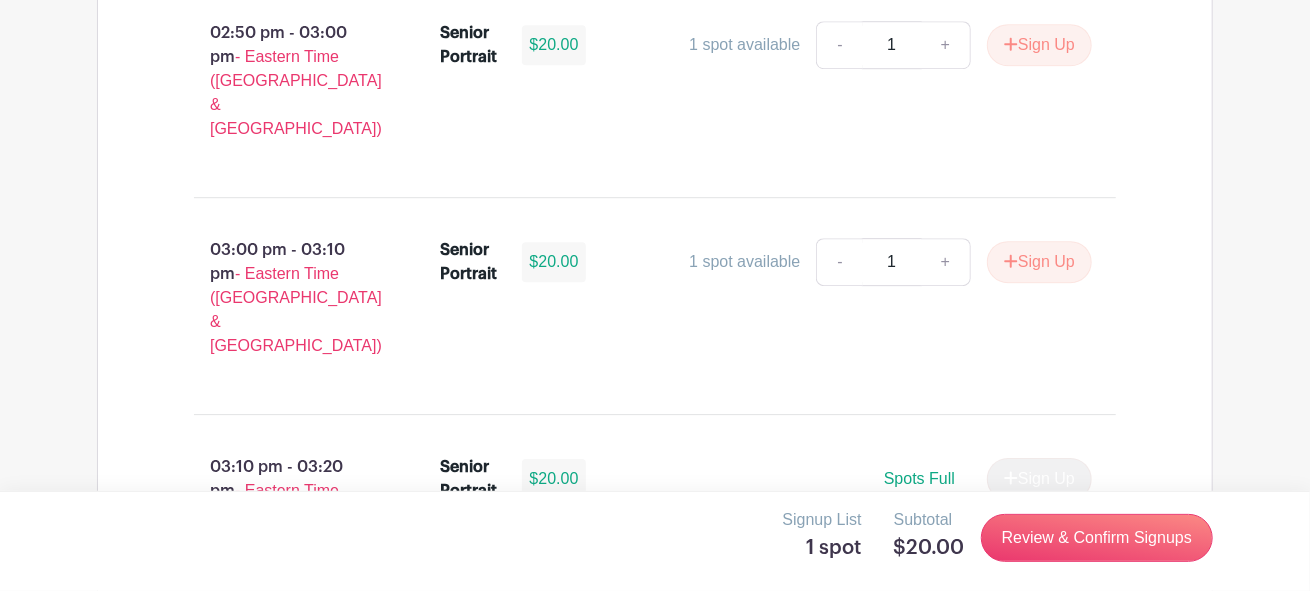 click on "Save Responses" at bounding box center (278, 1861) 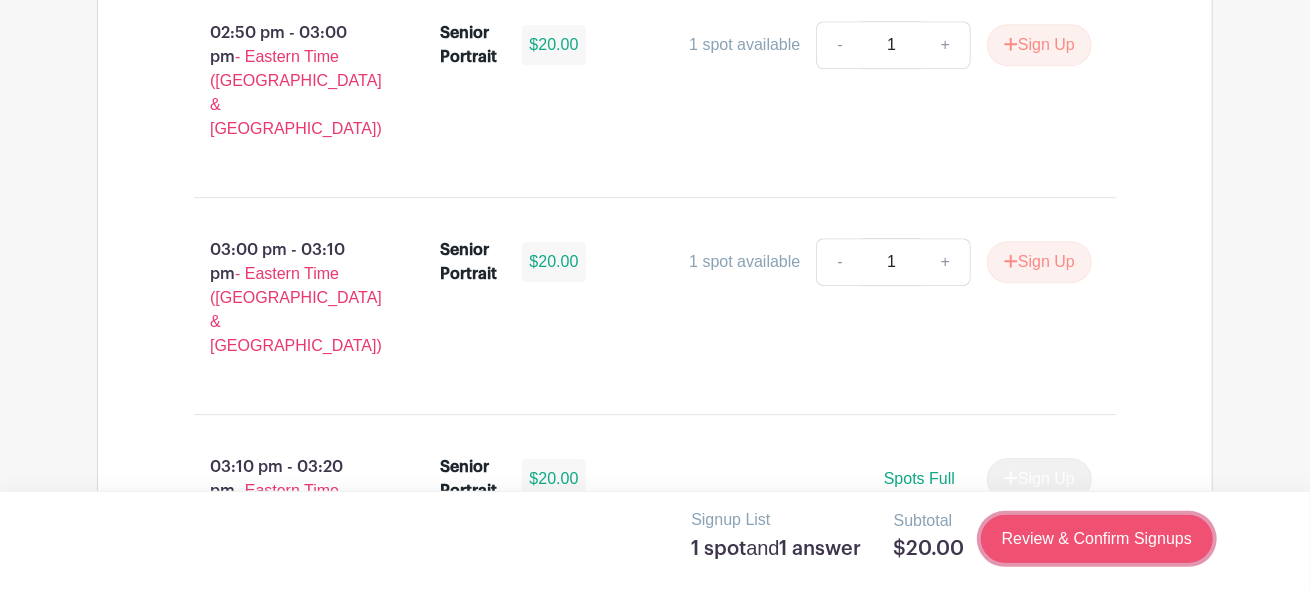 click on "Review & Confirm Signups" at bounding box center [1097, 539] 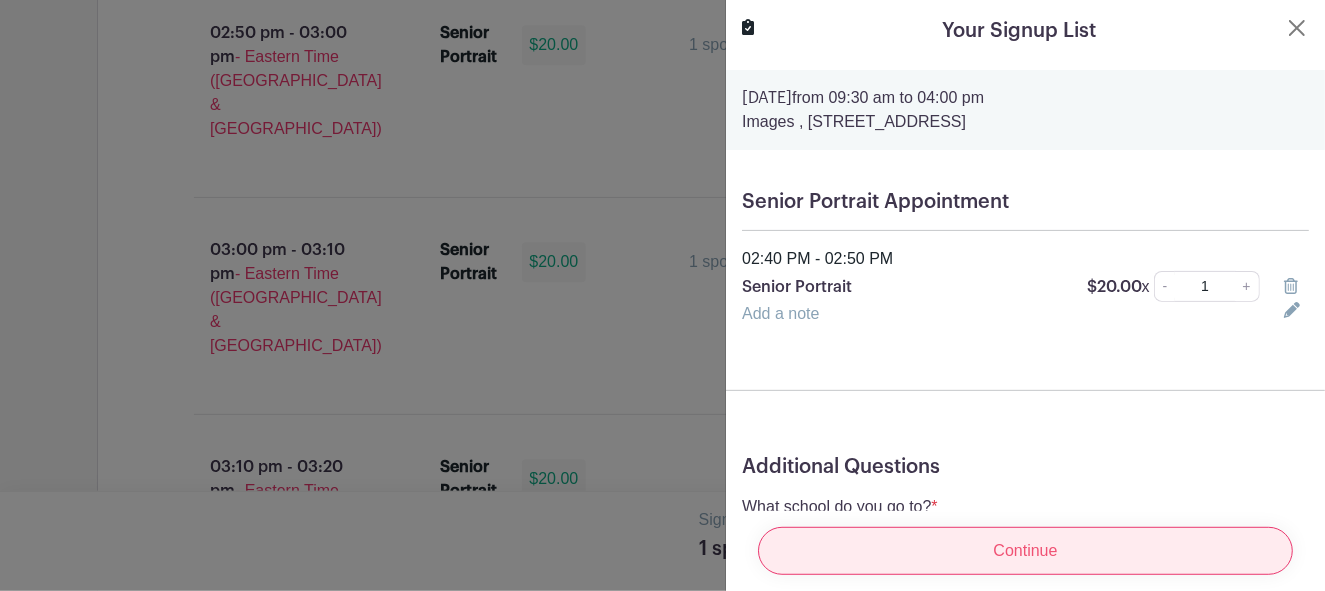 click on "Continue" at bounding box center [1025, 551] 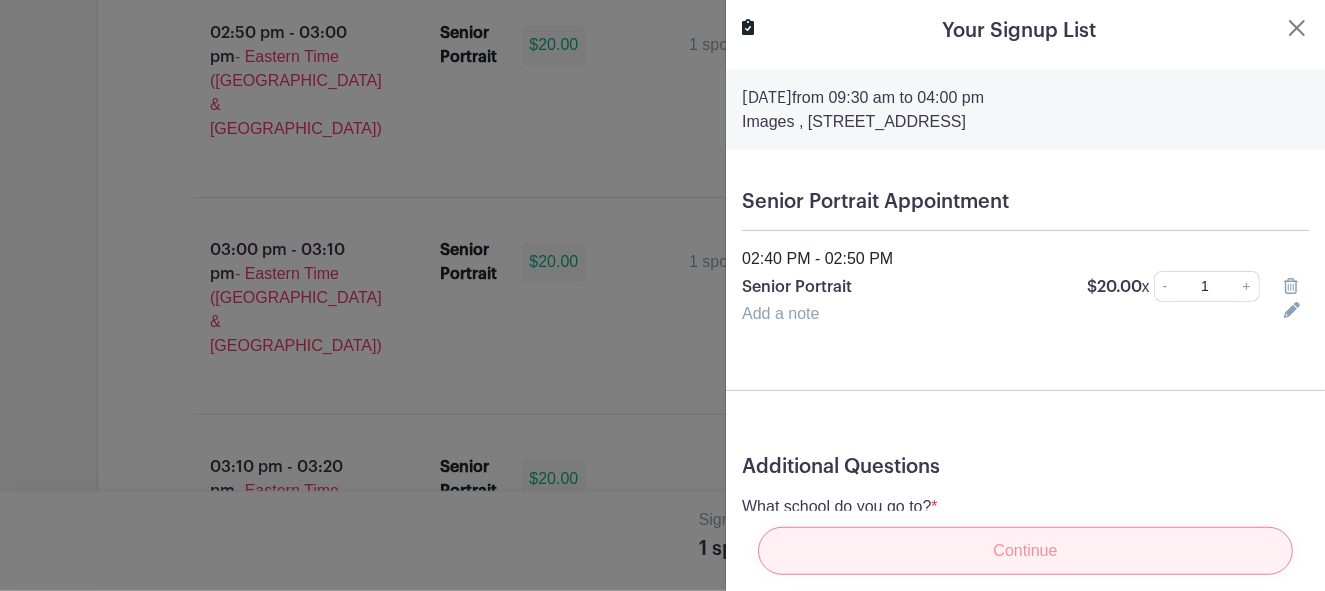 click on "Continue" at bounding box center [1025, 551] 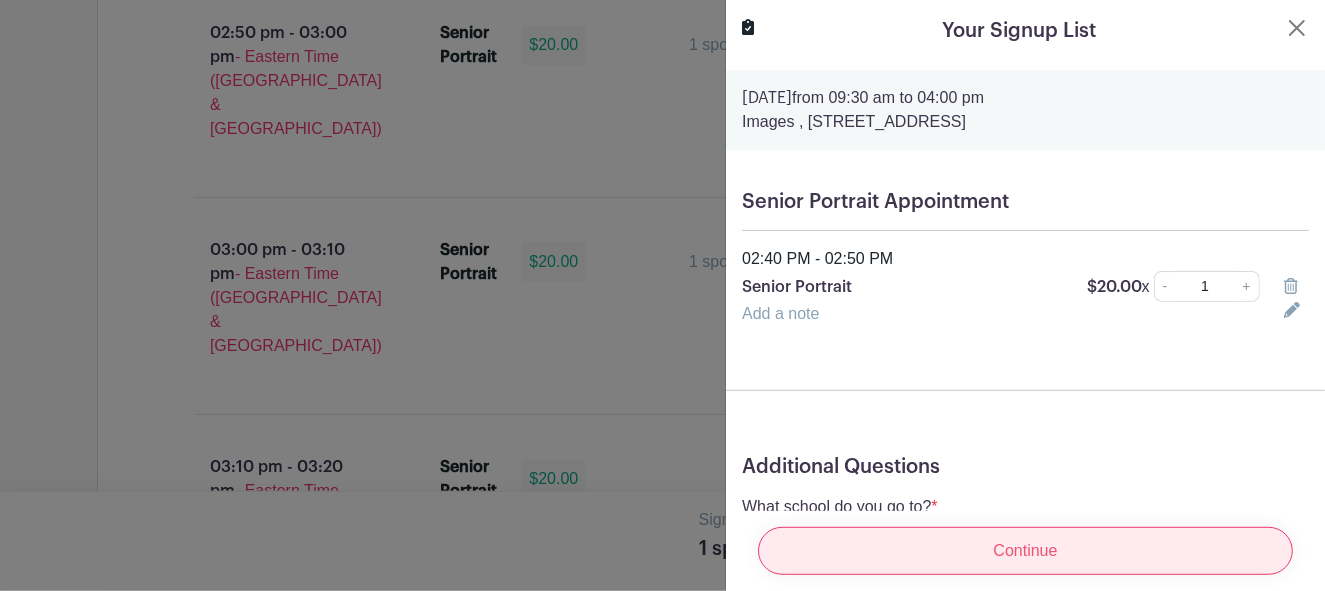 click on "Continue" at bounding box center (1025, 551) 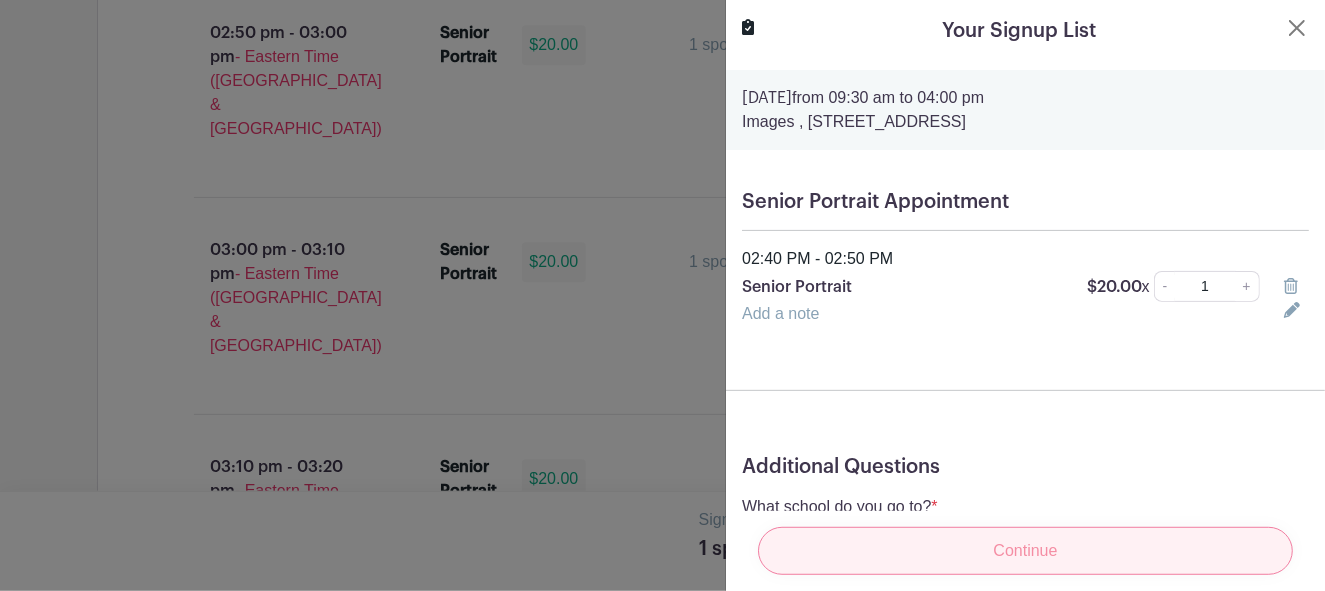 click on "Continue" at bounding box center [1025, 551] 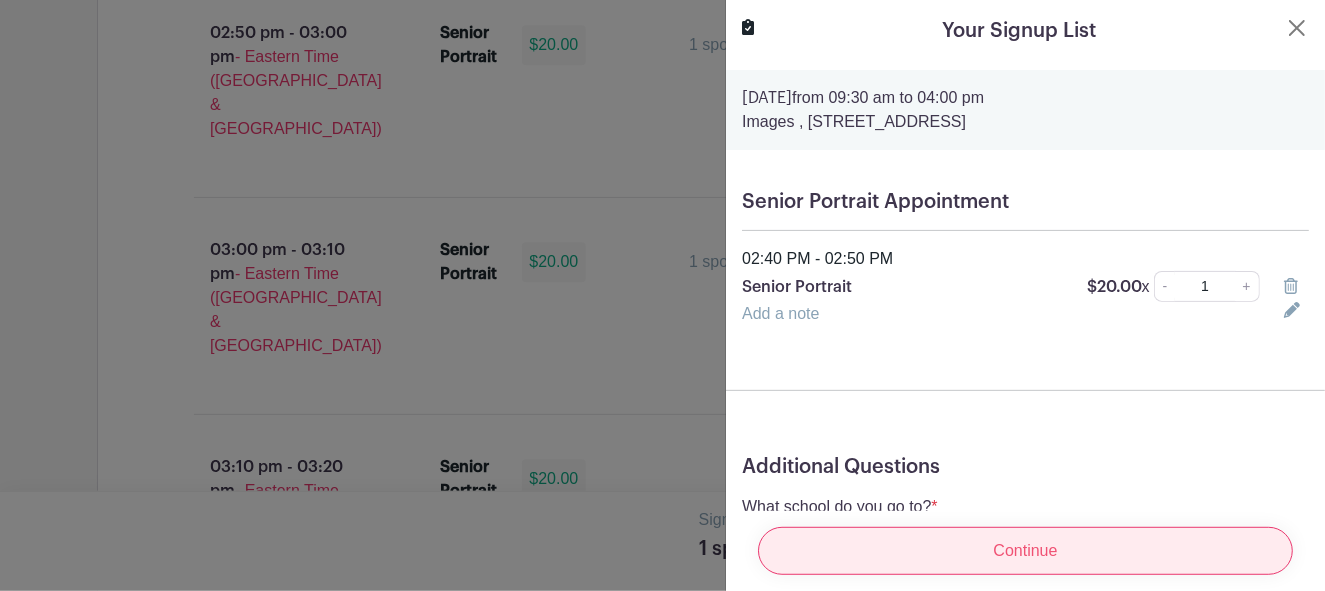 click on "Continue" at bounding box center (1025, 551) 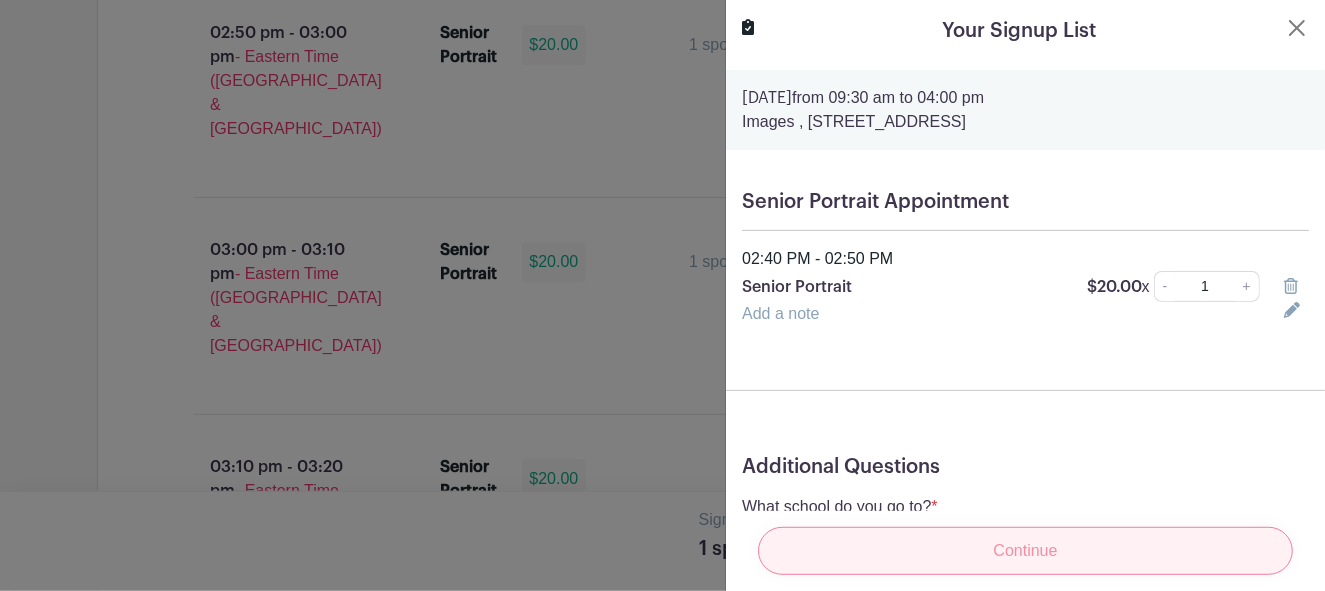 click on "Continue" at bounding box center [1025, 551] 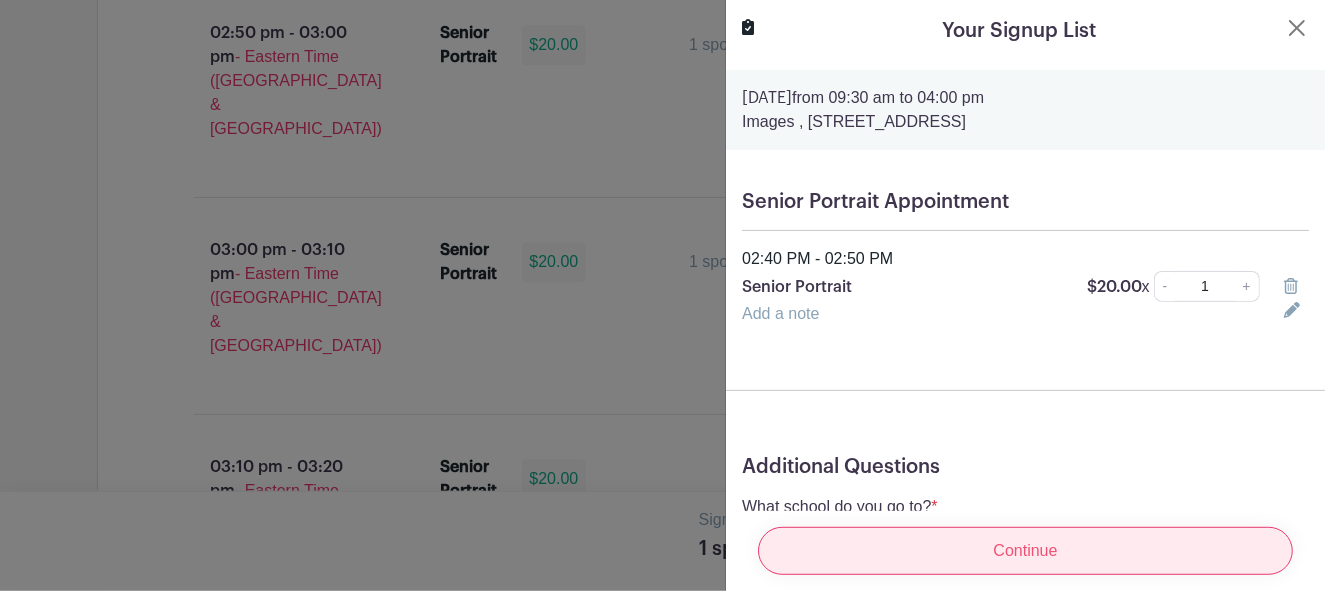 click on "Continue" at bounding box center [1025, 551] 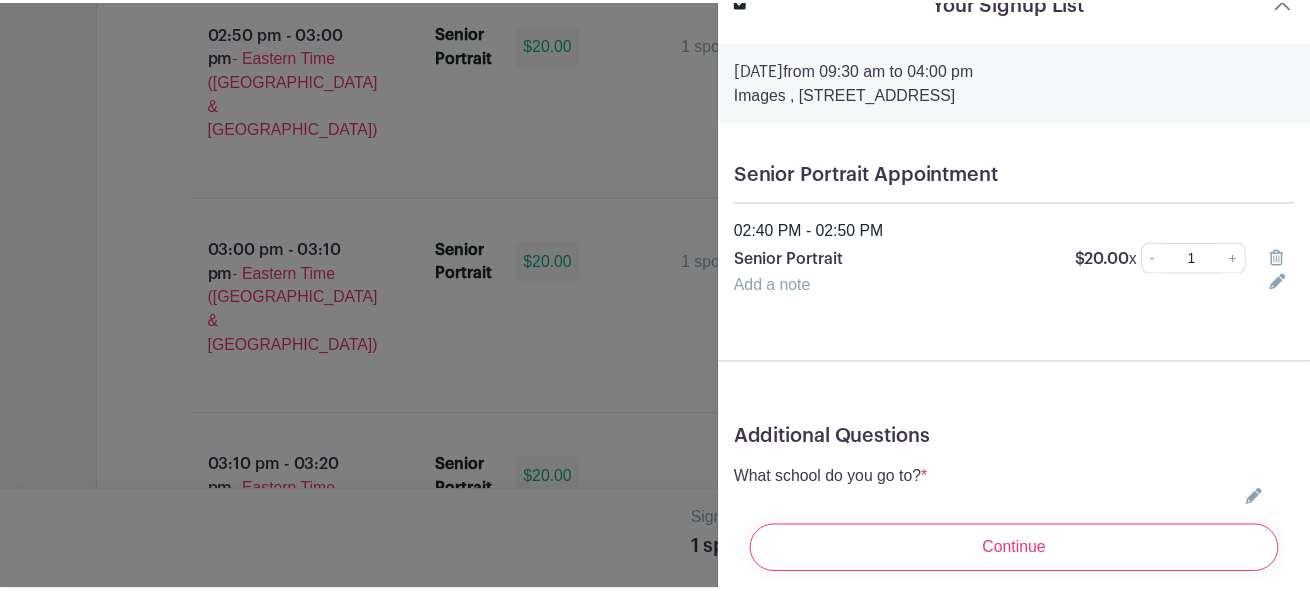 scroll, scrollTop: 0, scrollLeft: 0, axis: both 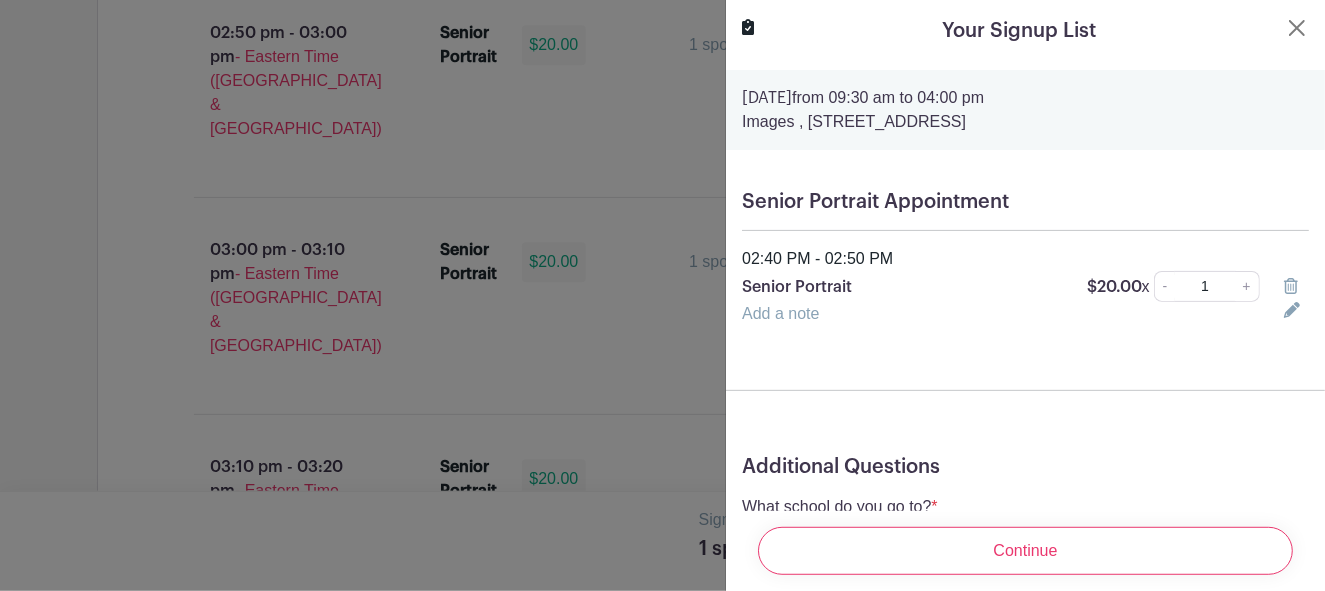 click on "[DATE] 09:30 am
to 04:00 pm" at bounding box center [1025, 98] 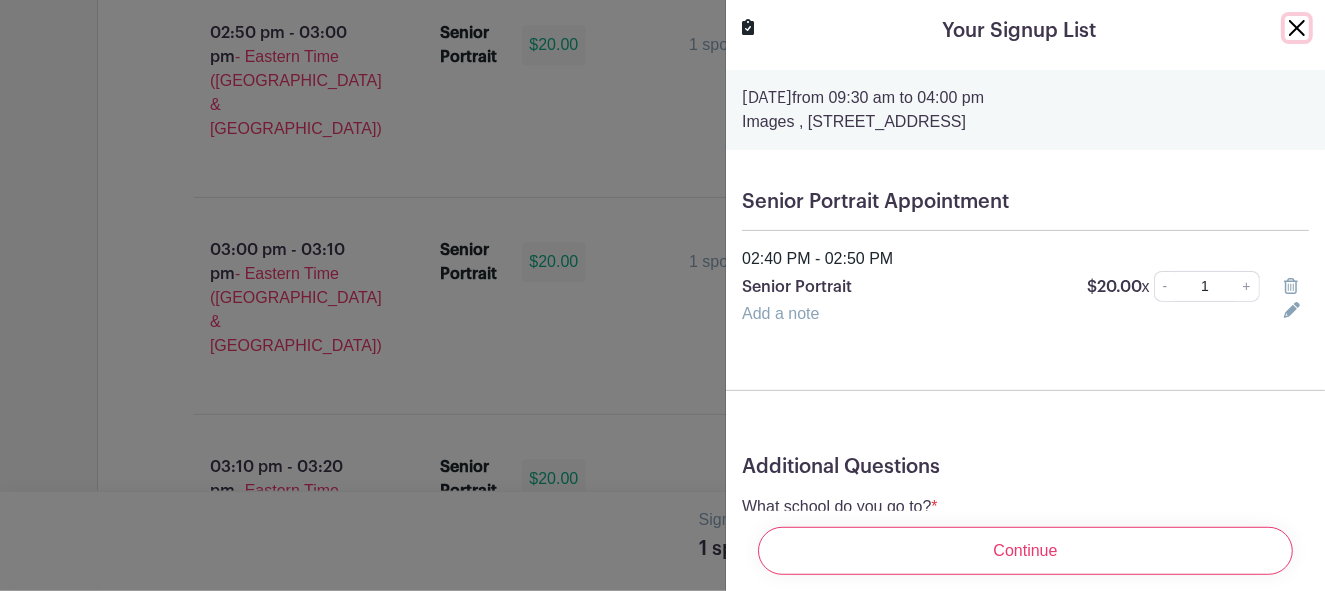 click at bounding box center (1297, 28) 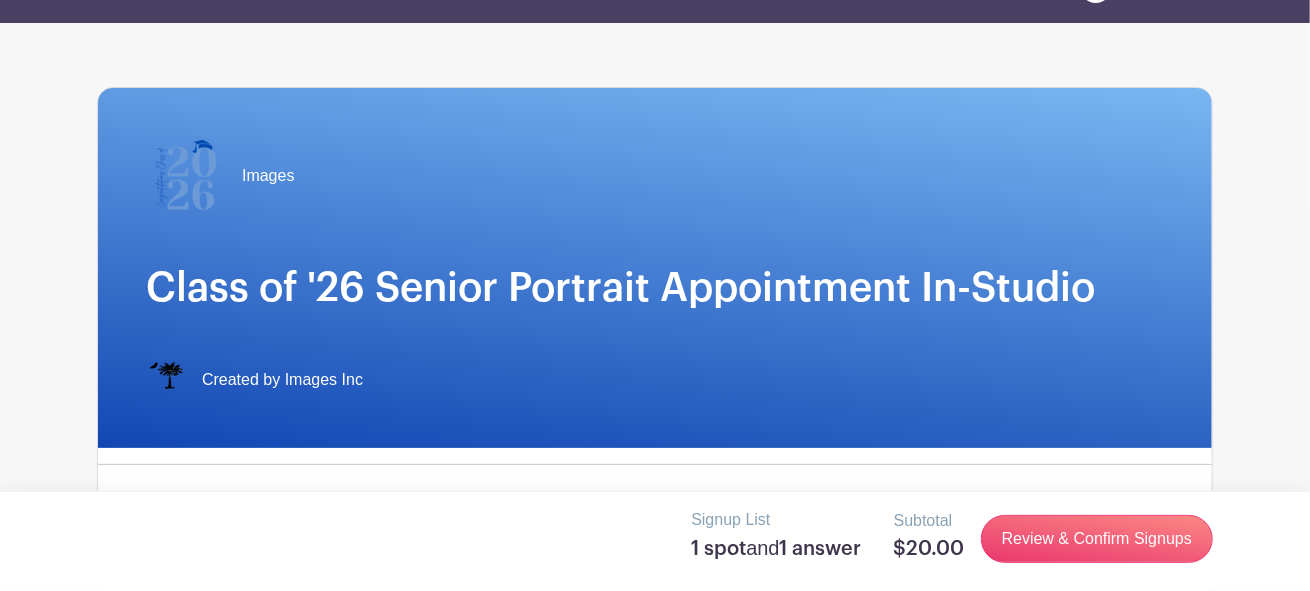 scroll, scrollTop: 0, scrollLeft: 0, axis: both 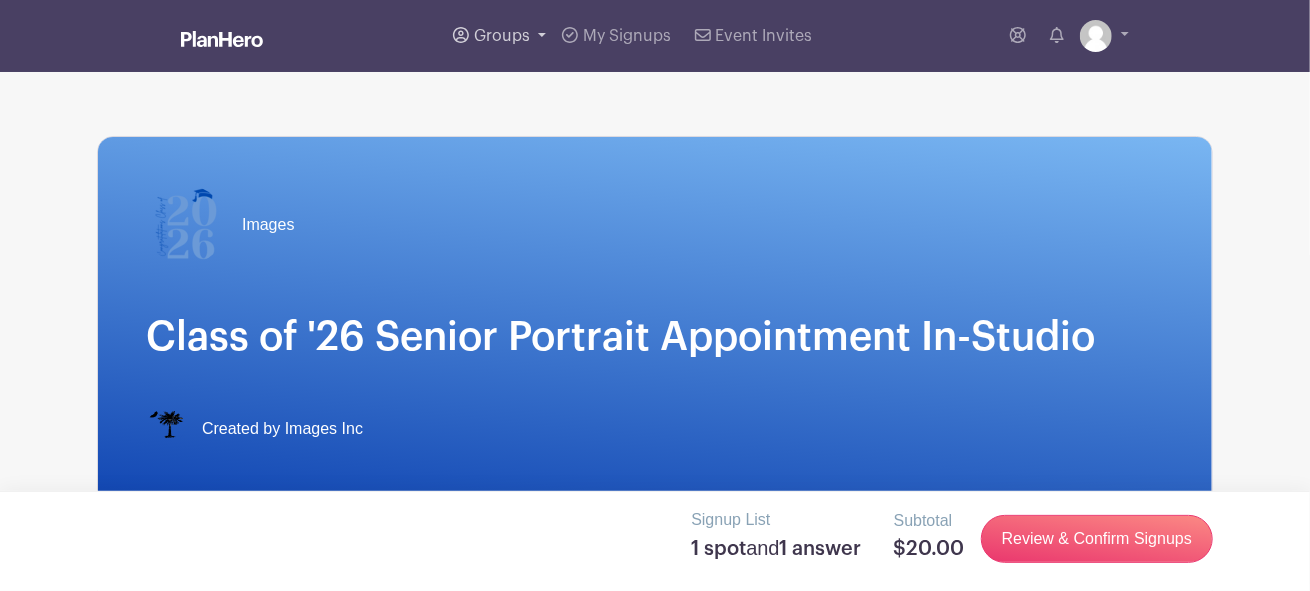 click on "Groups" at bounding box center (499, 36) 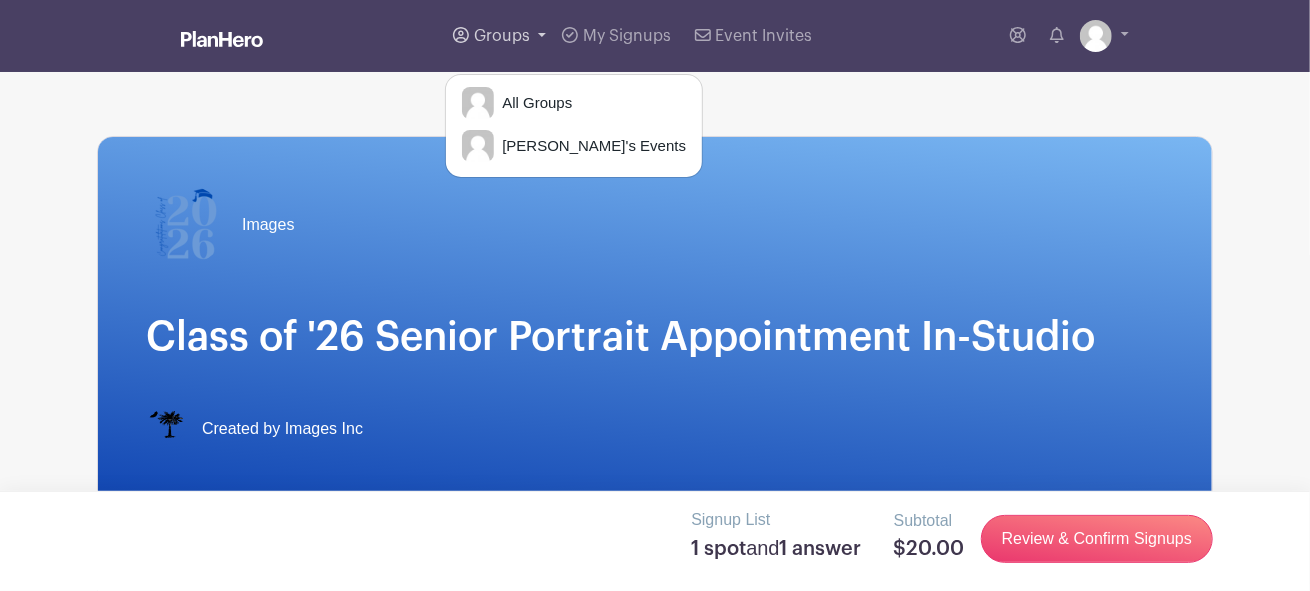 click on "Groups" at bounding box center [499, 36] 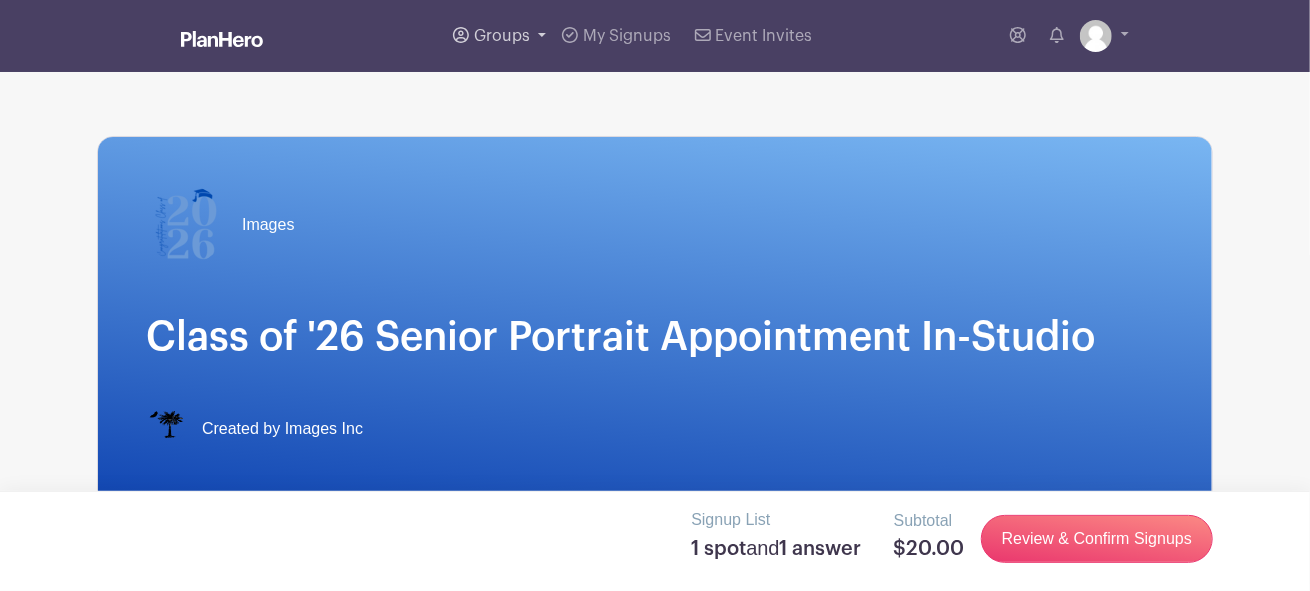 click on "Groups" at bounding box center [499, 36] 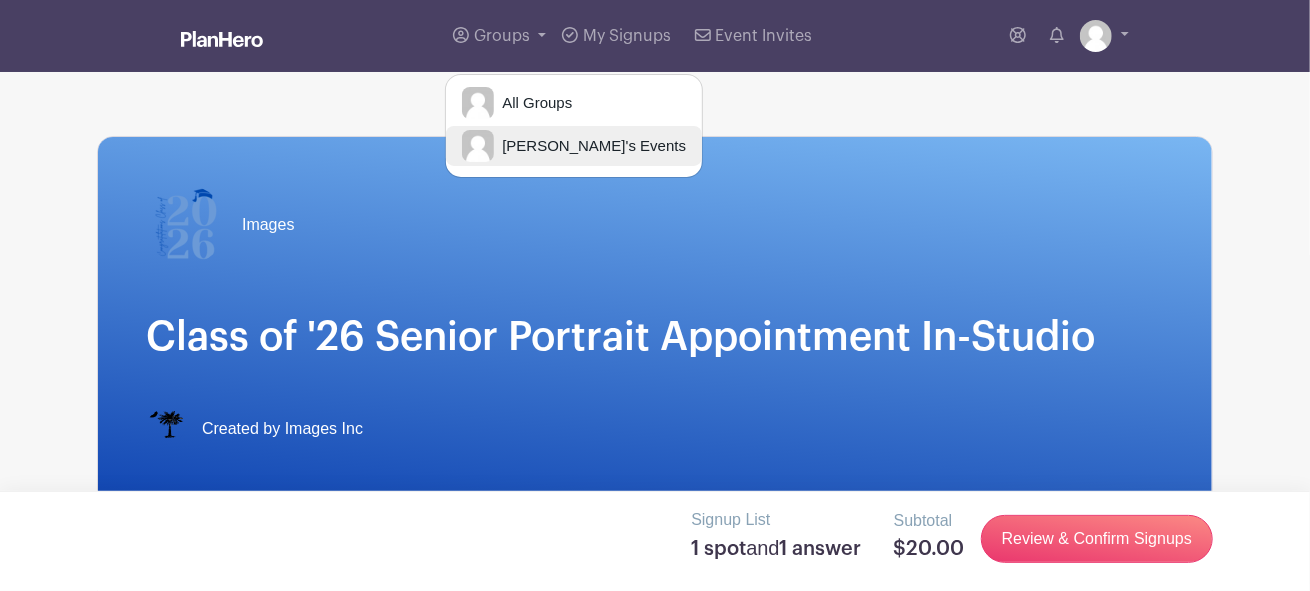 click on "[PERSON_NAME]'s Events" at bounding box center [590, 146] 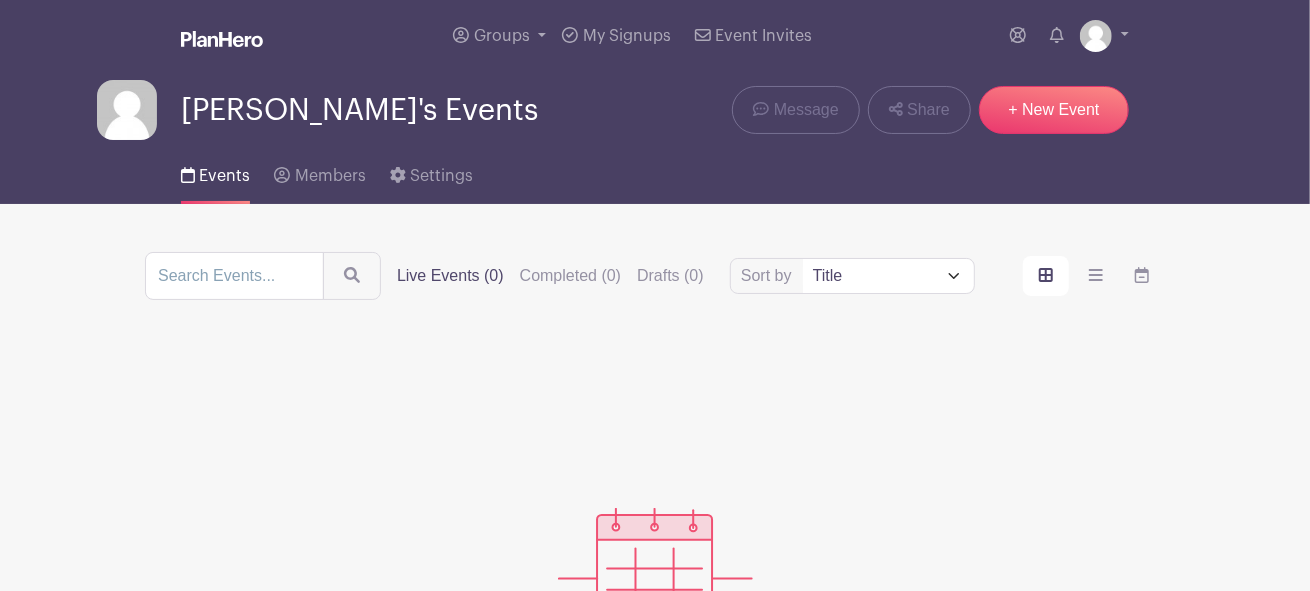 scroll, scrollTop: 0, scrollLeft: 0, axis: both 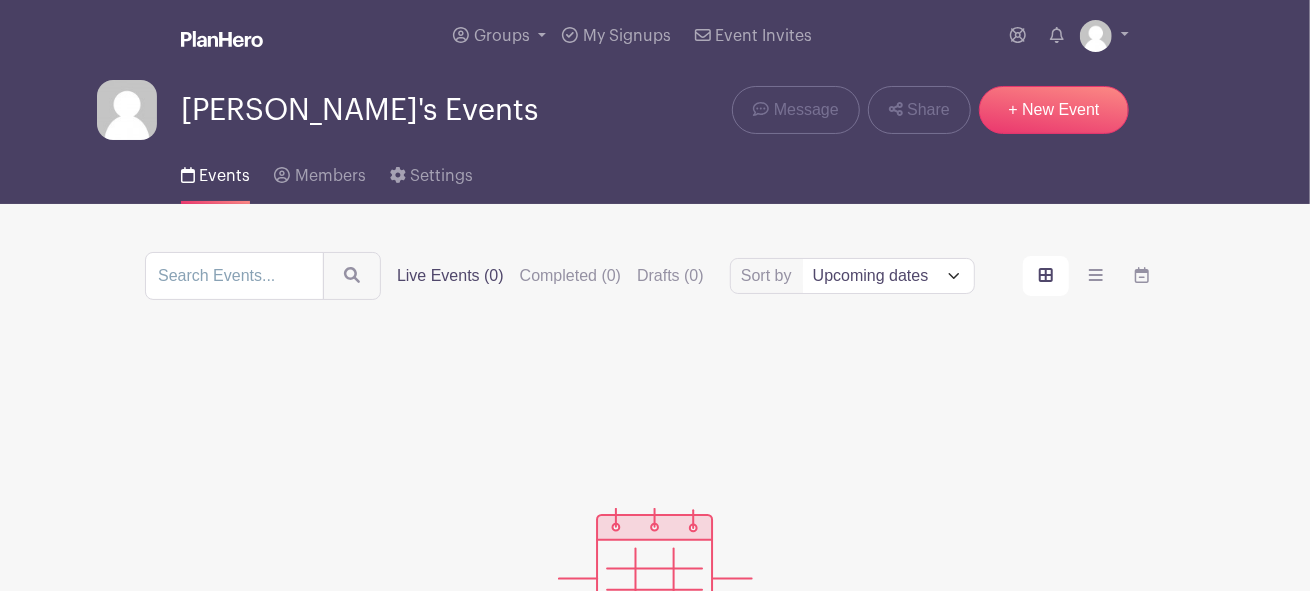 click on "Title
Recently modified
Newest
Upcoming dates" at bounding box center [888, 276] 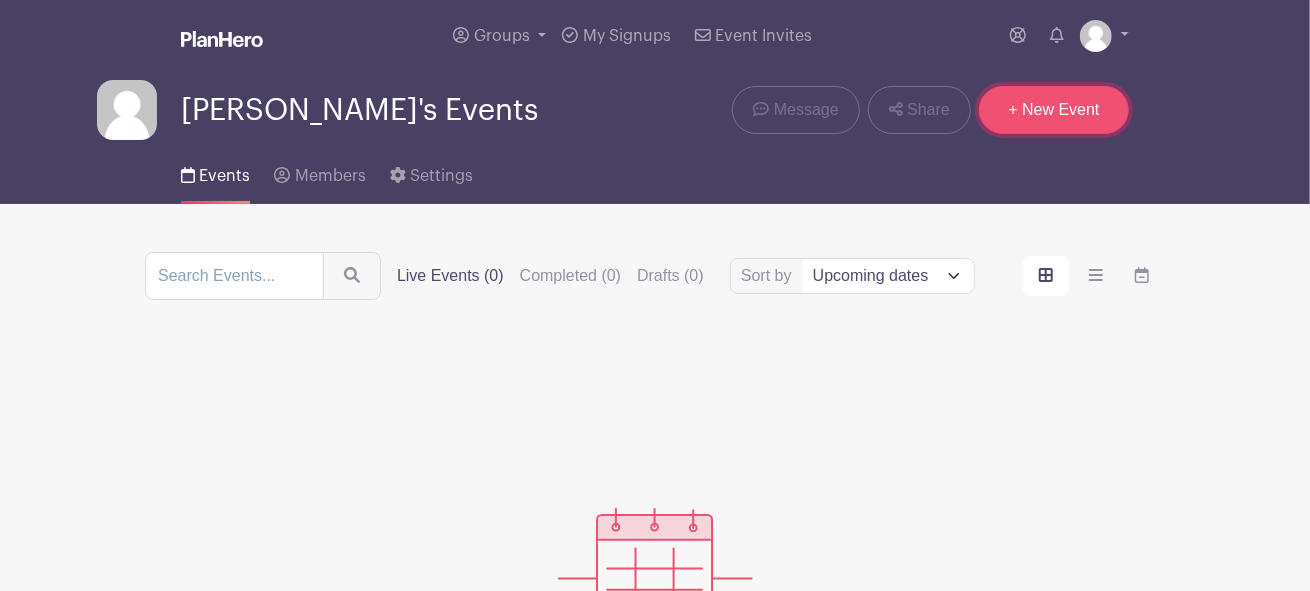 click on "+ New Event" at bounding box center (1054, 110) 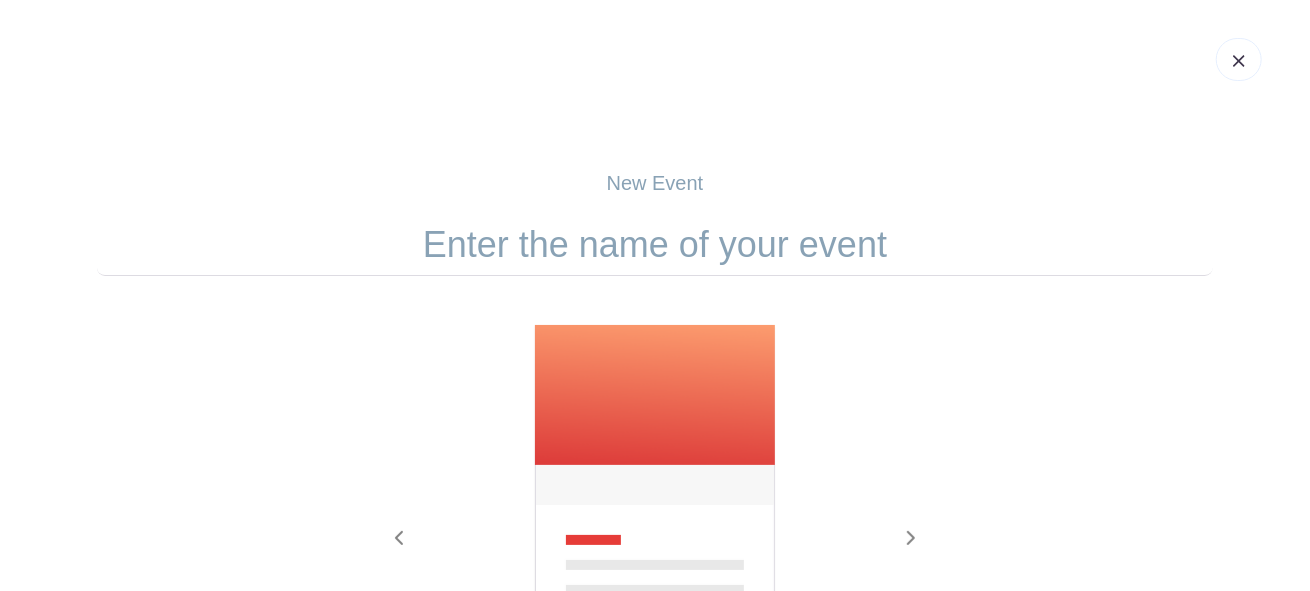 scroll, scrollTop: 81, scrollLeft: 0, axis: vertical 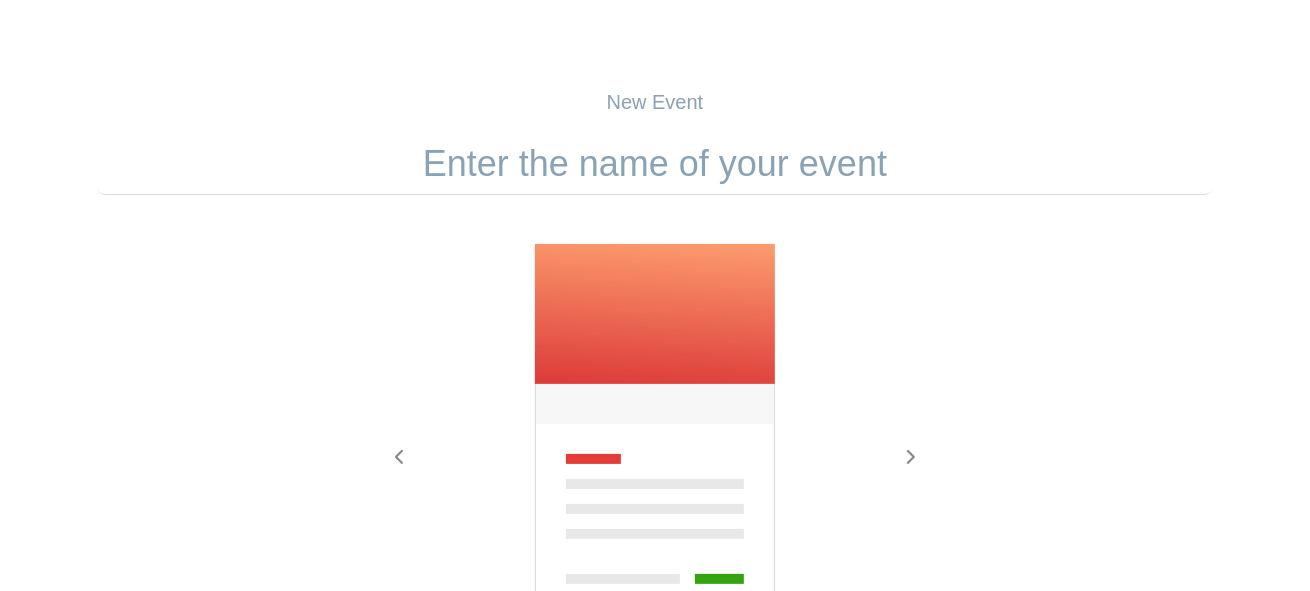 click at bounding box center [655, 164] 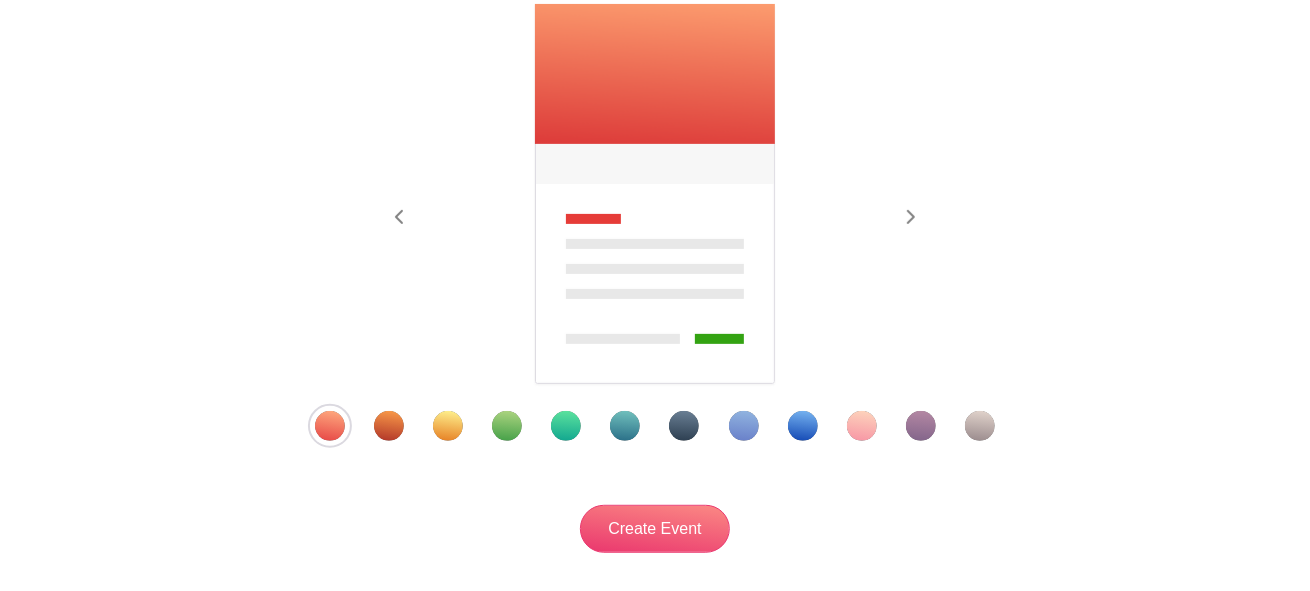 scroll, scrollTop: 365, scrollLeft: 0, axis: vertical 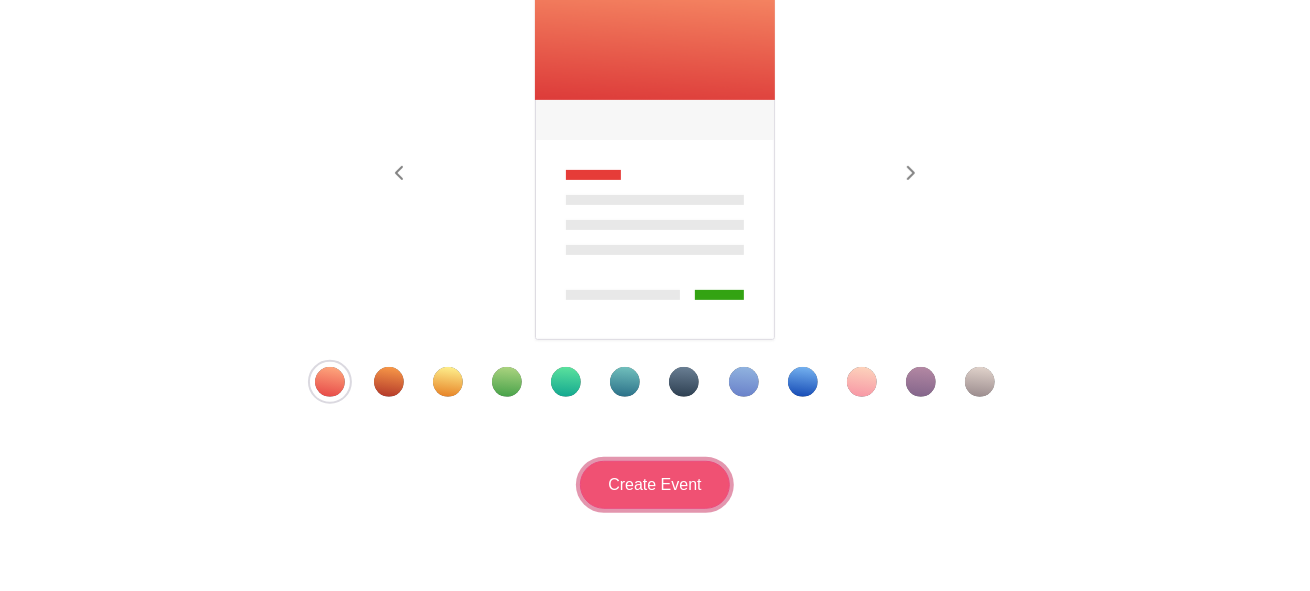 click on "Create Event" at bounding box center (655, 485) 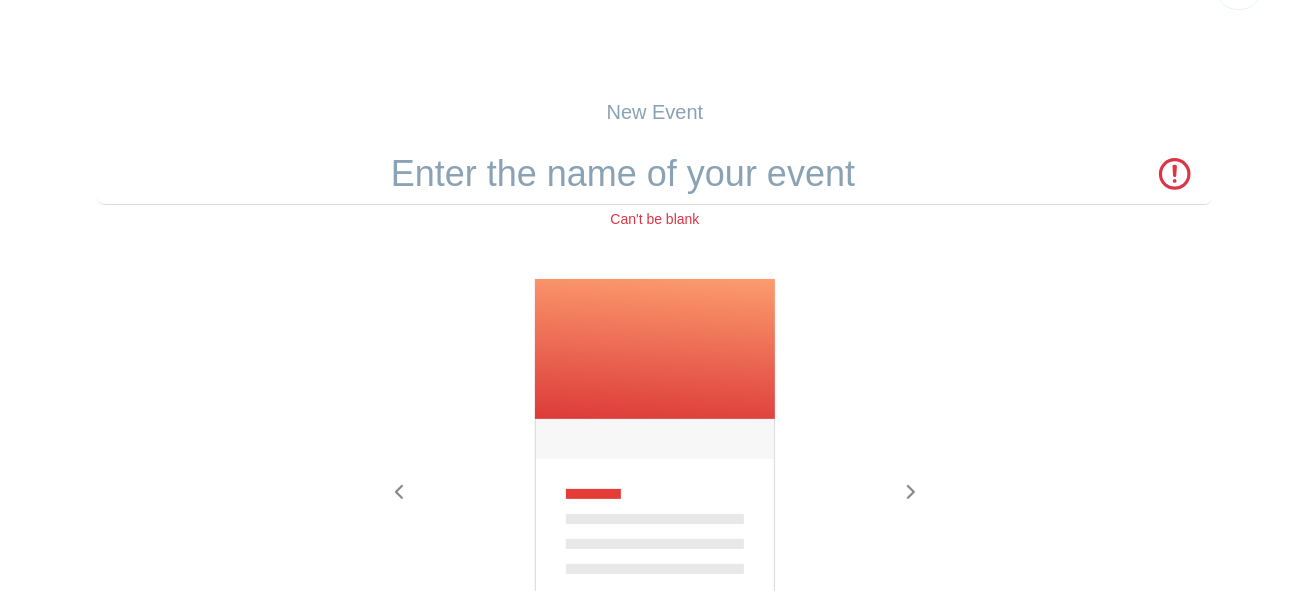 scroll, scrollTop: 0, scrollLeft: 0, axis: both 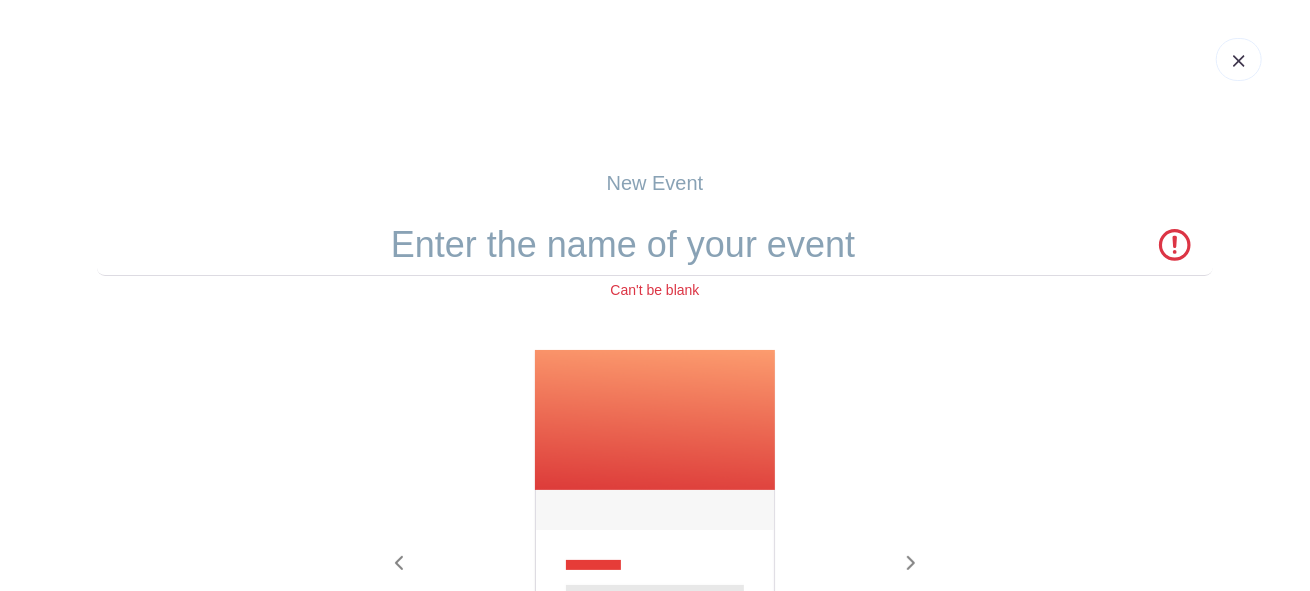 click at bounding box center [1239, 59] 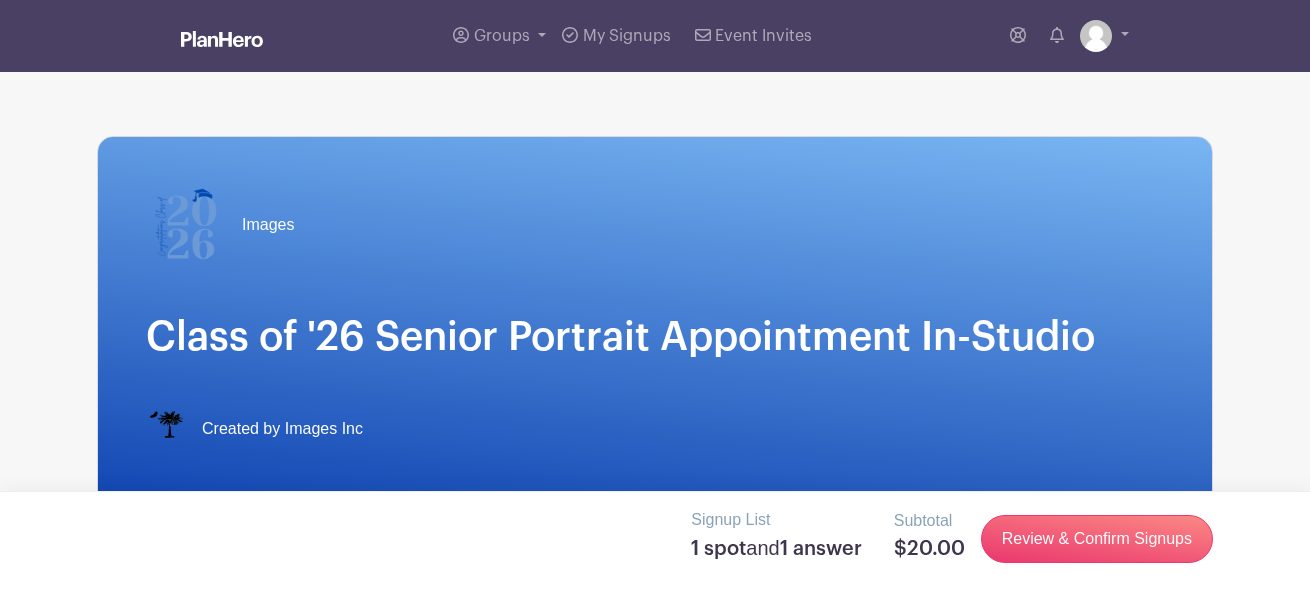 scroll, scrollTop: 0, scrollLeft: 0, axis: both 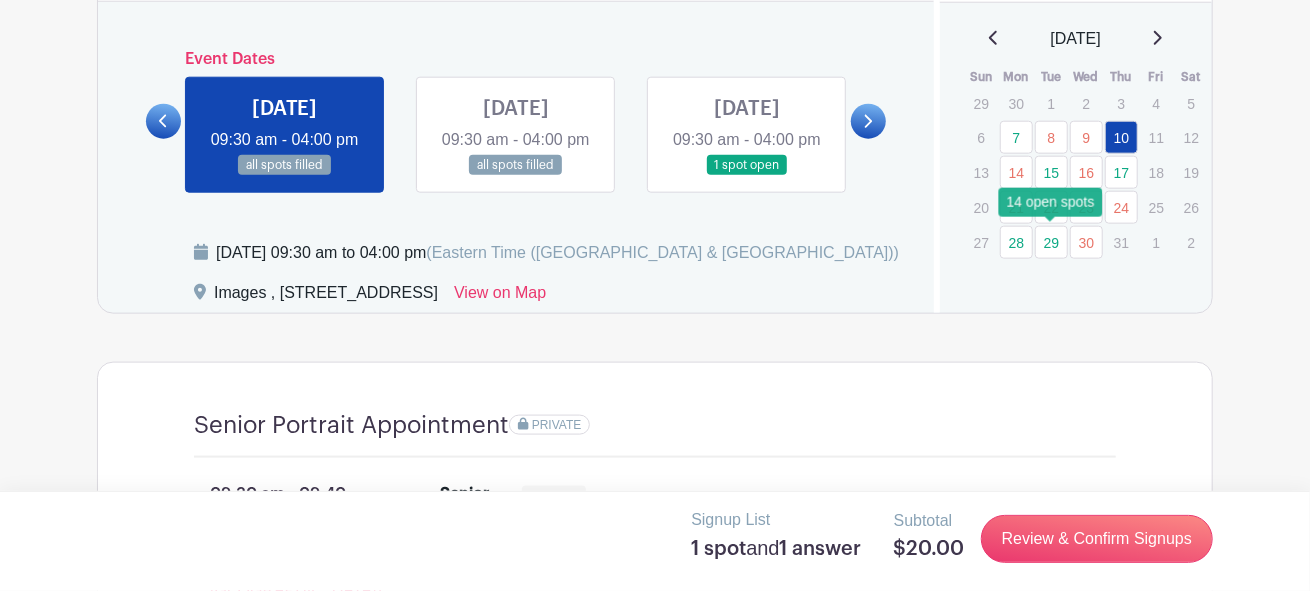 click on "29" at bounding box center [1051, 242] 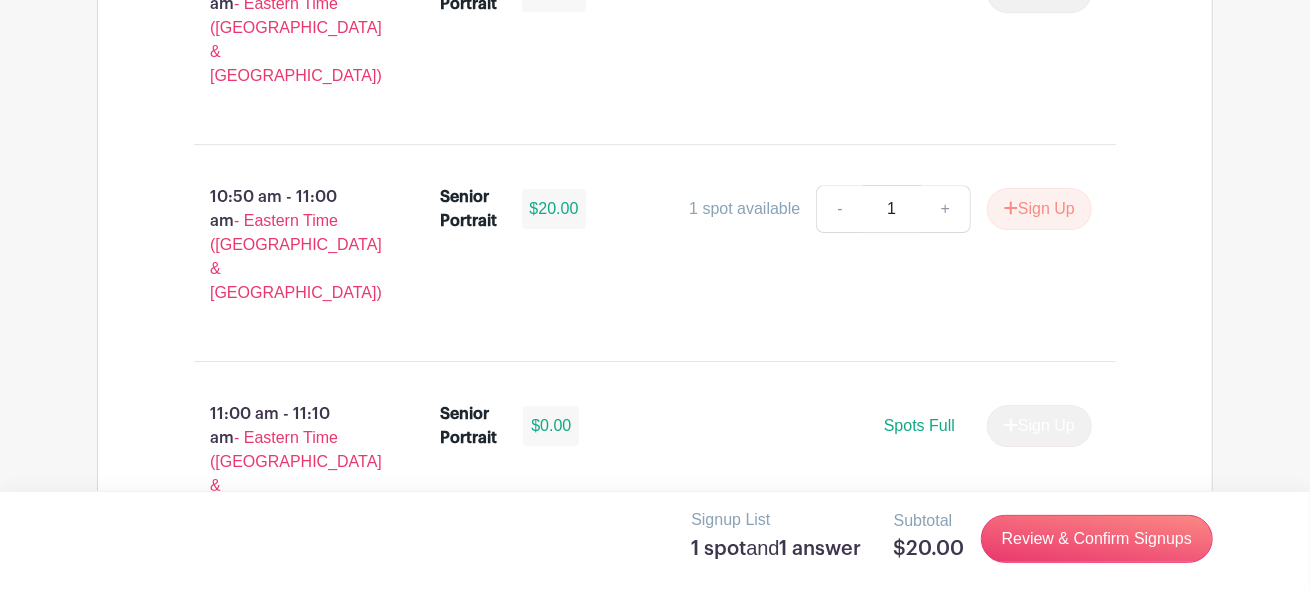 scroll, scrollTop: 3159, scrollLeft: 0, axis: vertical 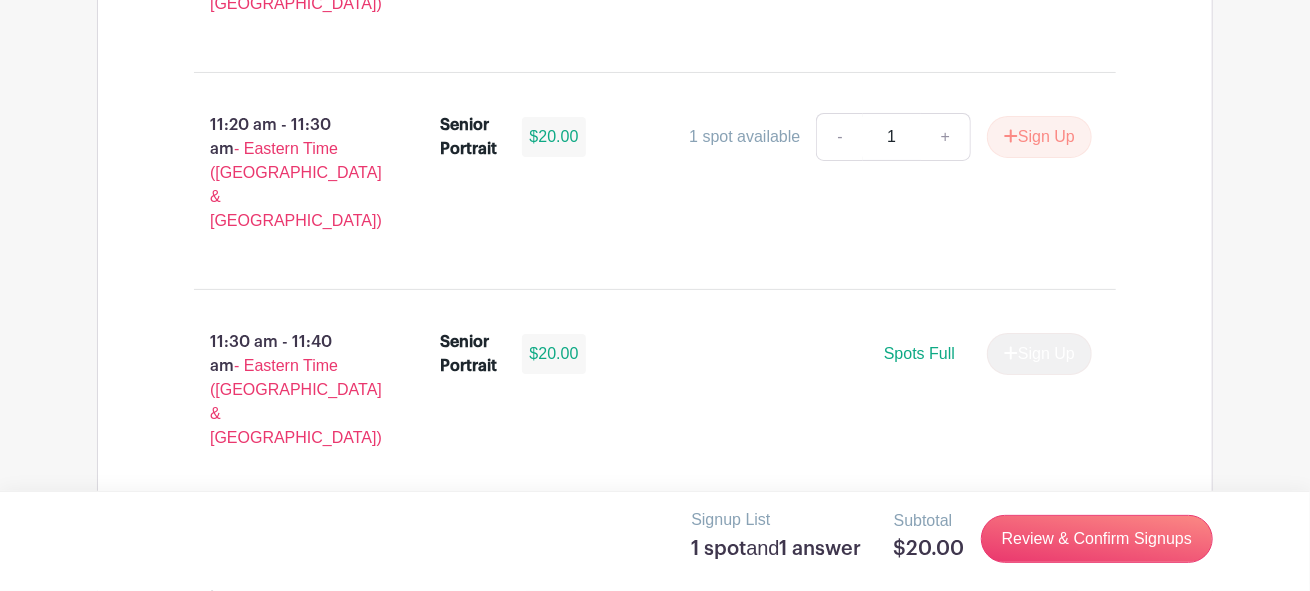 click on "Sign Up" at bounding box center (1039, 1005) 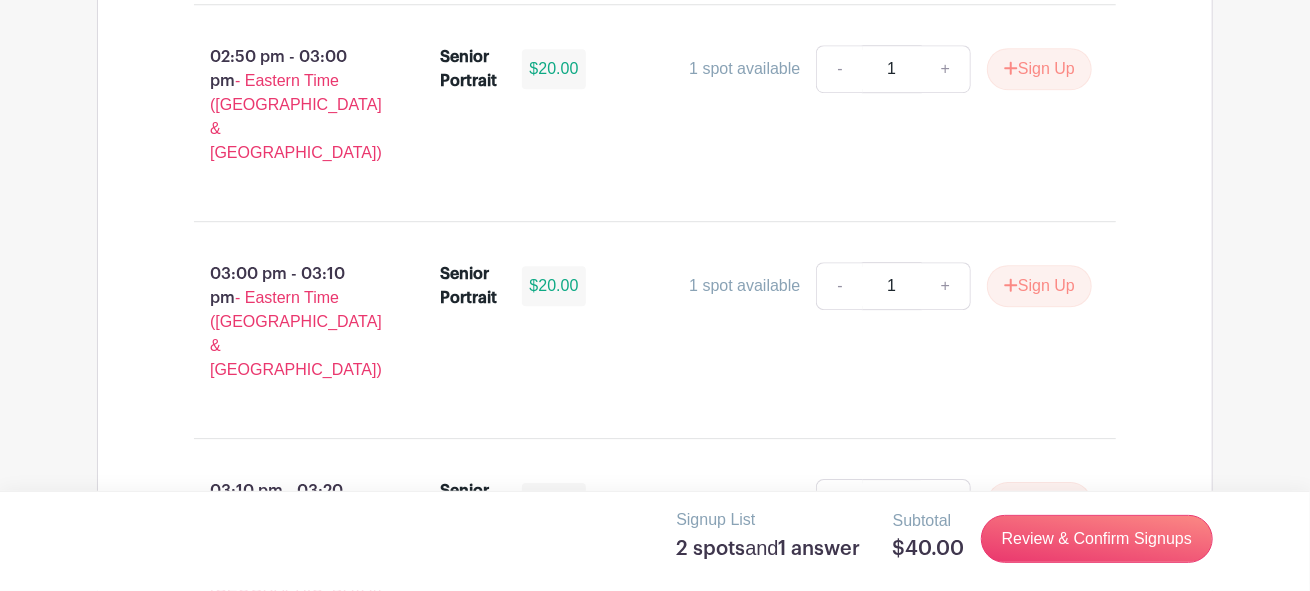scroll, scrollTop: 6777, scrollLeft: 0, axis: vertical 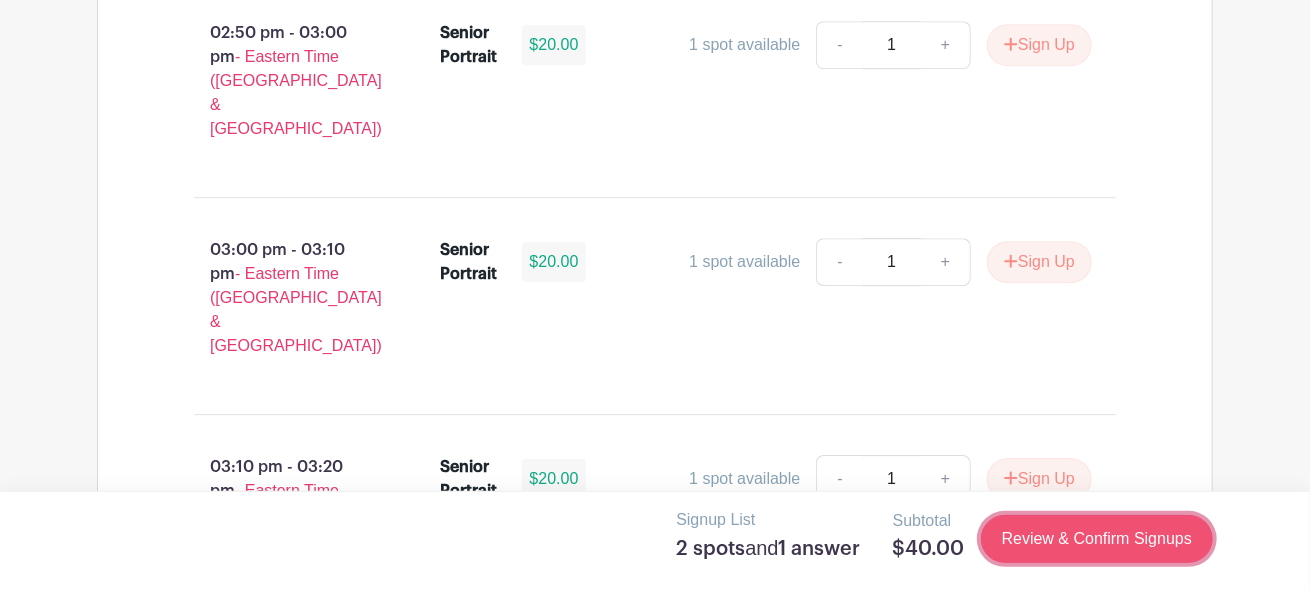 click on "Review & Confirm Signups" at bounding box center [1097, 539] 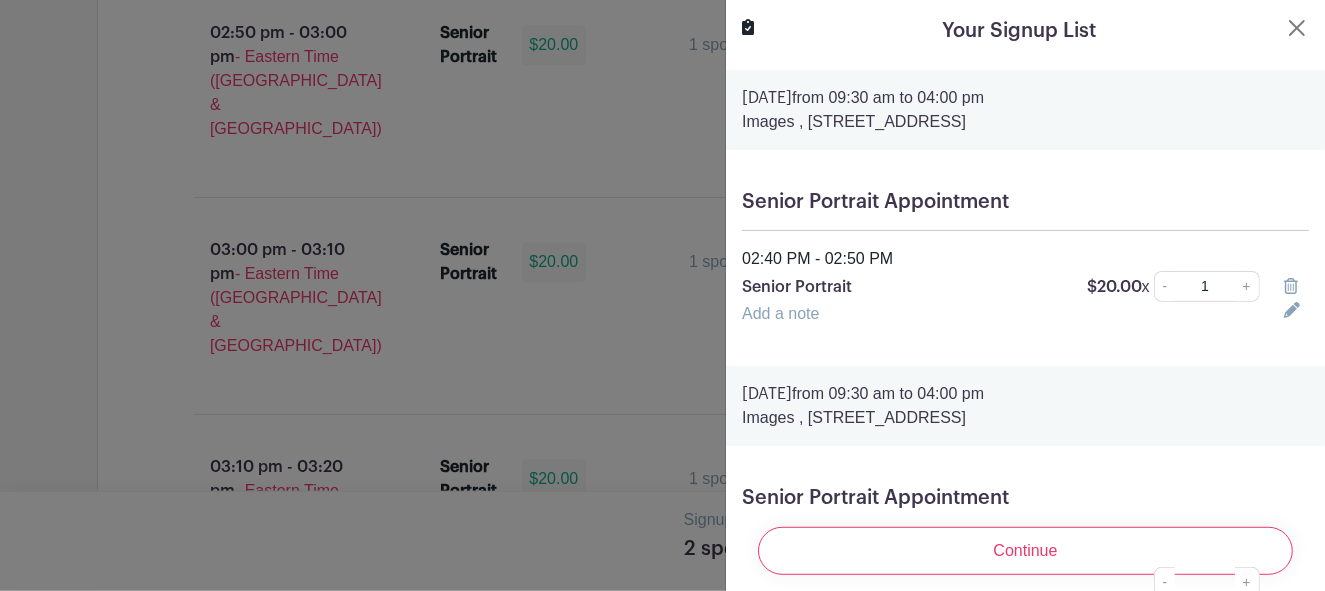 click on "Senior Portrait Appointment
02:40 PM -
02:50 PM
Senior Portrait
$20.00  x
-
1
+
Add a note" at bounding box center [1025, 258] 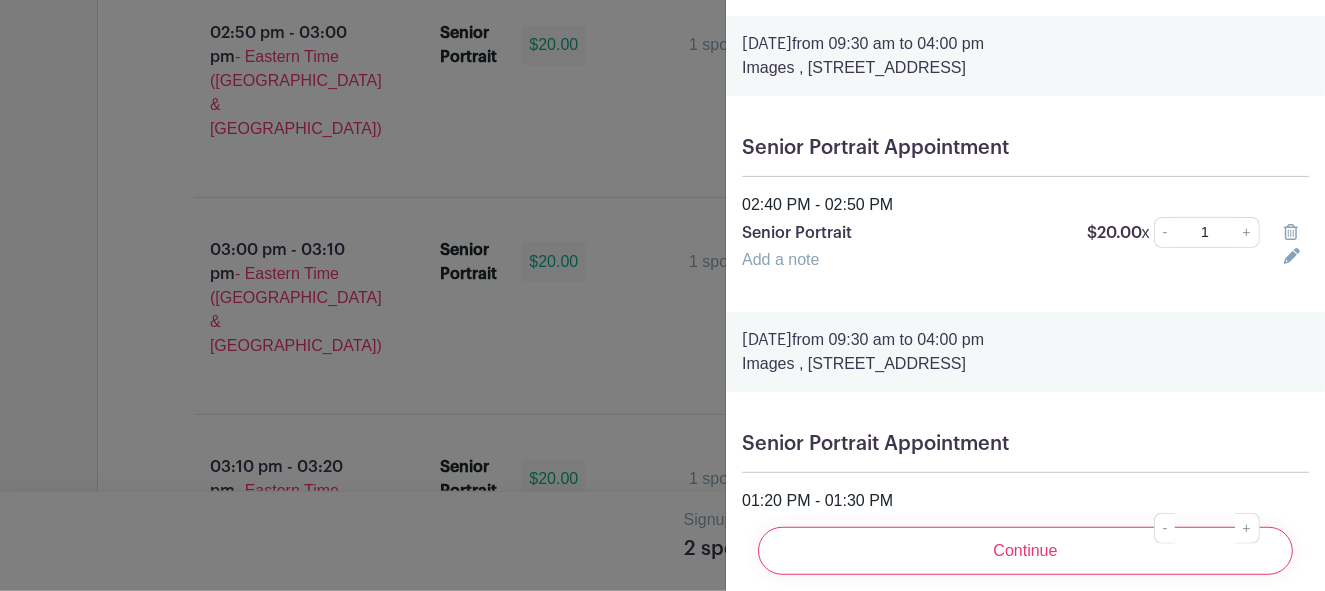 scroll, scrollTop: 50, scrollLeft: 0, axis: vertical 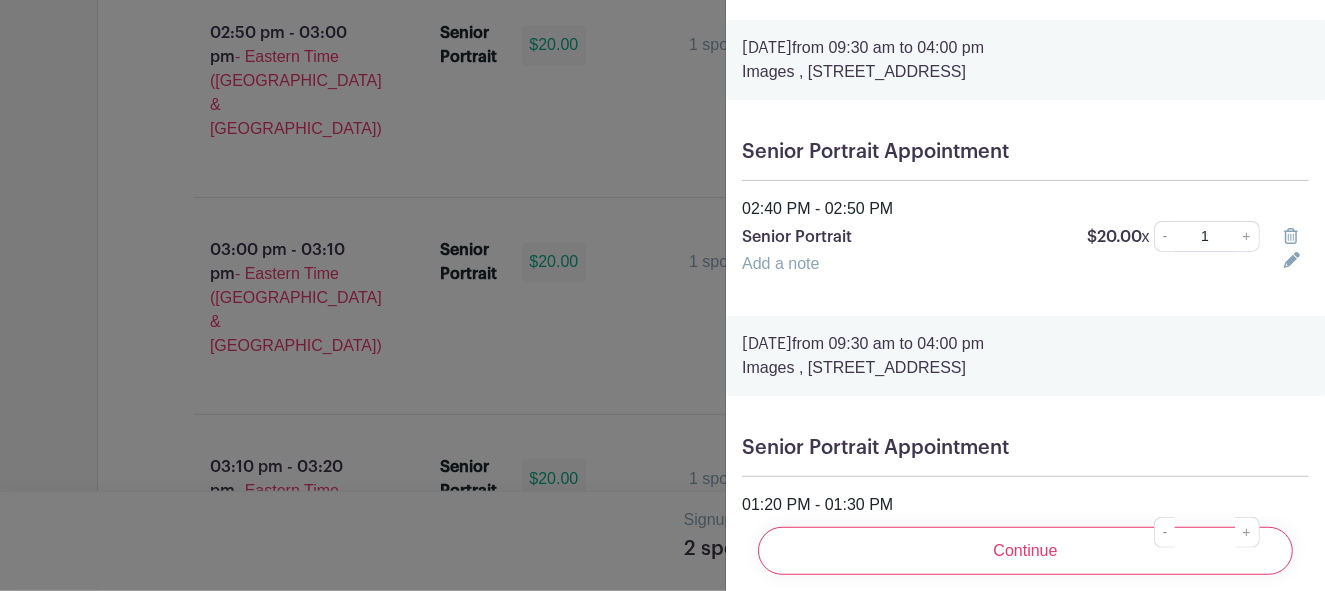 click 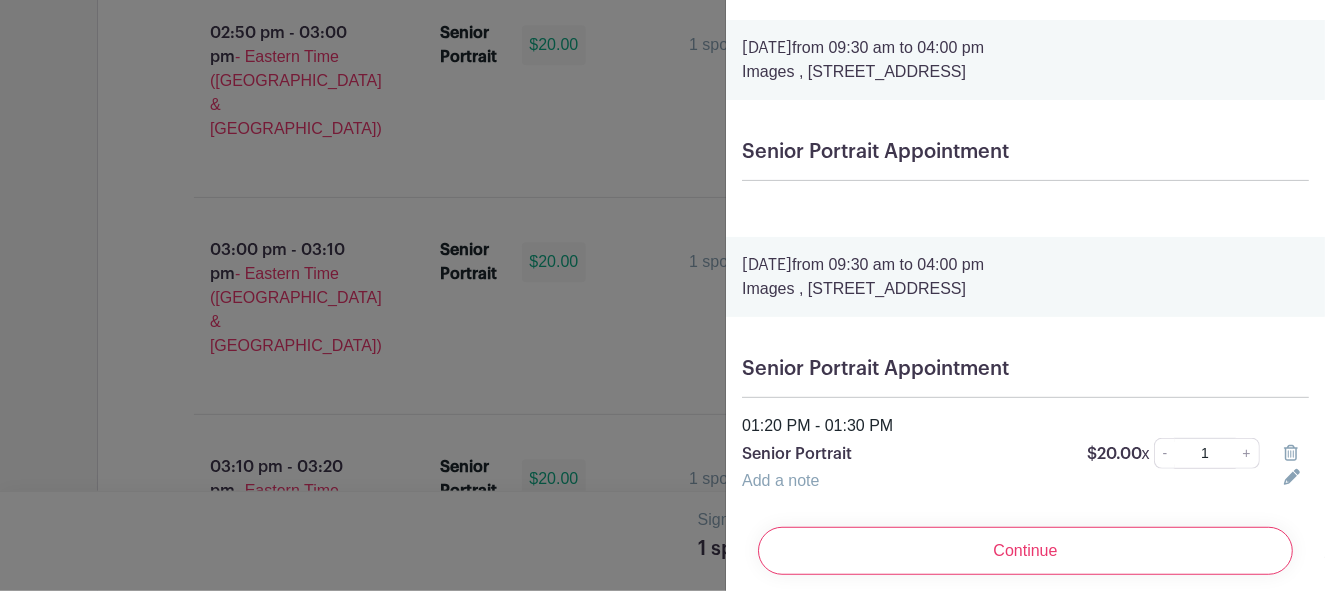 scroll, scrollTop: 54, scrollLeft: 0, axis: vertical 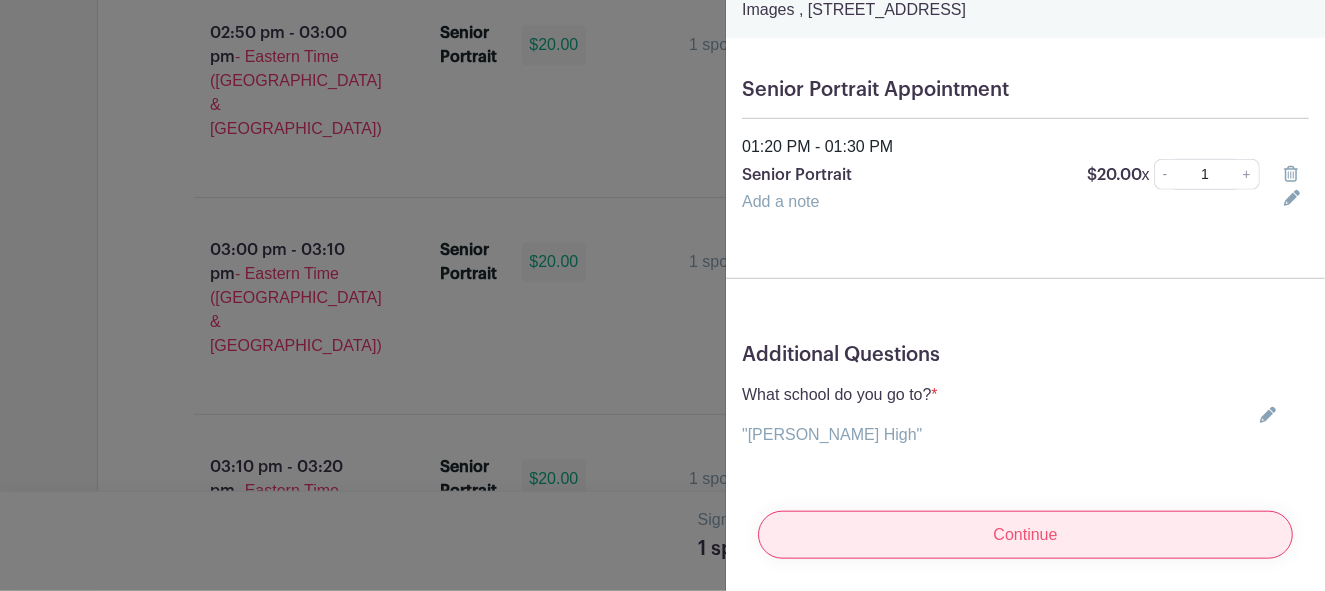 click on "Continue" at bounding box center [1025, 535] 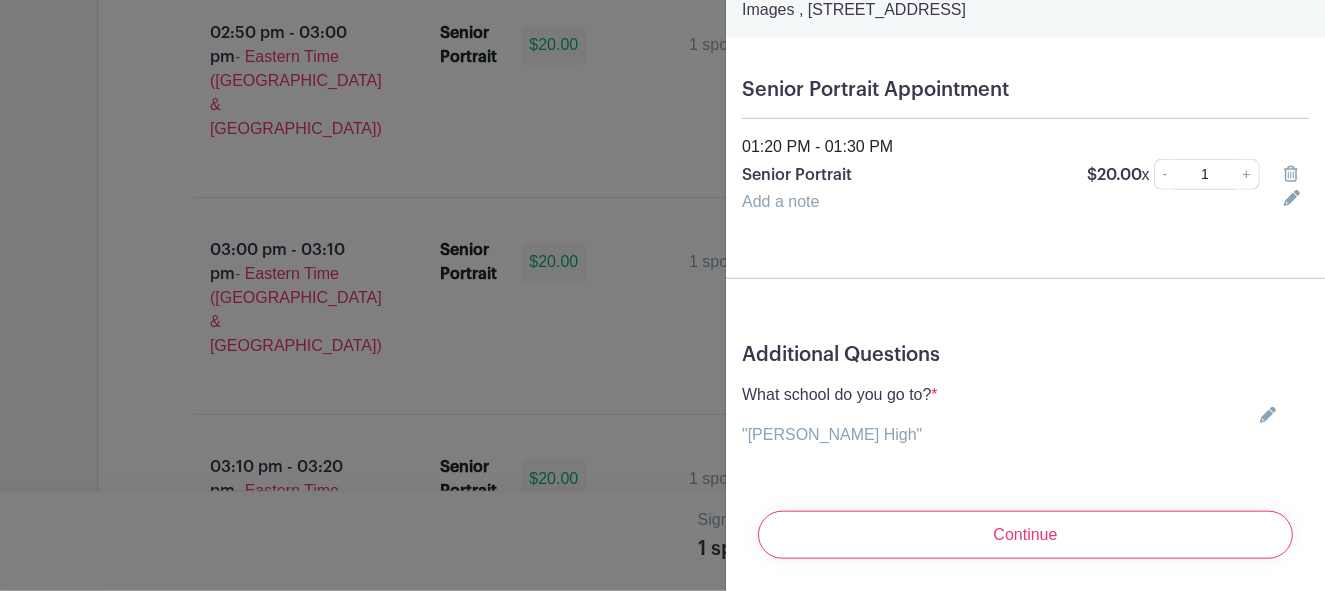 drag, startPoint x: 1044, startPoint y: 512, endPoint x: 1064, endPoint y: 494, distance: 26.907248 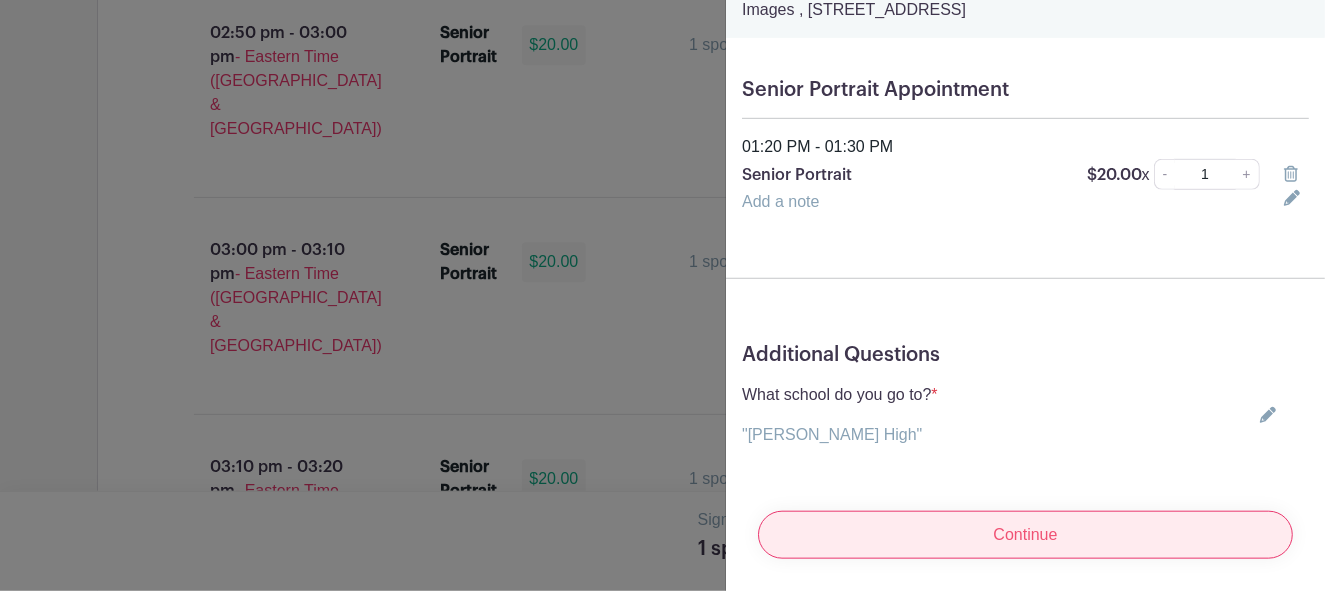 click on "Continue" at bounding box center (1025, 535) 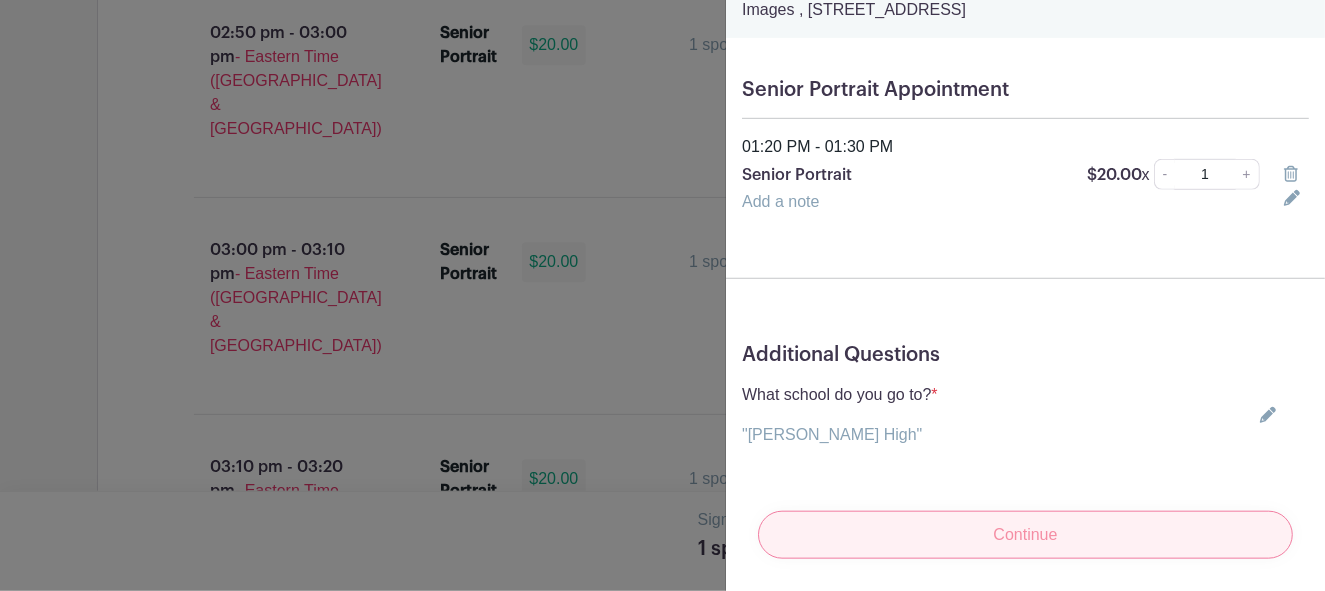 click on "Continue" at bounding box center [1025, 535] 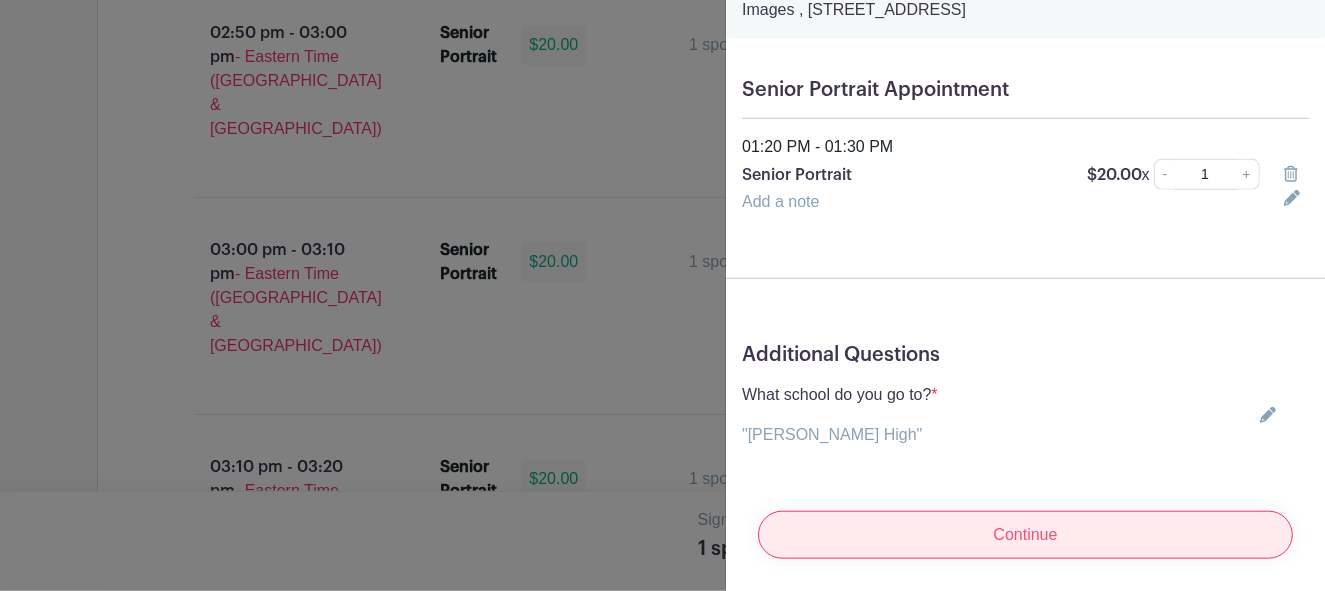 click on "Continue" at bounding box center [1025, 535] 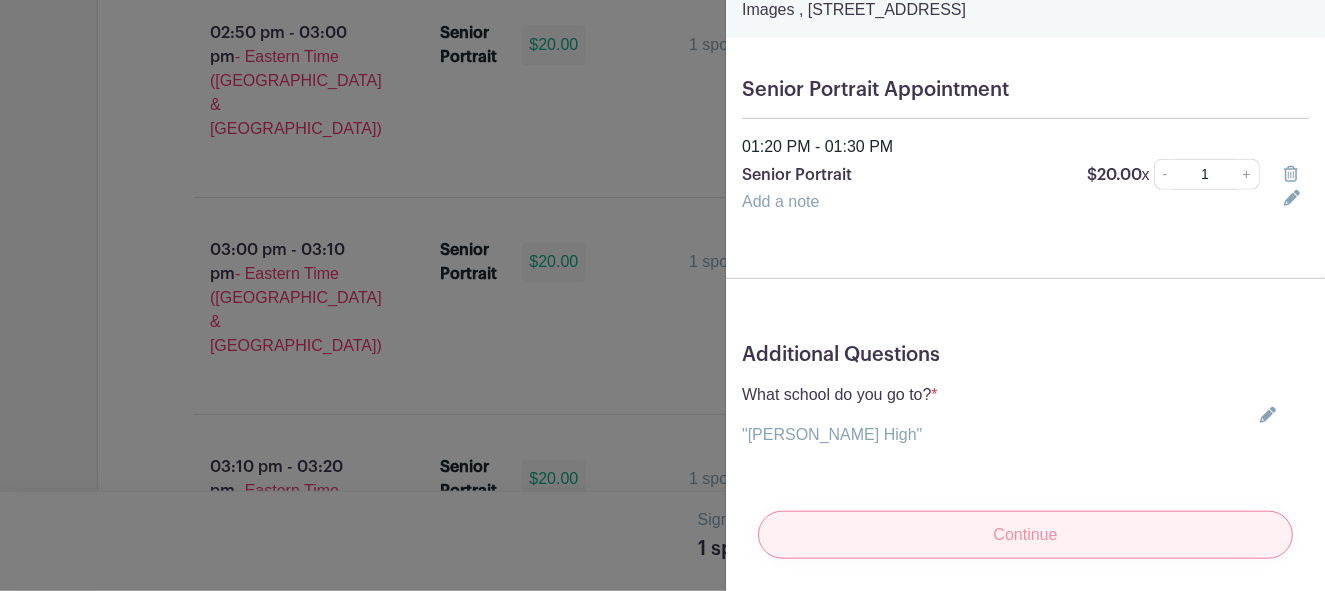 click on "Continue" at bounding box center [1025, 535] 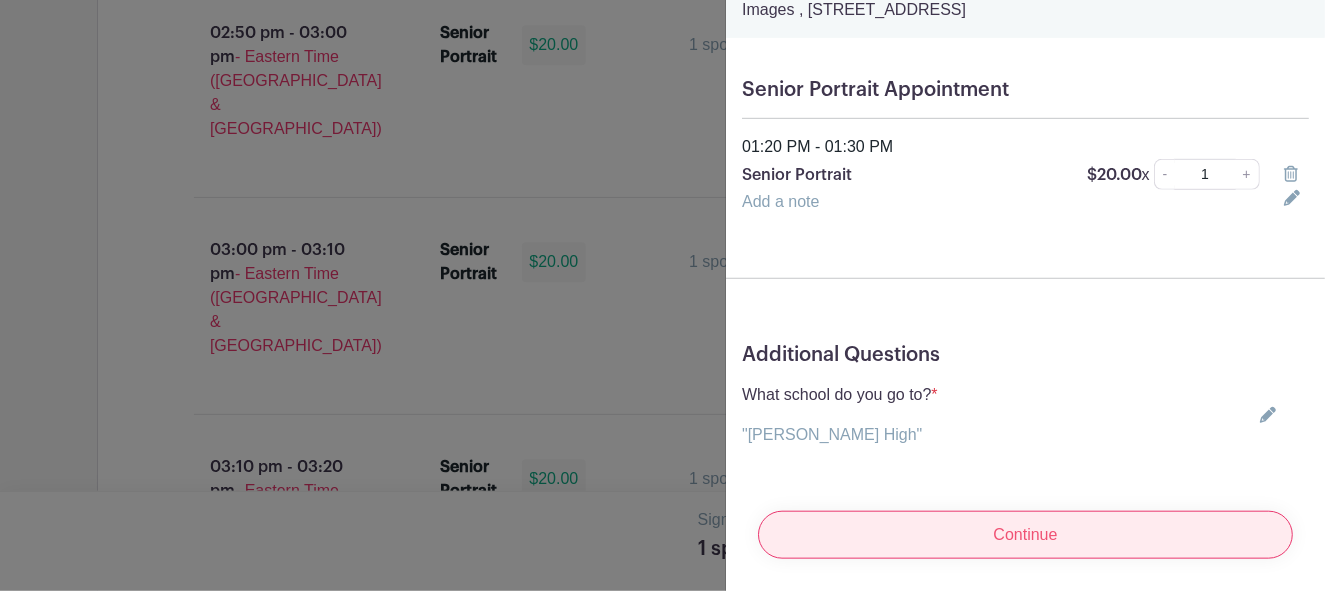 click on "Continue" at bounding box center (1025, 535) 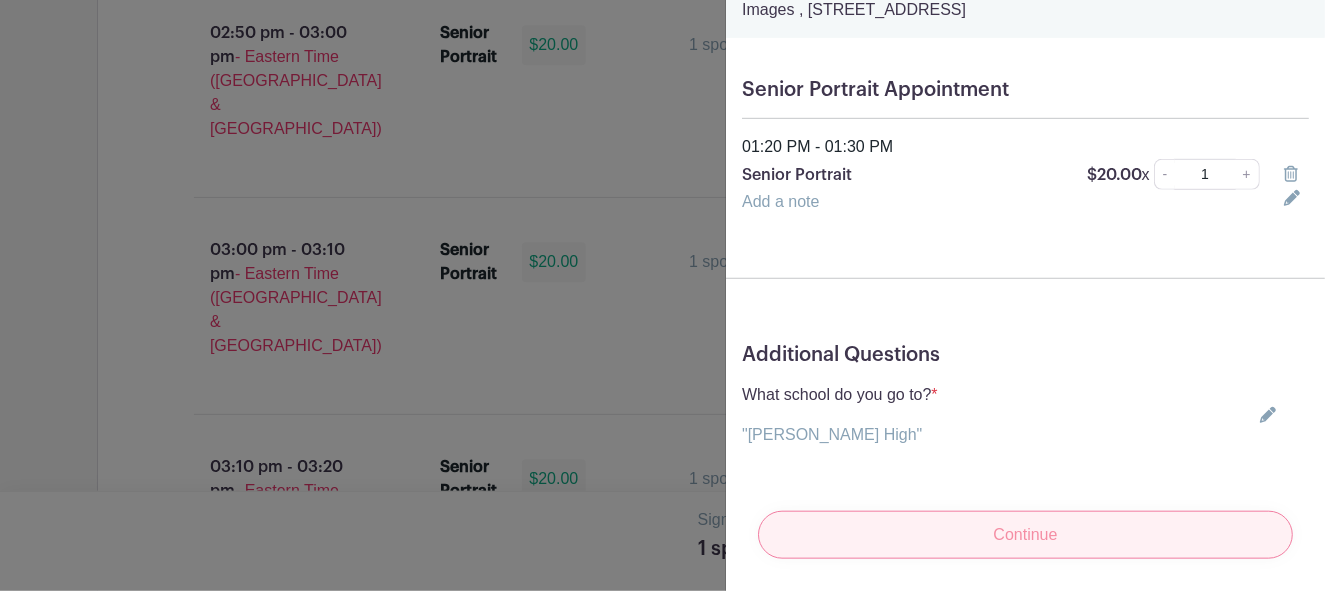 click on "Continue" at bounding box center [1025, 535] 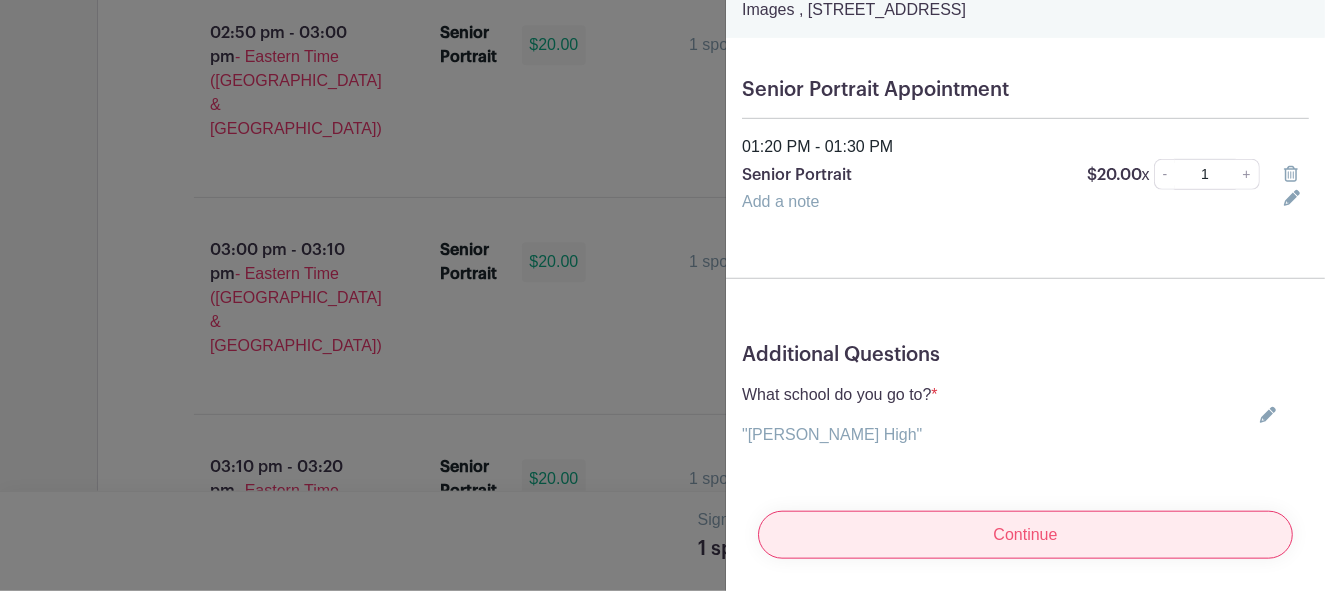 click on "Continue" at bounding box center [1025, 535] 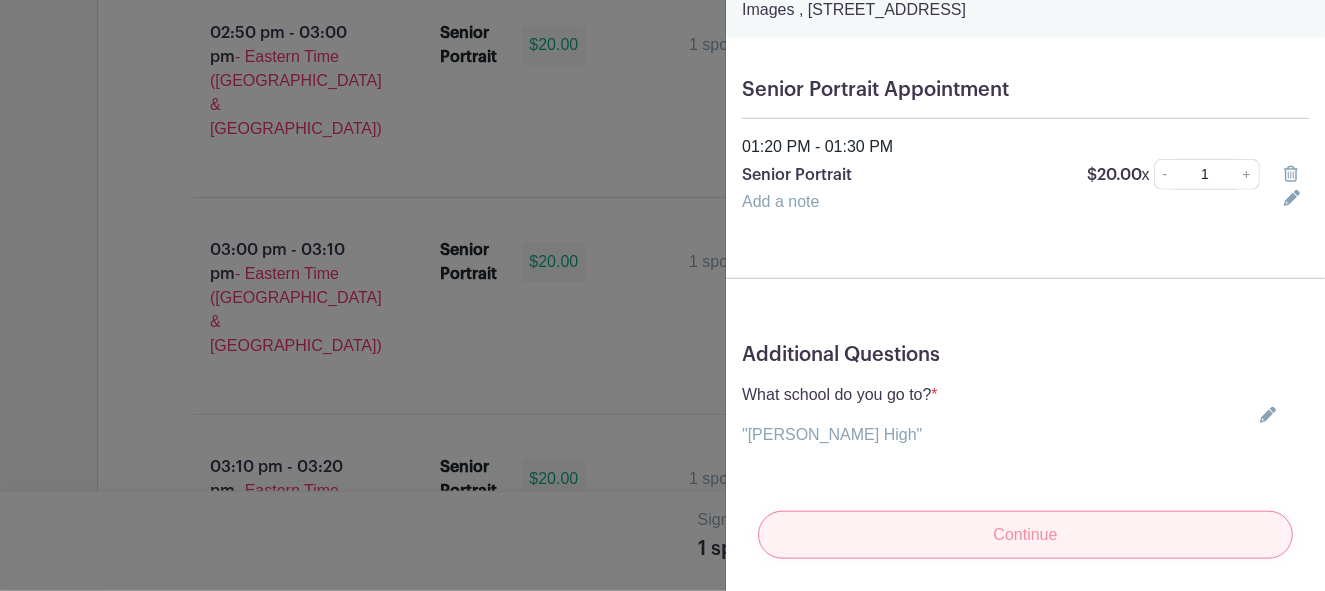 click on "Continue" at bounding box center (1025, 535) 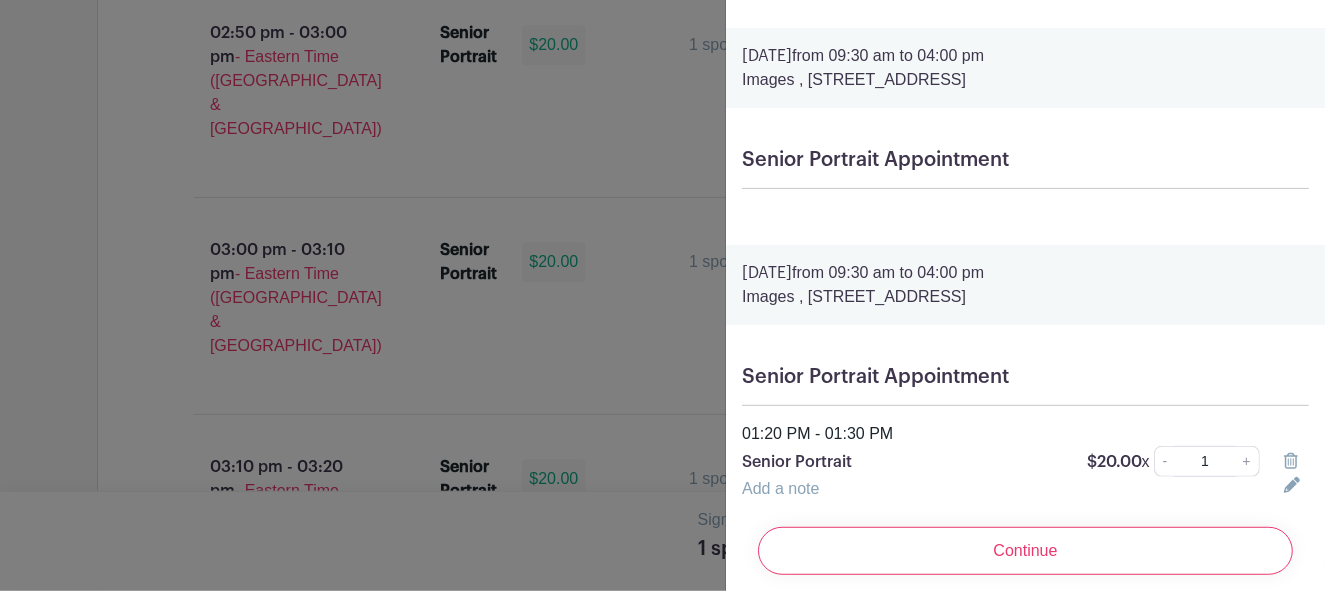 scroll, scrollTop: 0, scrollLeft: 0, axis: both 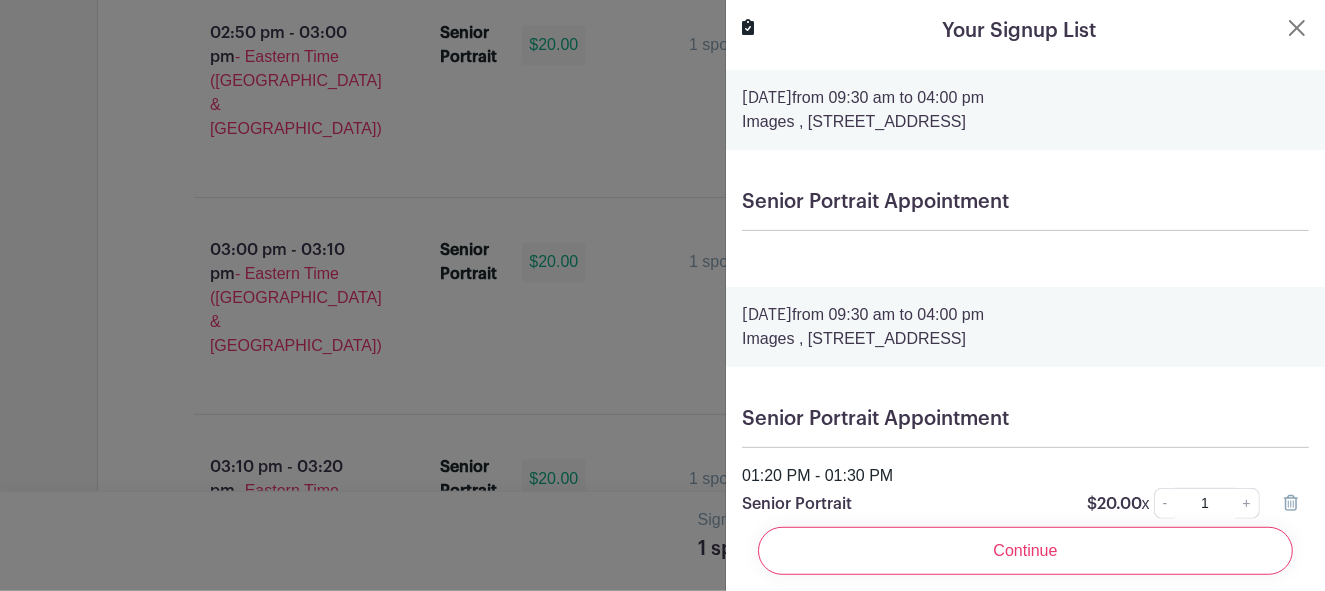click 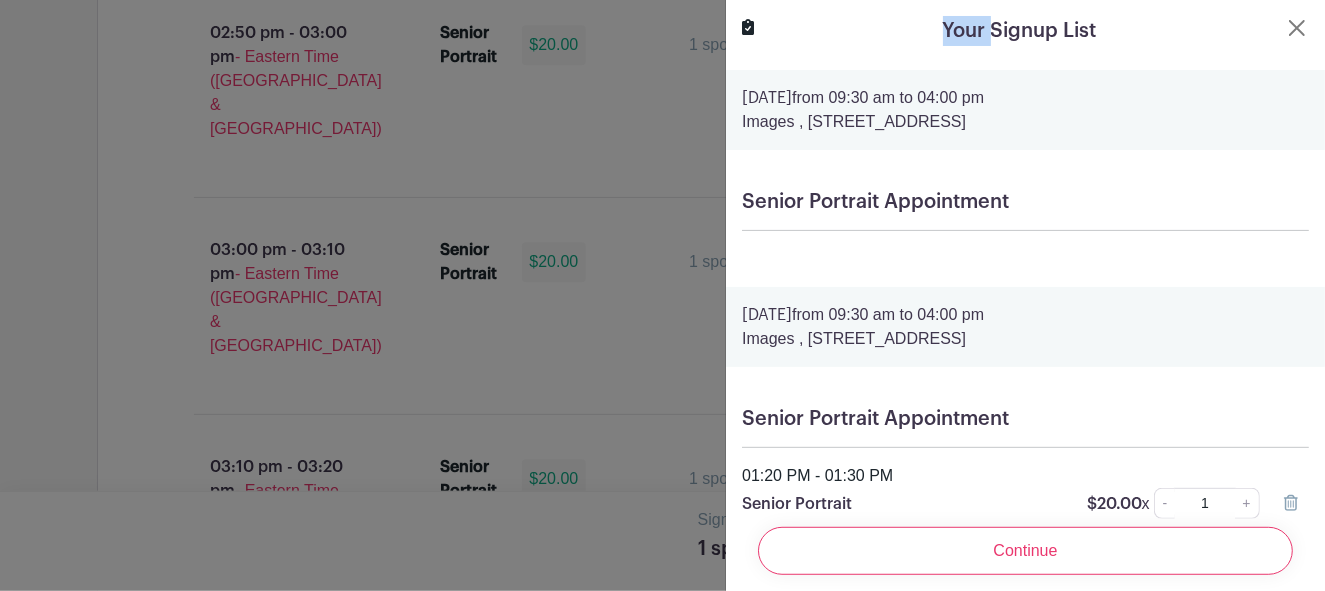 click 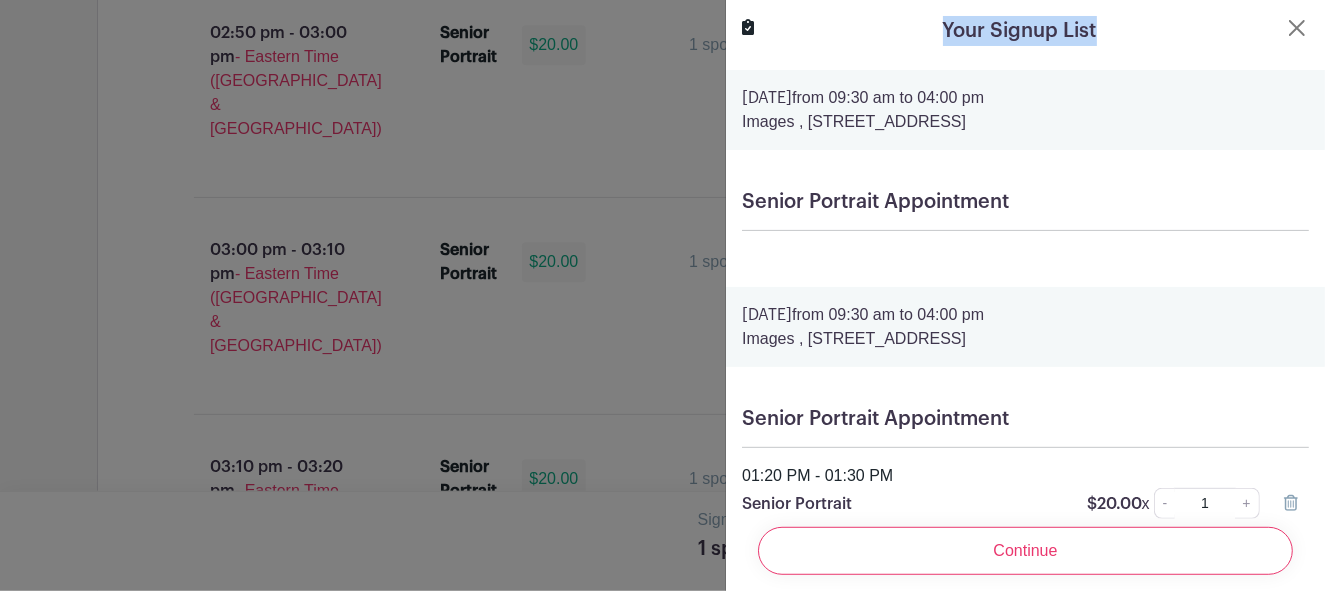 click 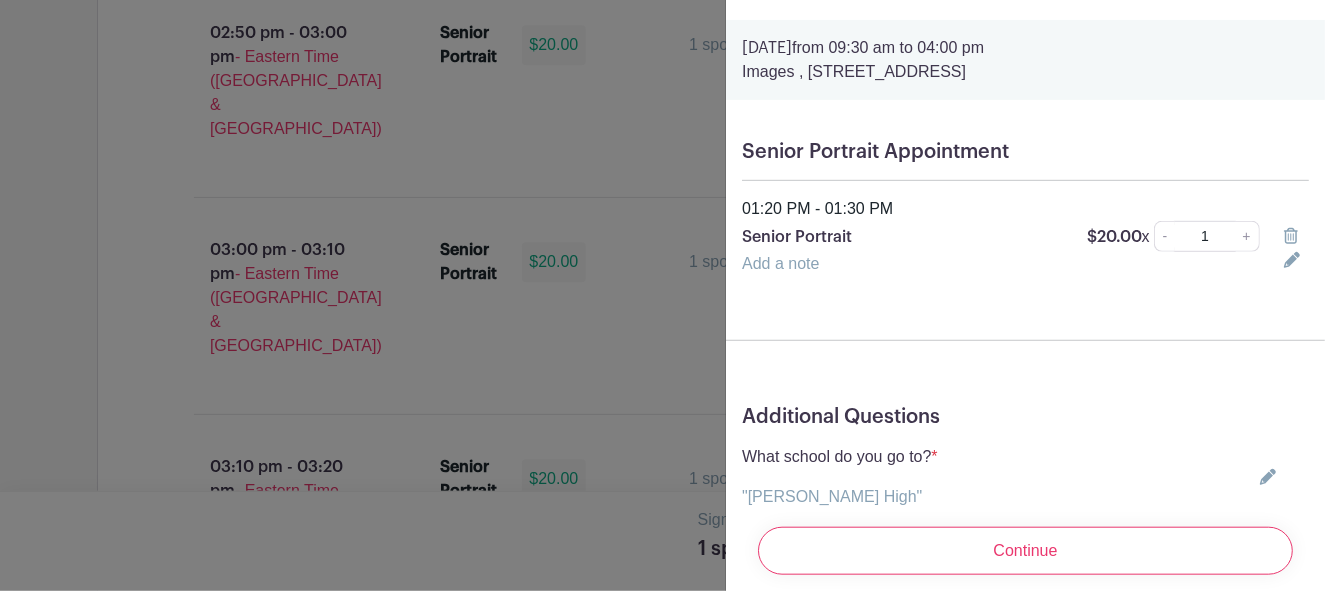 scroll, scrollTop: 344, scrollLeft: 0, axis: vertical 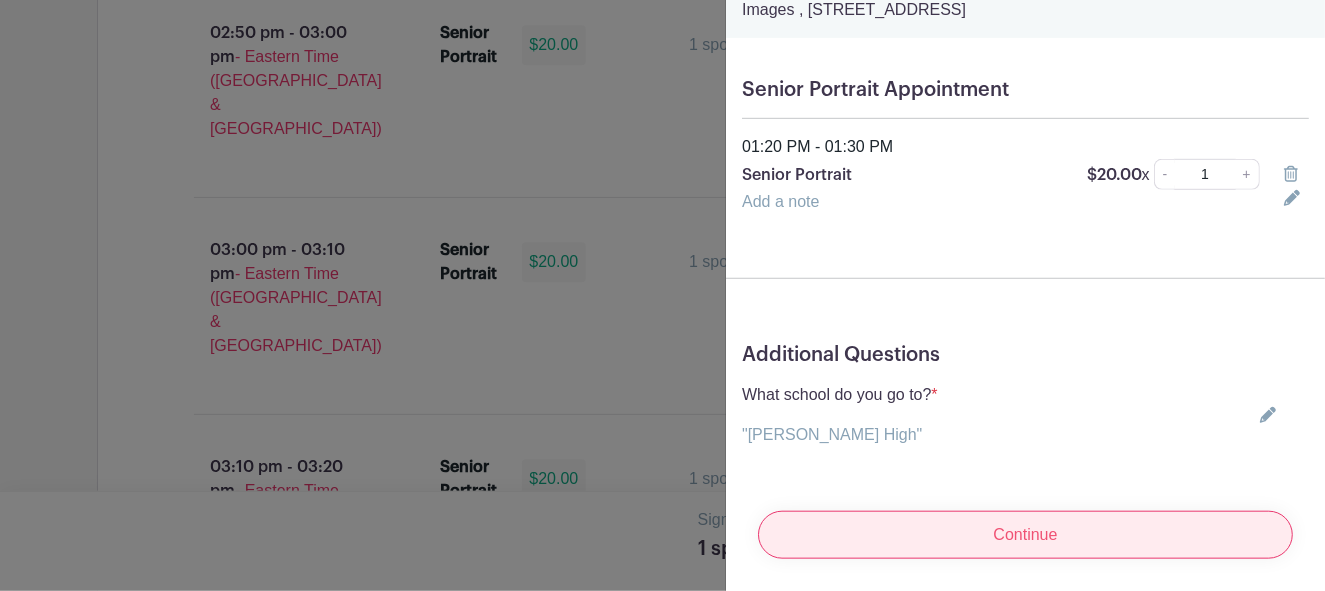click on "Continue" at bounding box center (1025, 535) 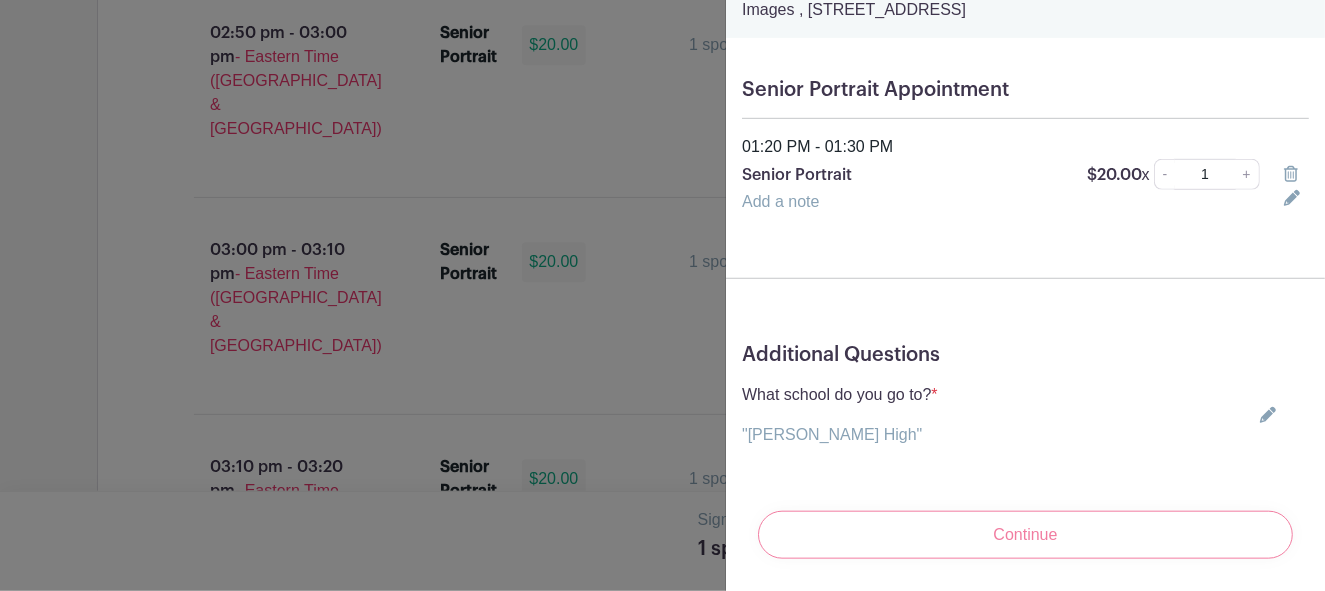 click on "Continue" at bounding box center [1025, 535] 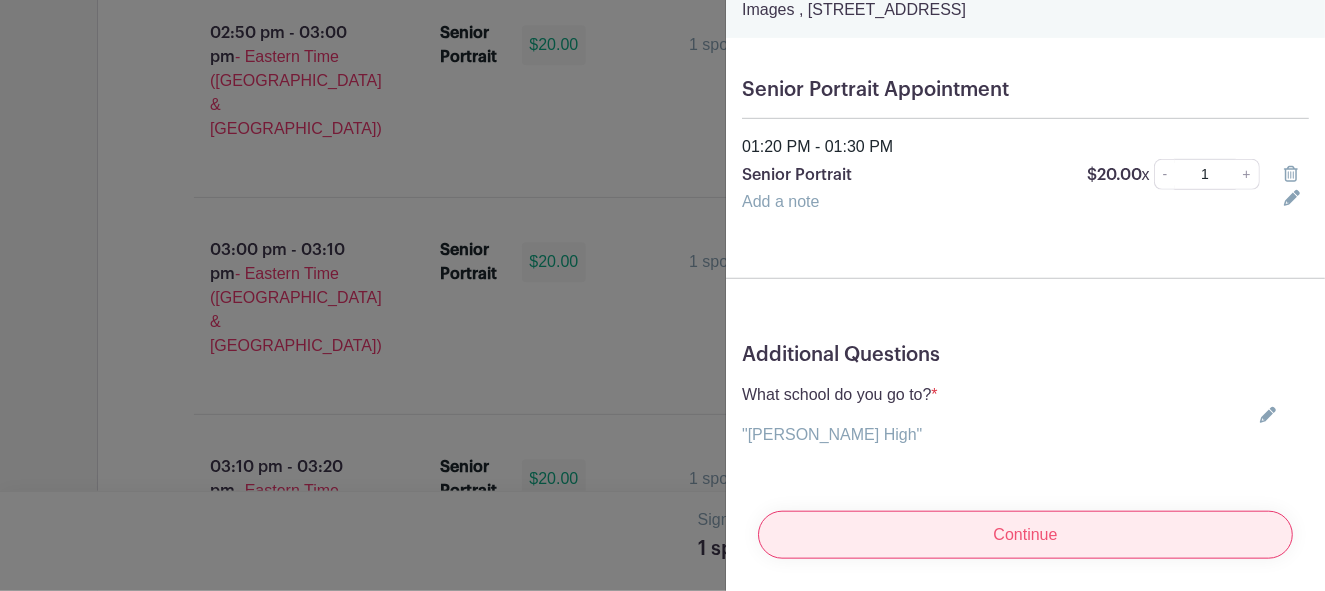 click on "Continue" at bounding box center (1025, 535) 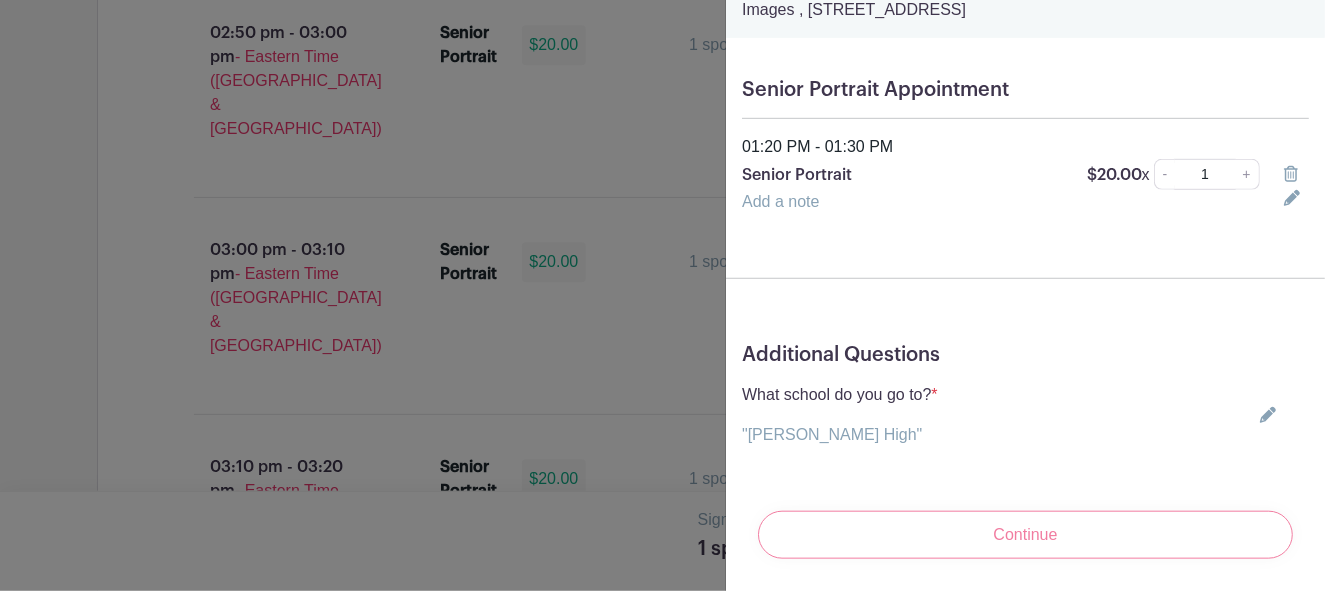 click on "Continue" at bounding box center [1025, 535] 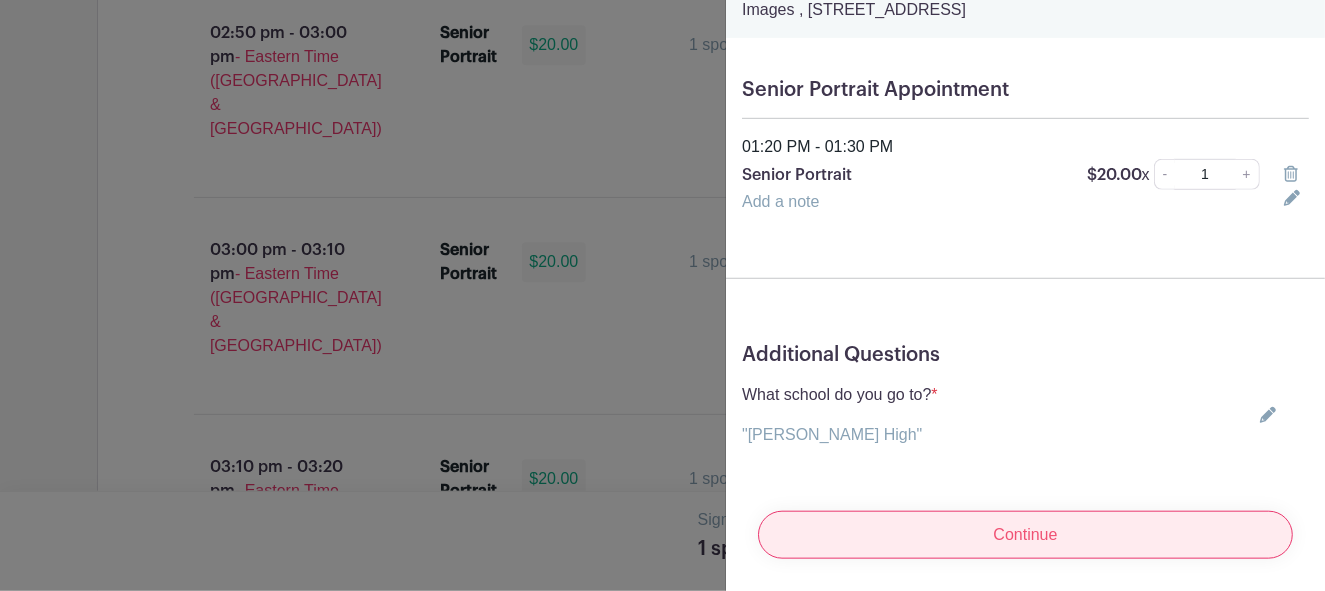 click on "Continue" at bounding box center (1025, 535) 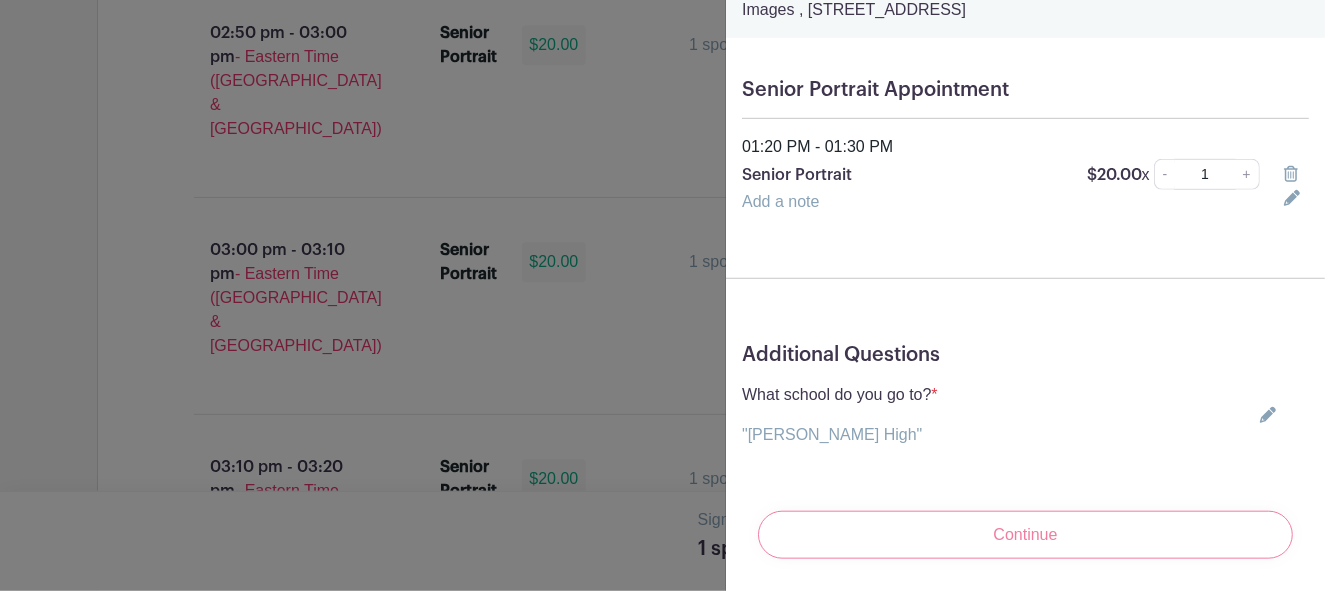 click on "Continue" at bounding box center (1025, 535) 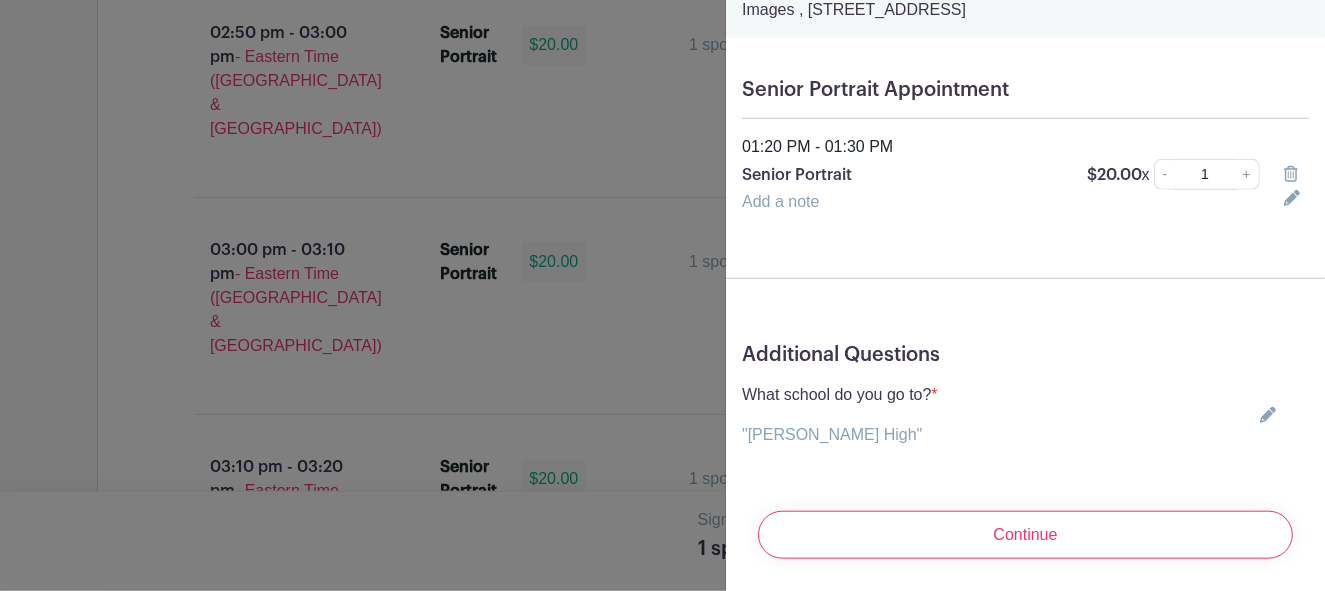 drag, startPoint x: 1074, startPoint y: 518, endPoint x: 1203, endPoint y: 476, distance: 135.66502 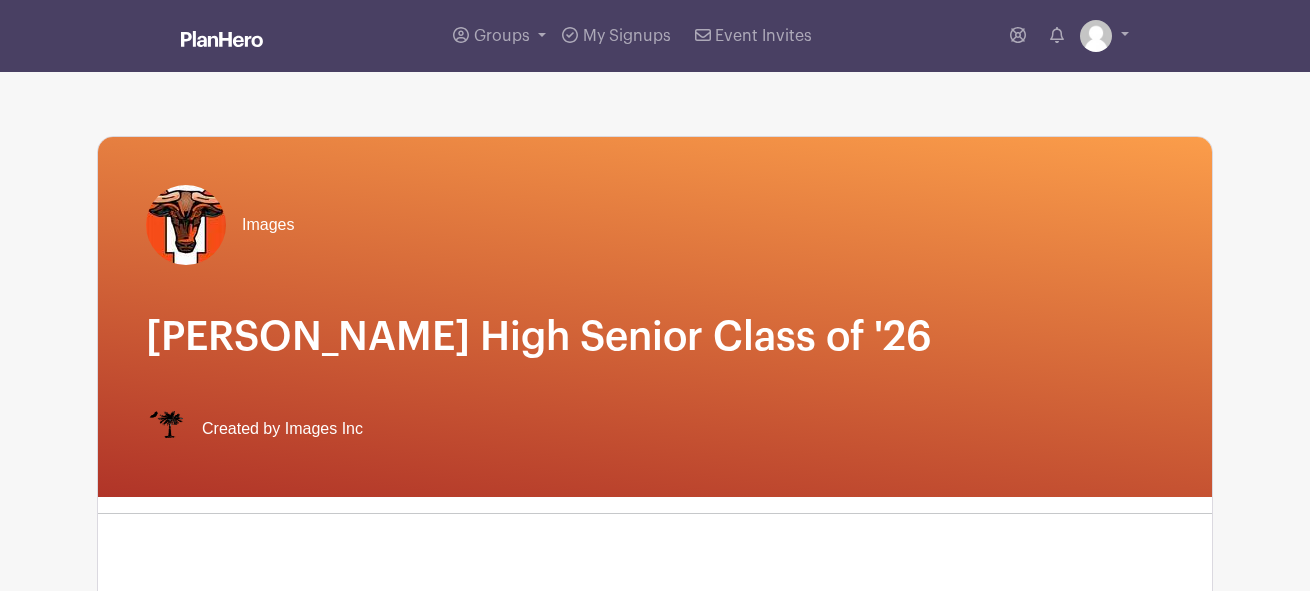 scroll, scrollTop: 0, scrollLeft: 0, axis: both 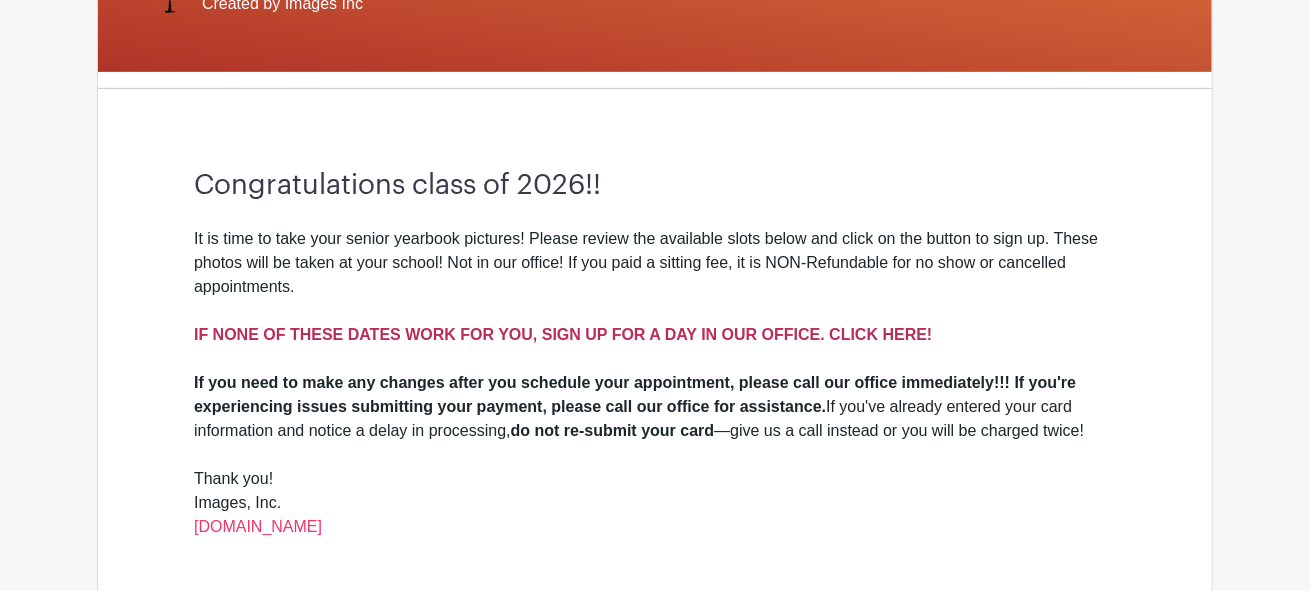 click on "IF NONE OF THESE DATES WORK FOR YOU, SIGN UP FOR A DAY IN OUR OFFICE. CLICK HERE!" at bounding box center [563, 334] 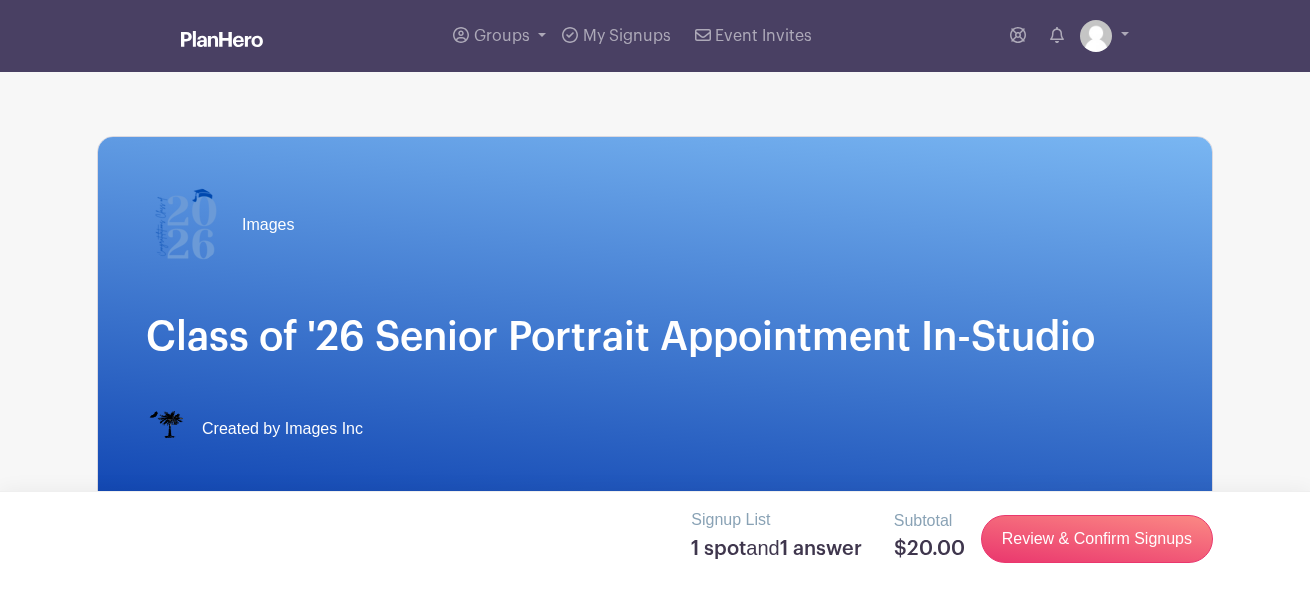 scroll, scrollTop: 0, scrollLeft: 0, axis: both 